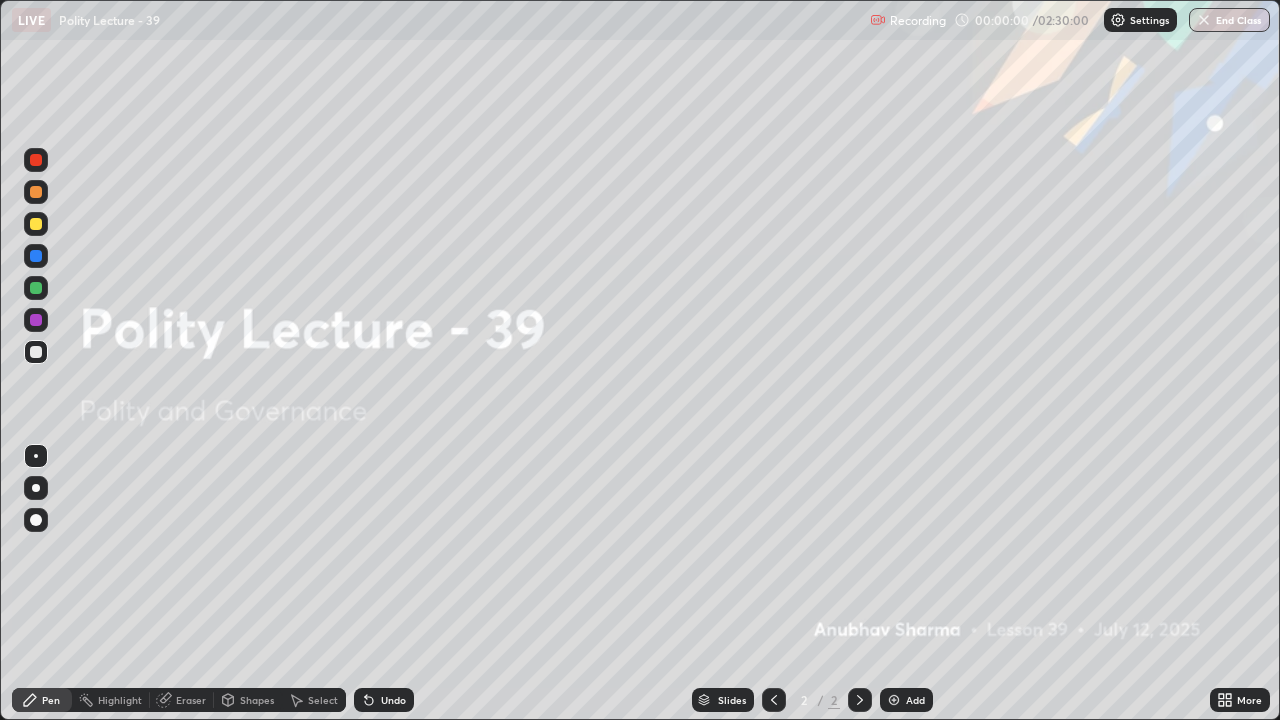 scroll, scrollTop: 0, scrollLeft: 0, axis: both 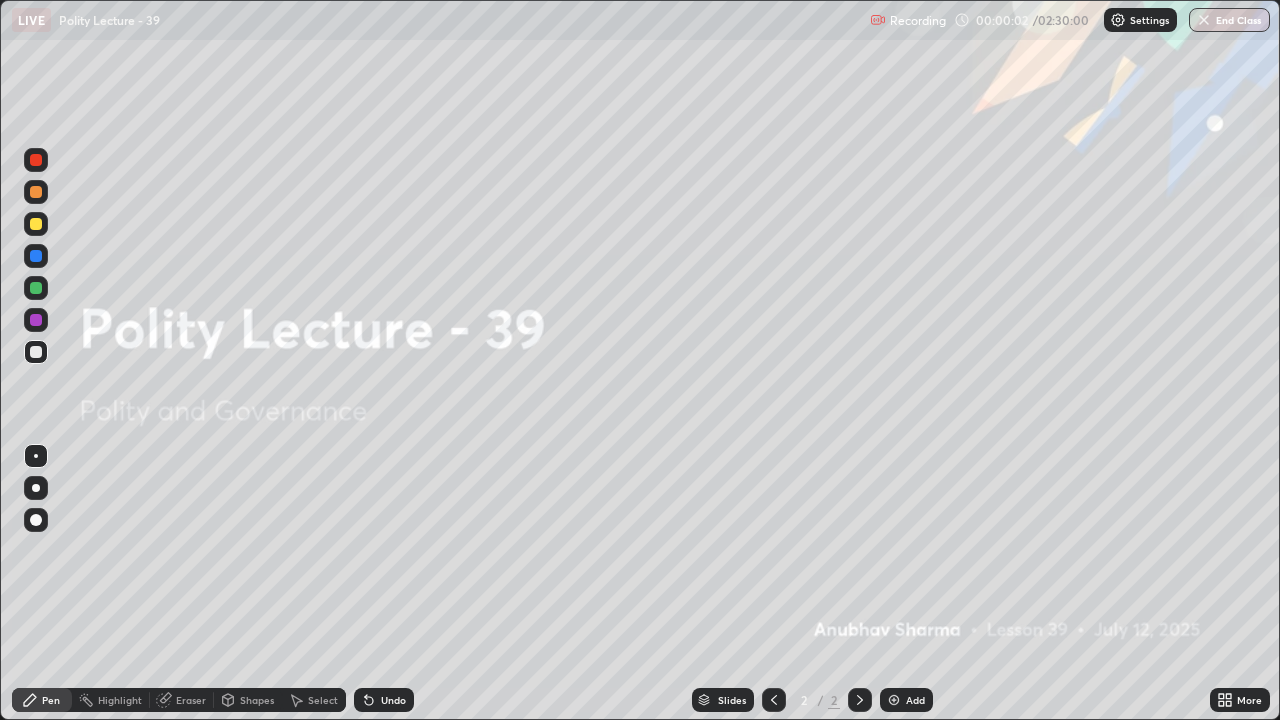 click 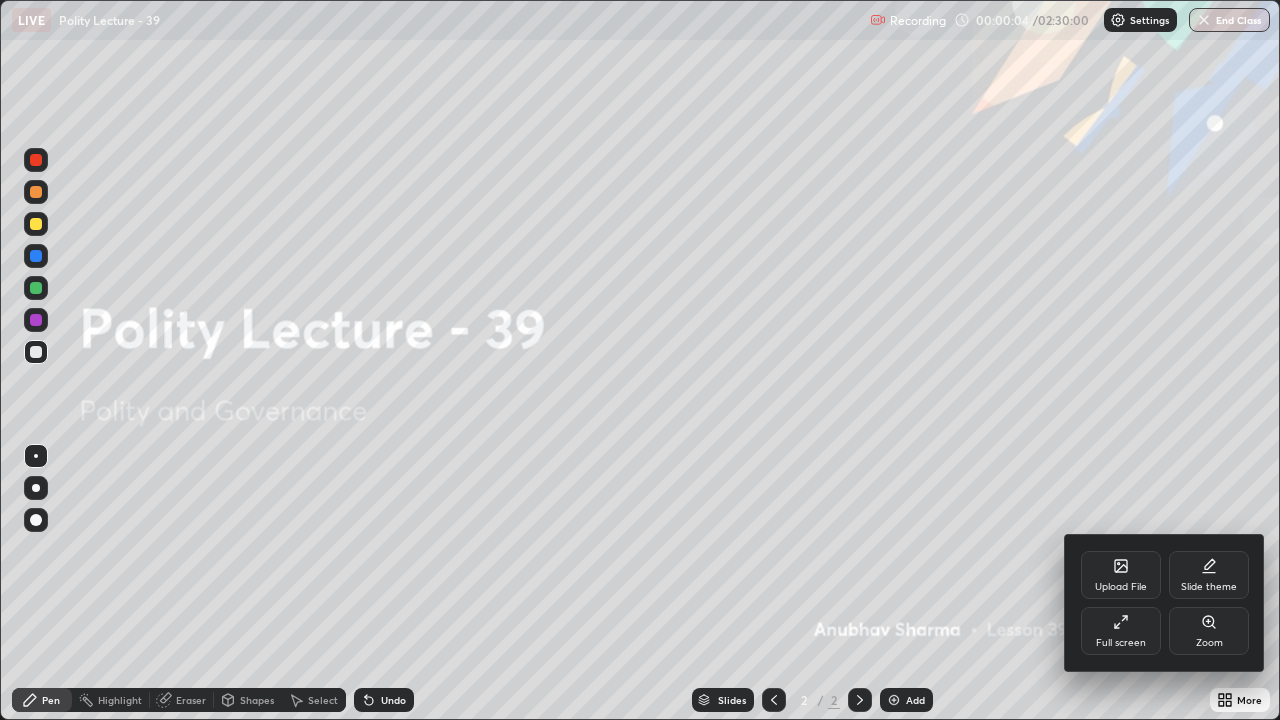 click 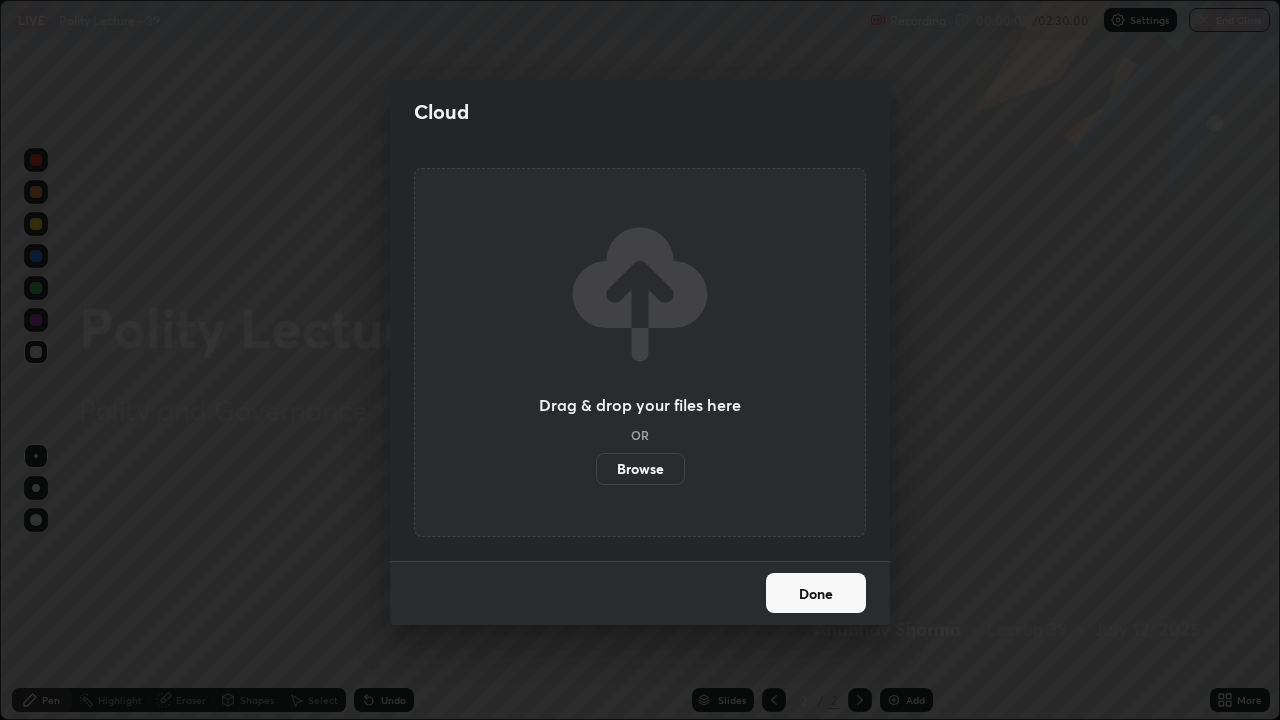 click on "Browse" at bounding box center [640, 469] 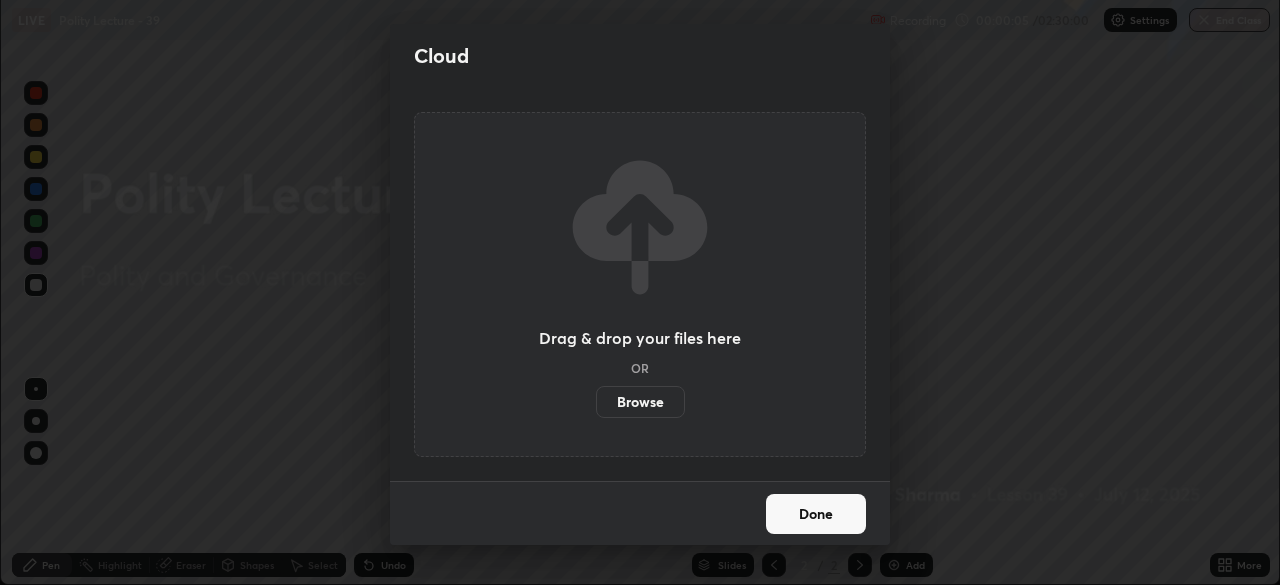 scroll, scrollTop: 585, scrollLeft: 1280, axis: both 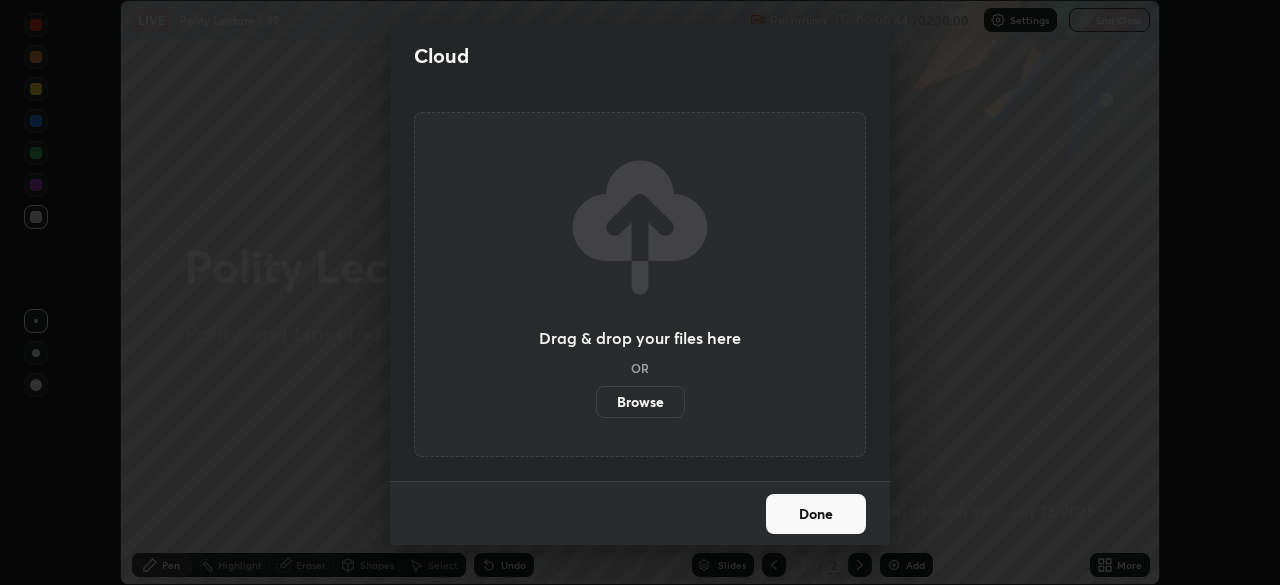 click on "Browse" at bounding box center [640, 402] 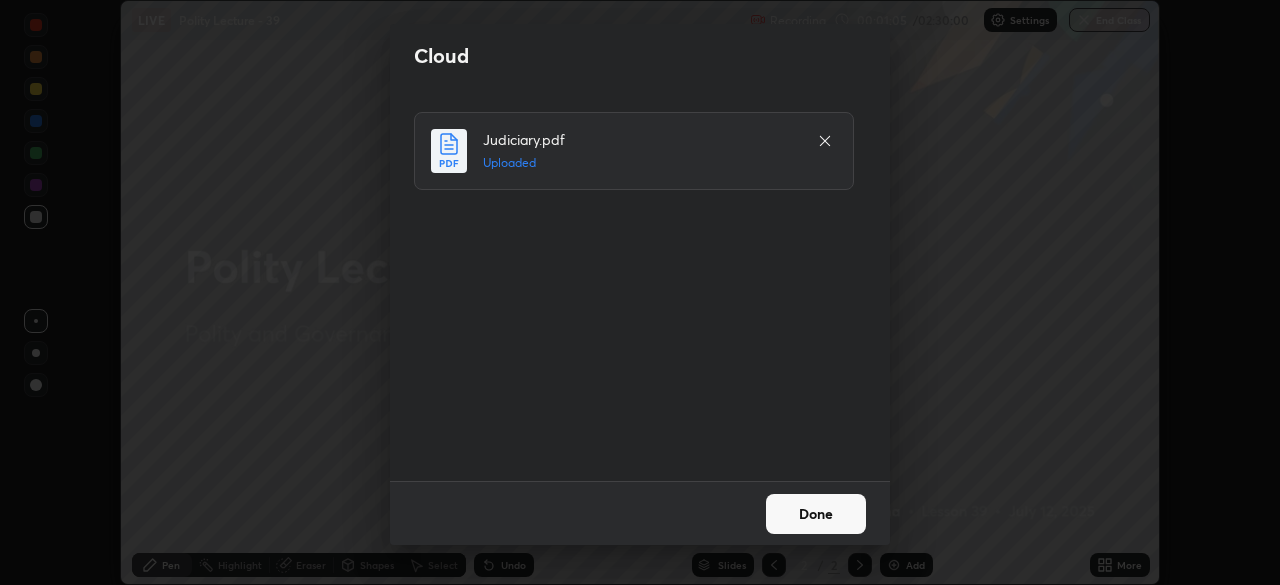 click on "Done" at bounding box center [816, 514] 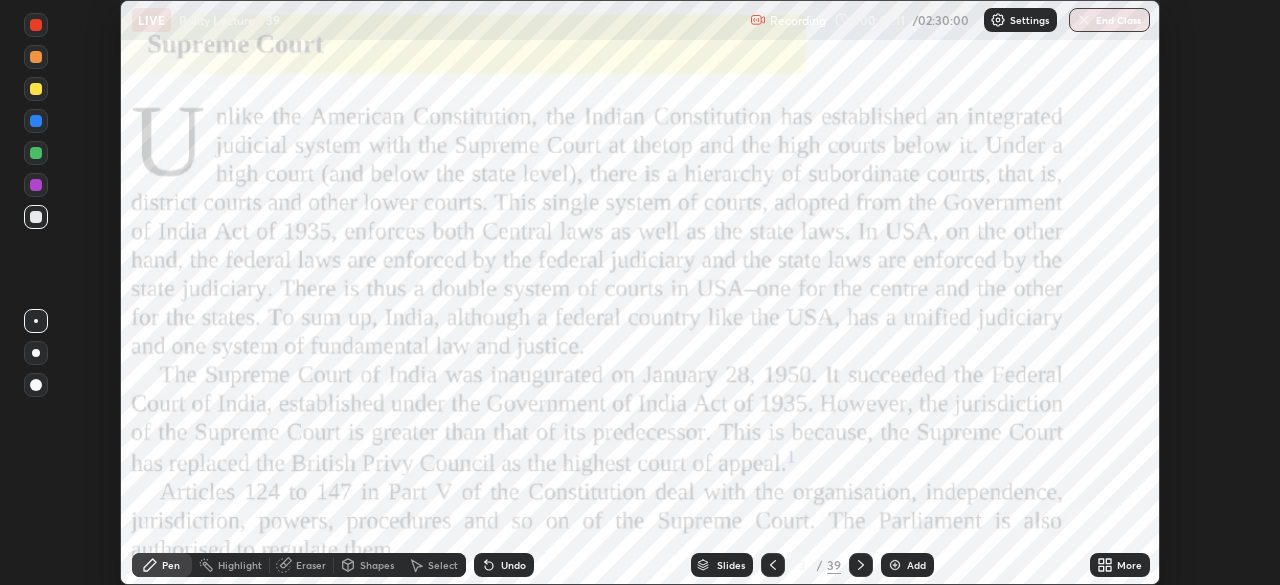 click 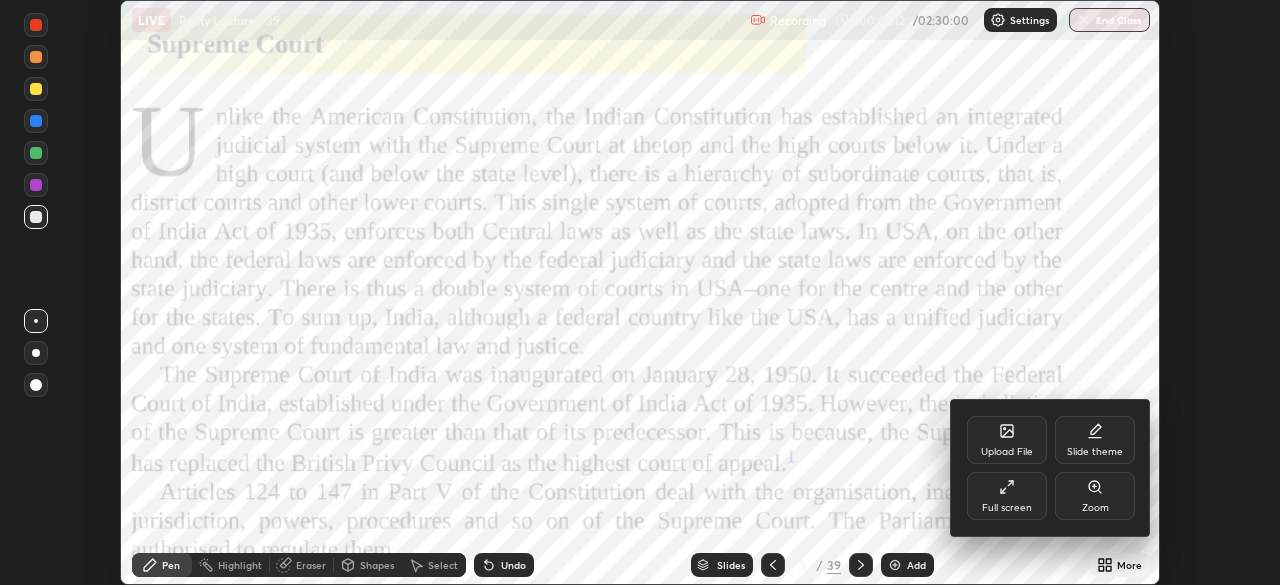 click on "Full screen" at bounding box center [1007, 508] 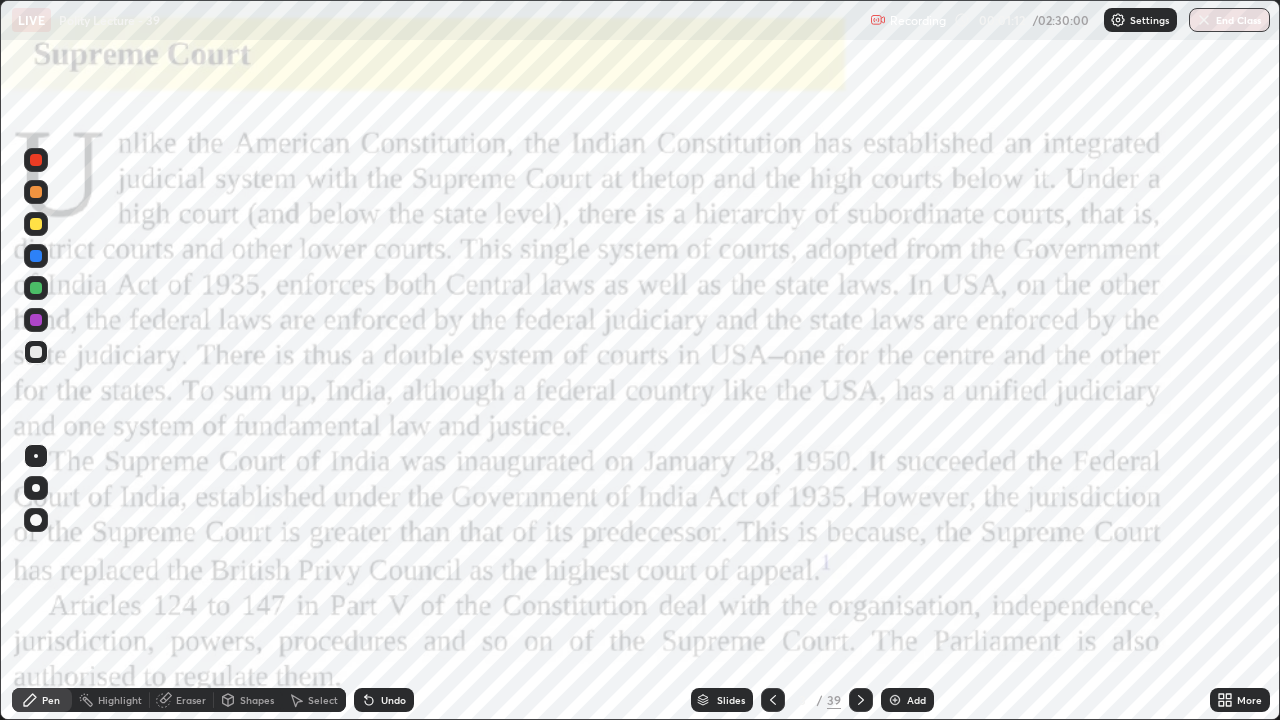 scroll, scrollTop: 99280, scrollLeft: 98720, axis: both 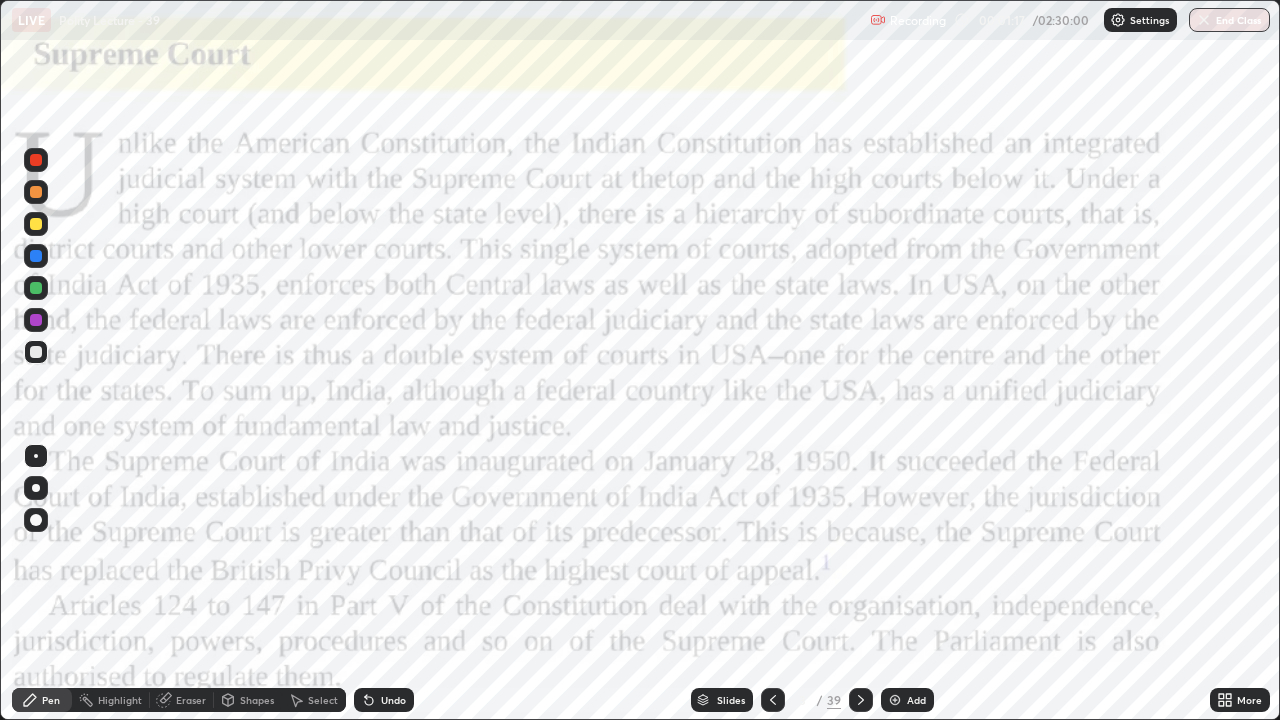 click on "Slides" at bounding box center (731, 700) 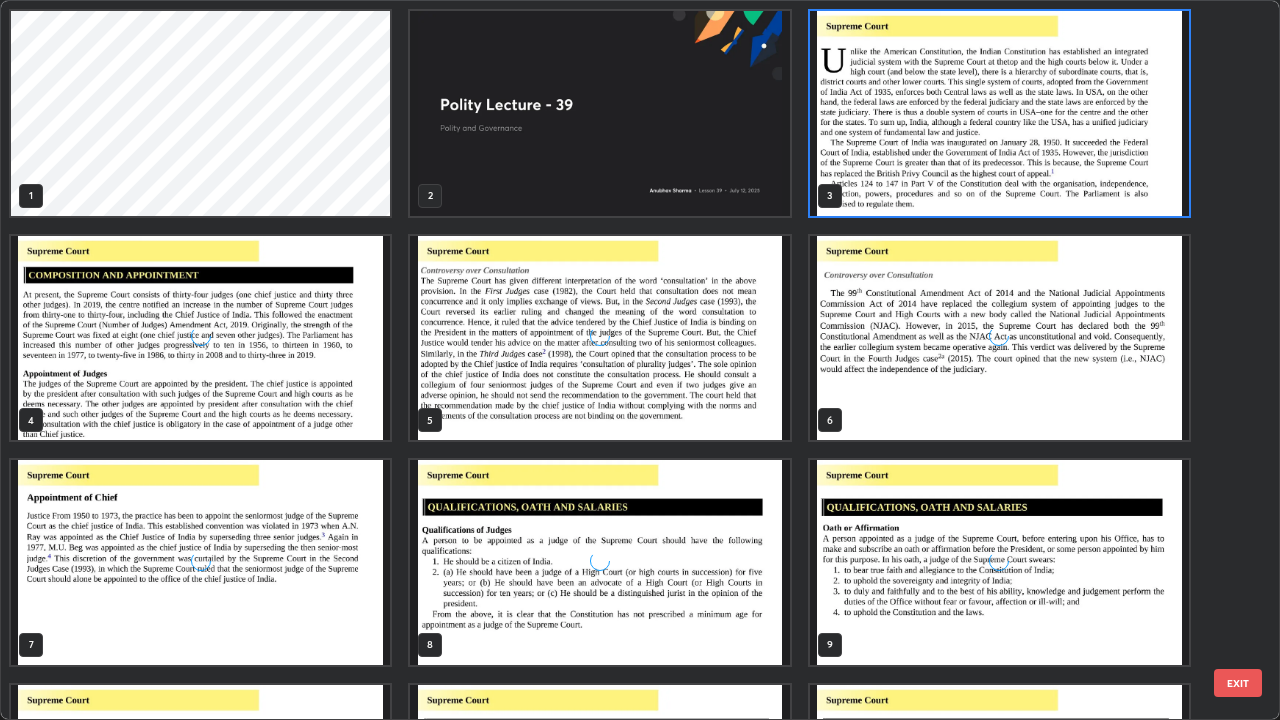 scroll, scrollTop: 7, scrollLeft: 11, axis: both 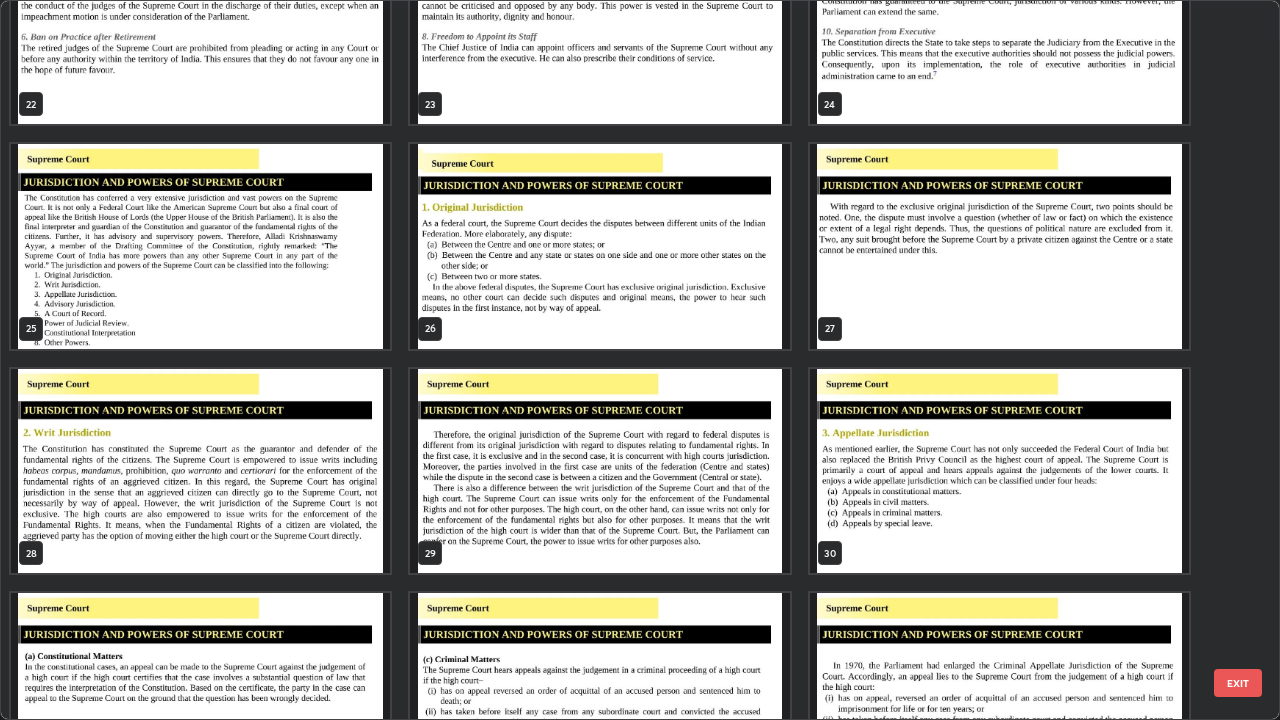 click at bounding box center (200, 246) 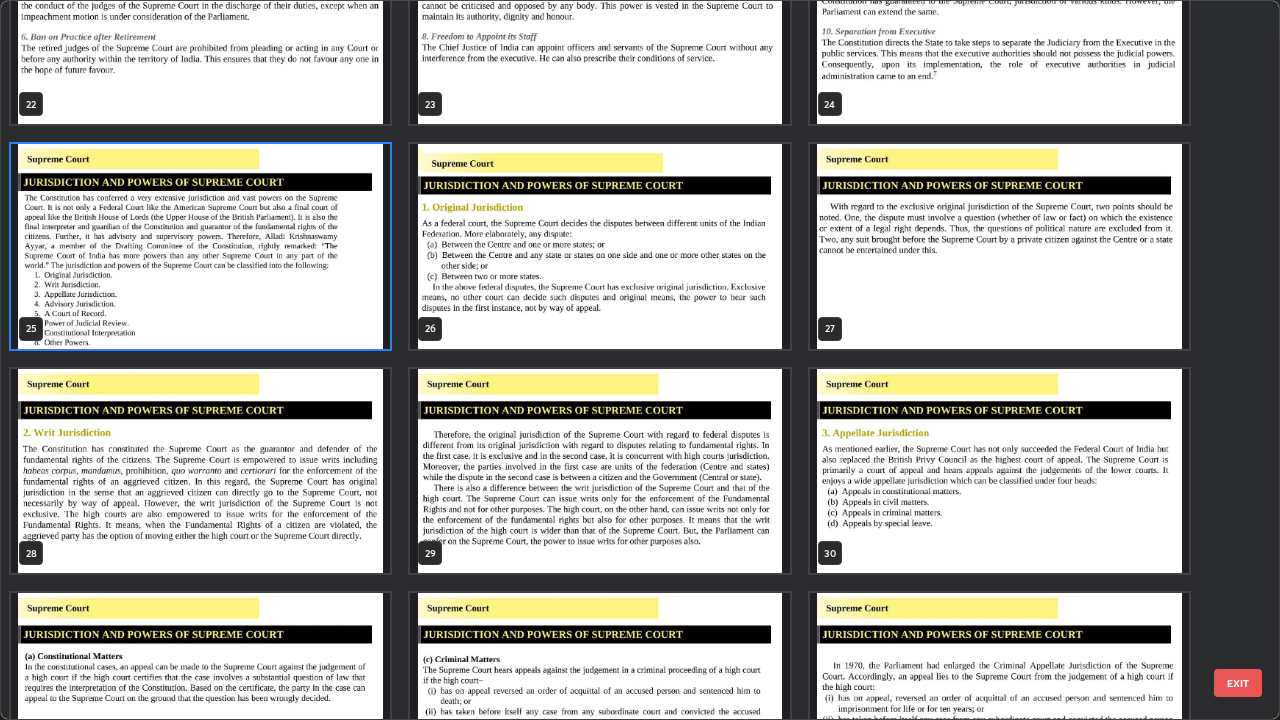 click at bounding box center [200, 246] 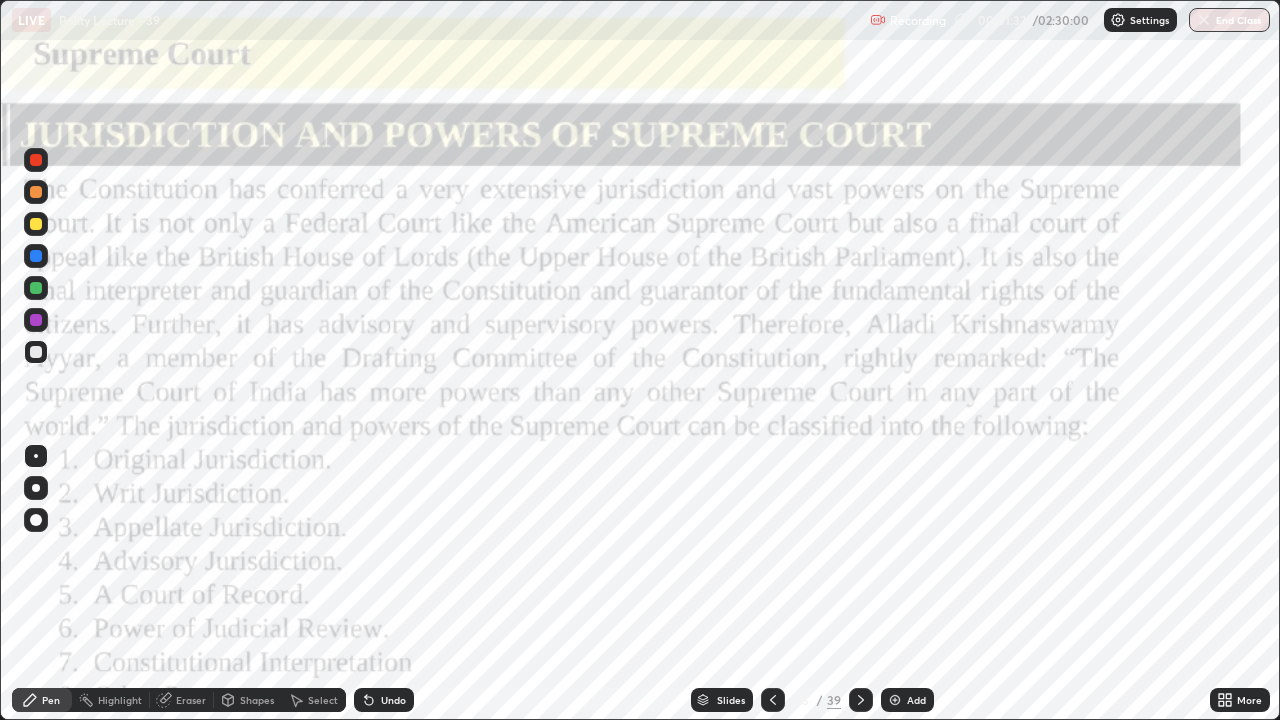 click at bounding box center (36, 160) 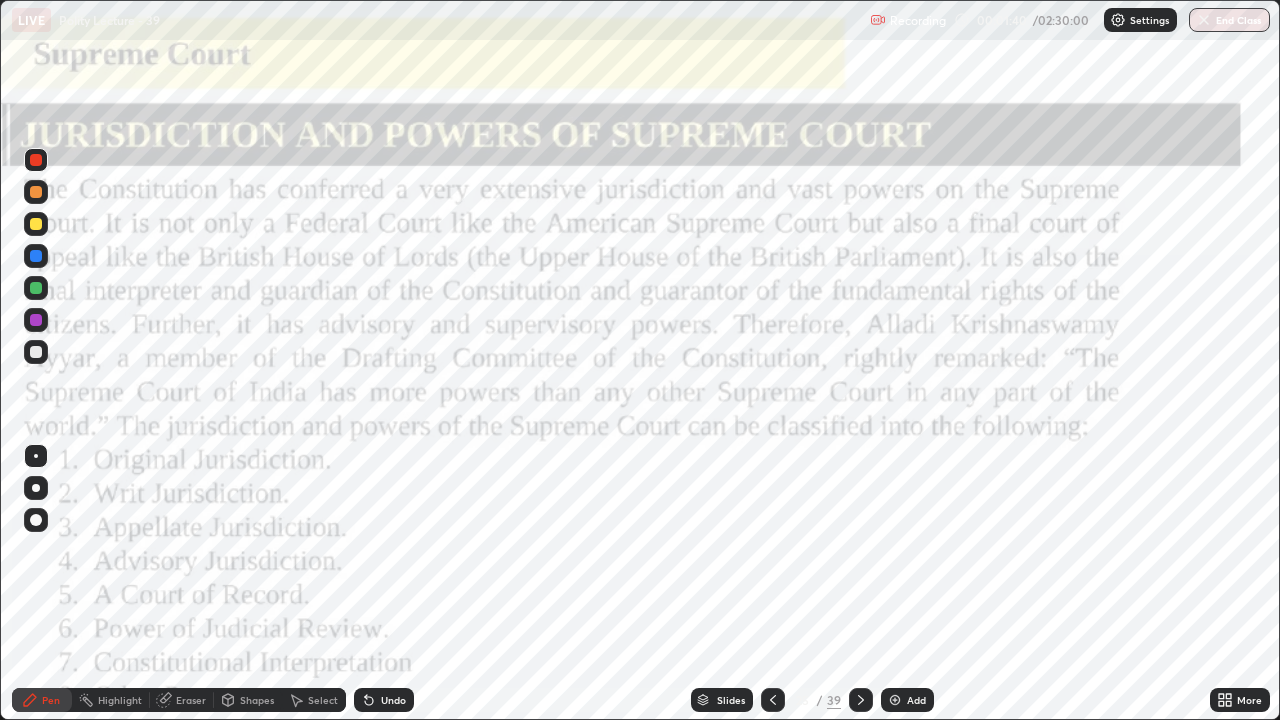 click 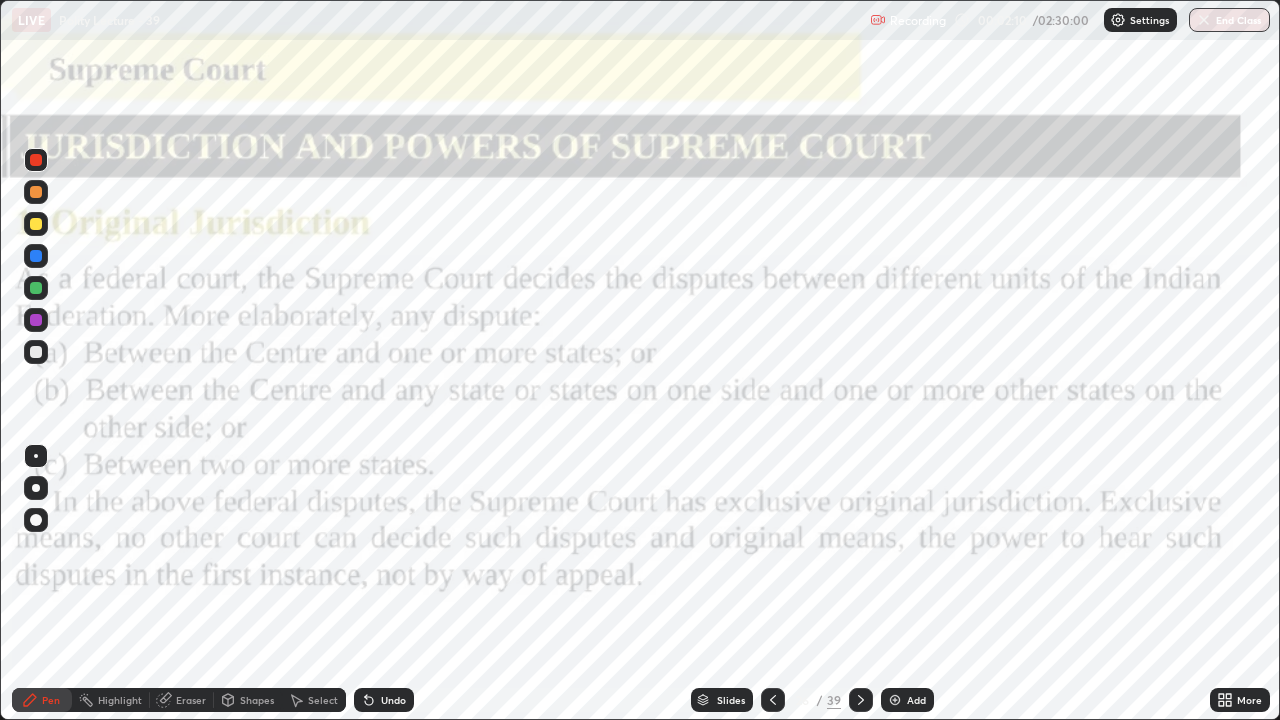 click at bounding box center (36, 160) 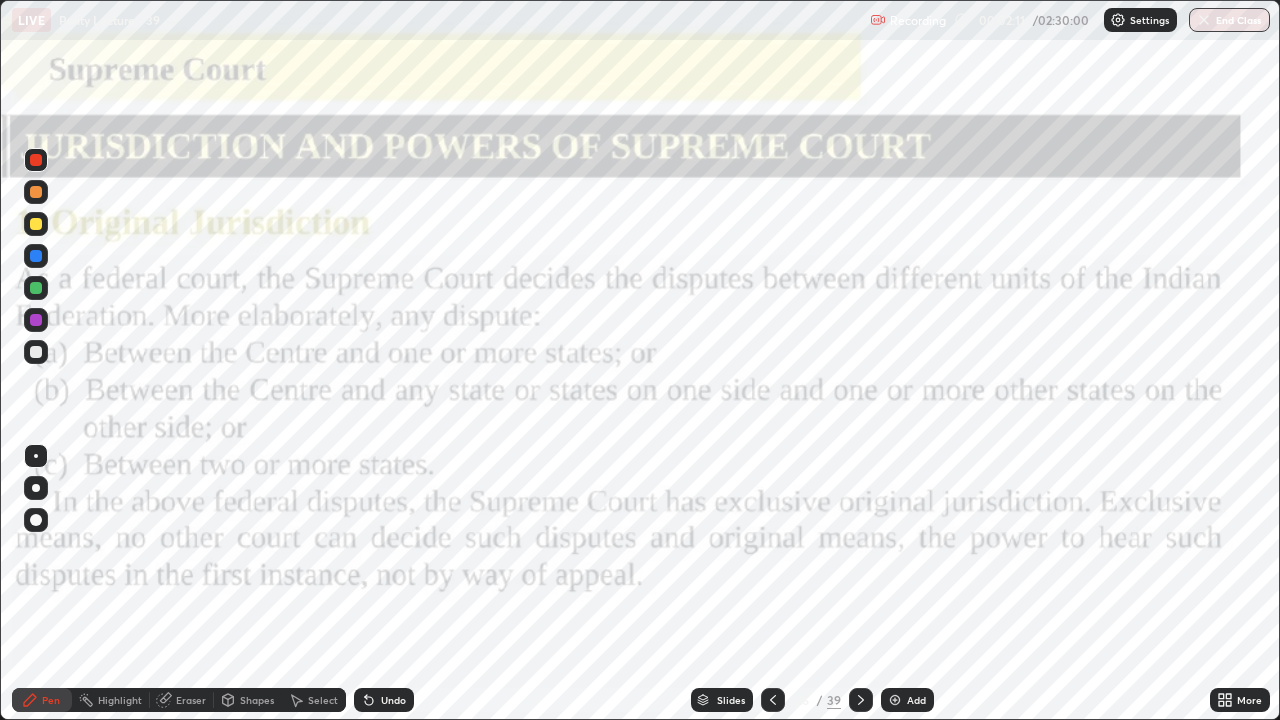 click at bounding box center [36, 488] 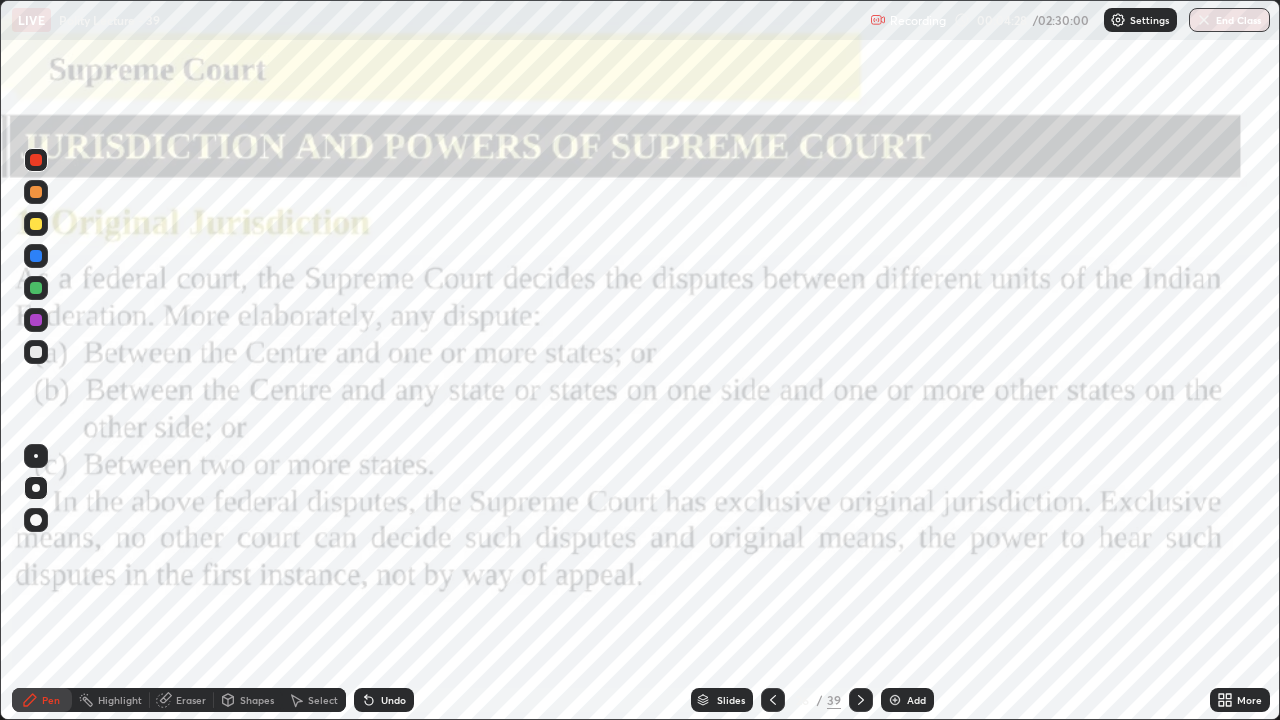 click 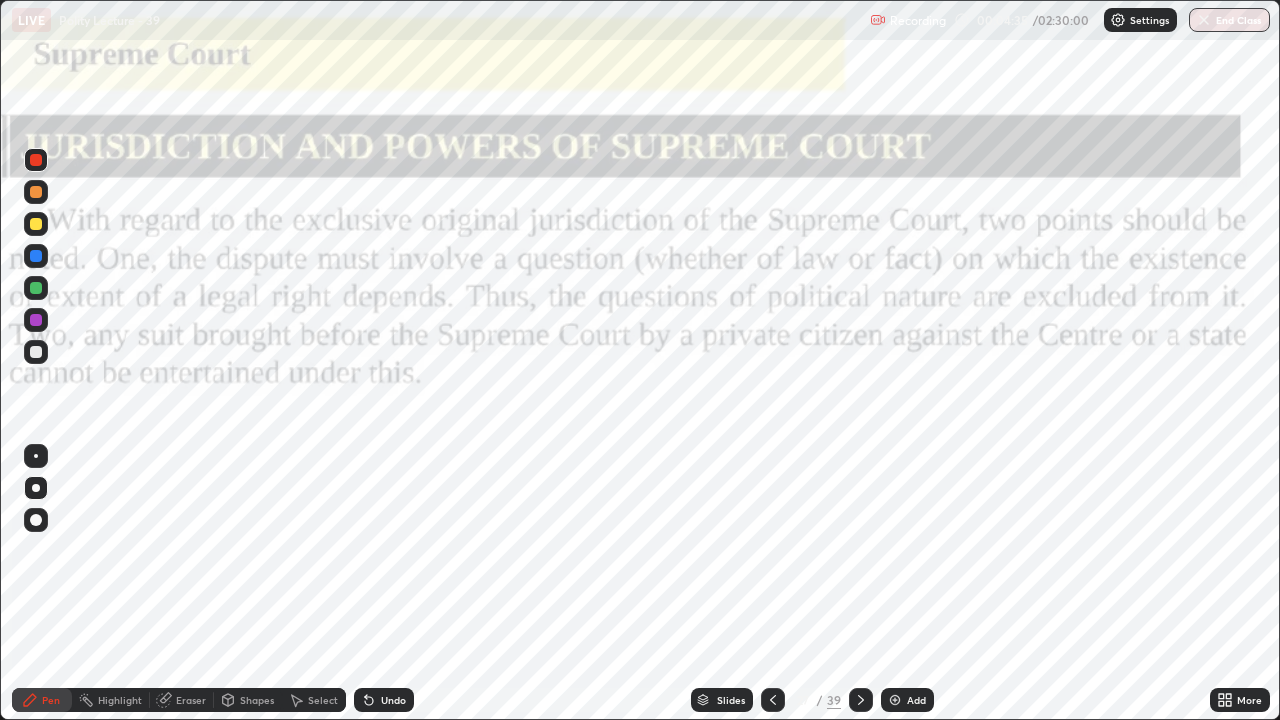 click on "Add" at bounding box center [907, 700] 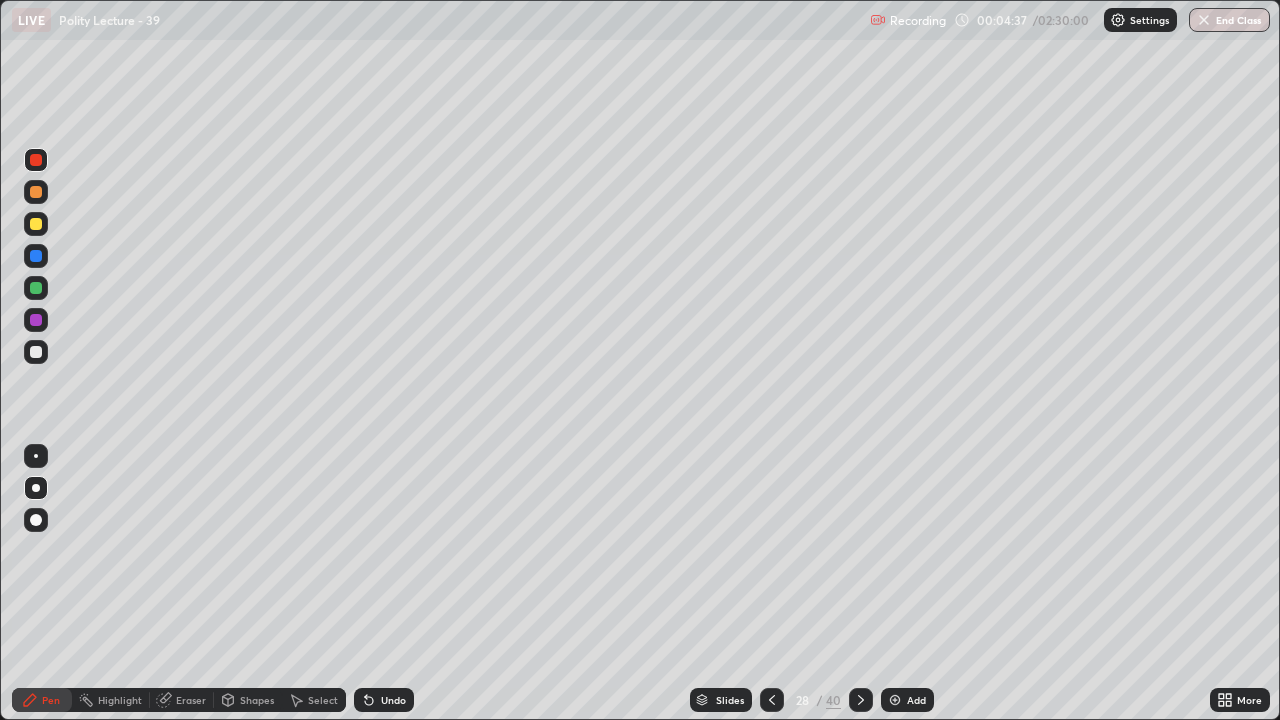 click at bounding box center [36, 224] 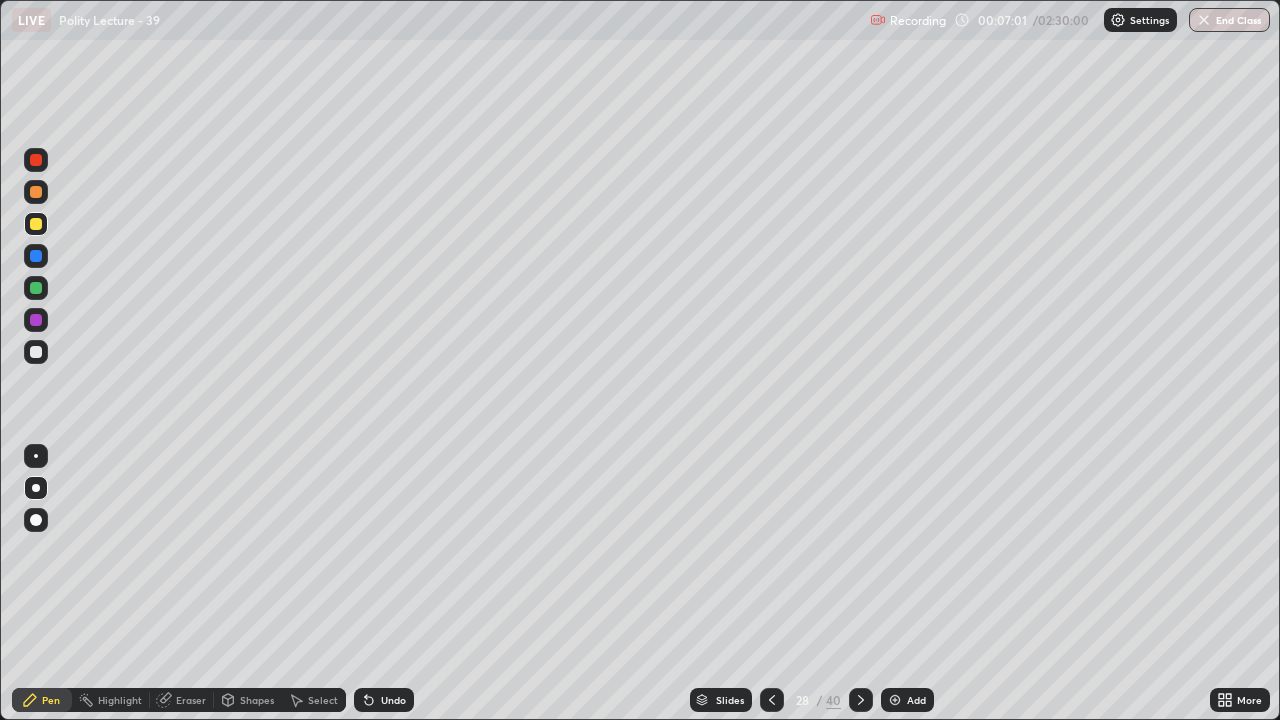 click 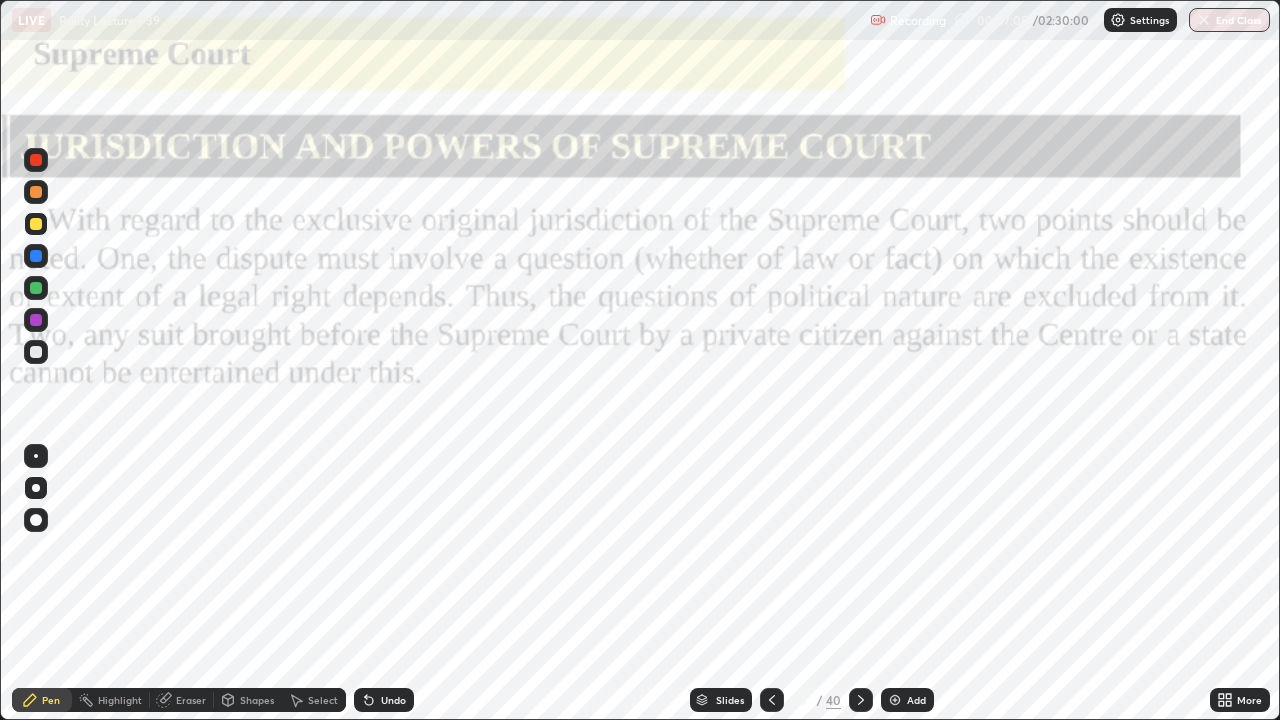 click at bounding box center (36, 160) 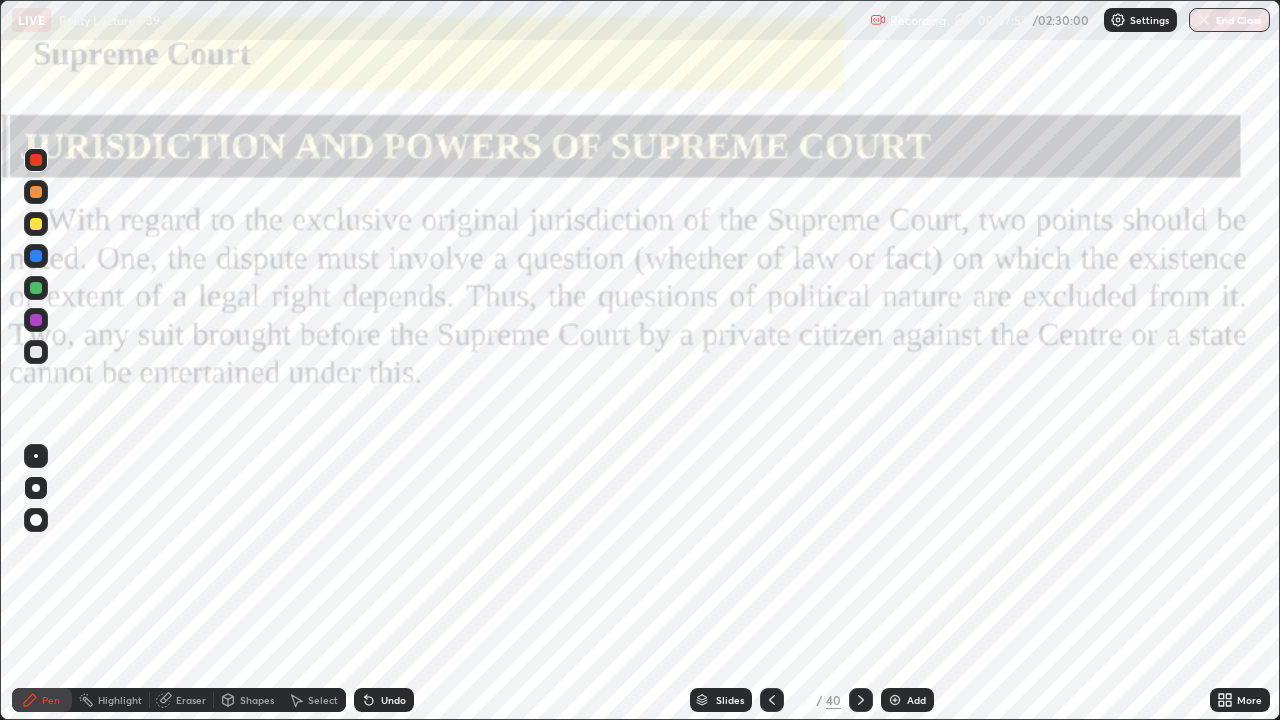 click at bounding box center [861, 700] 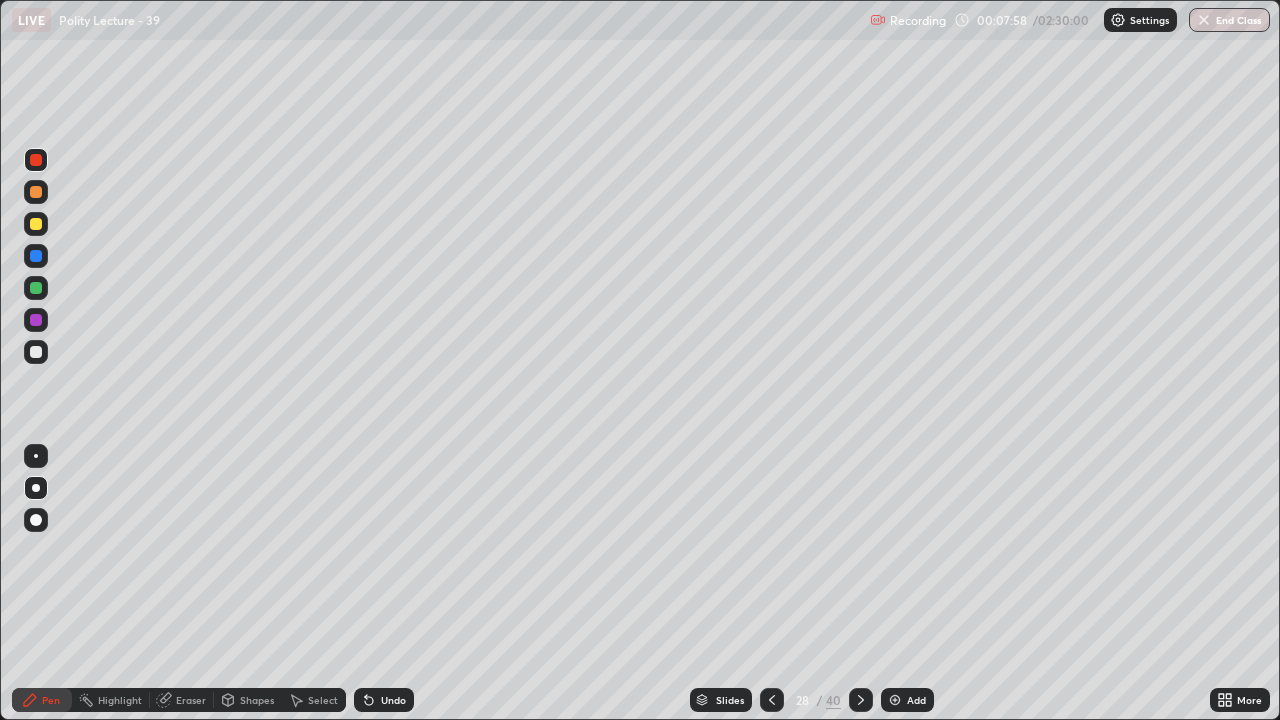 click 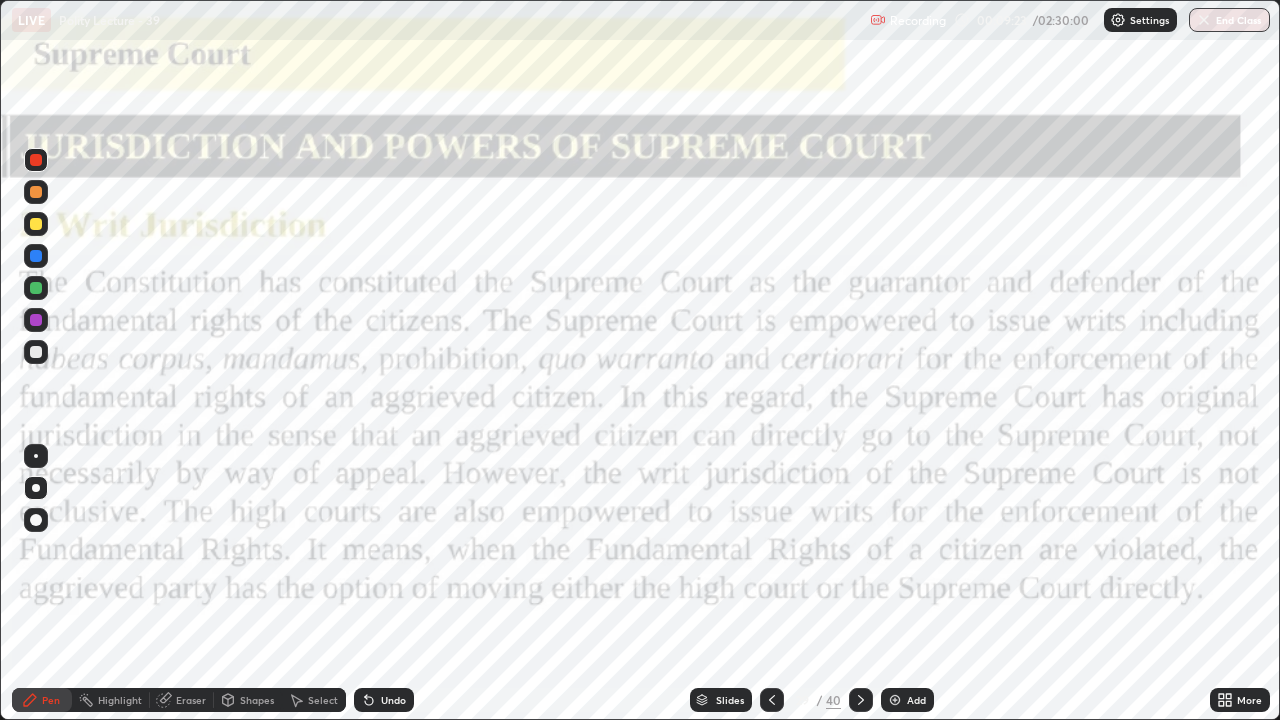 click 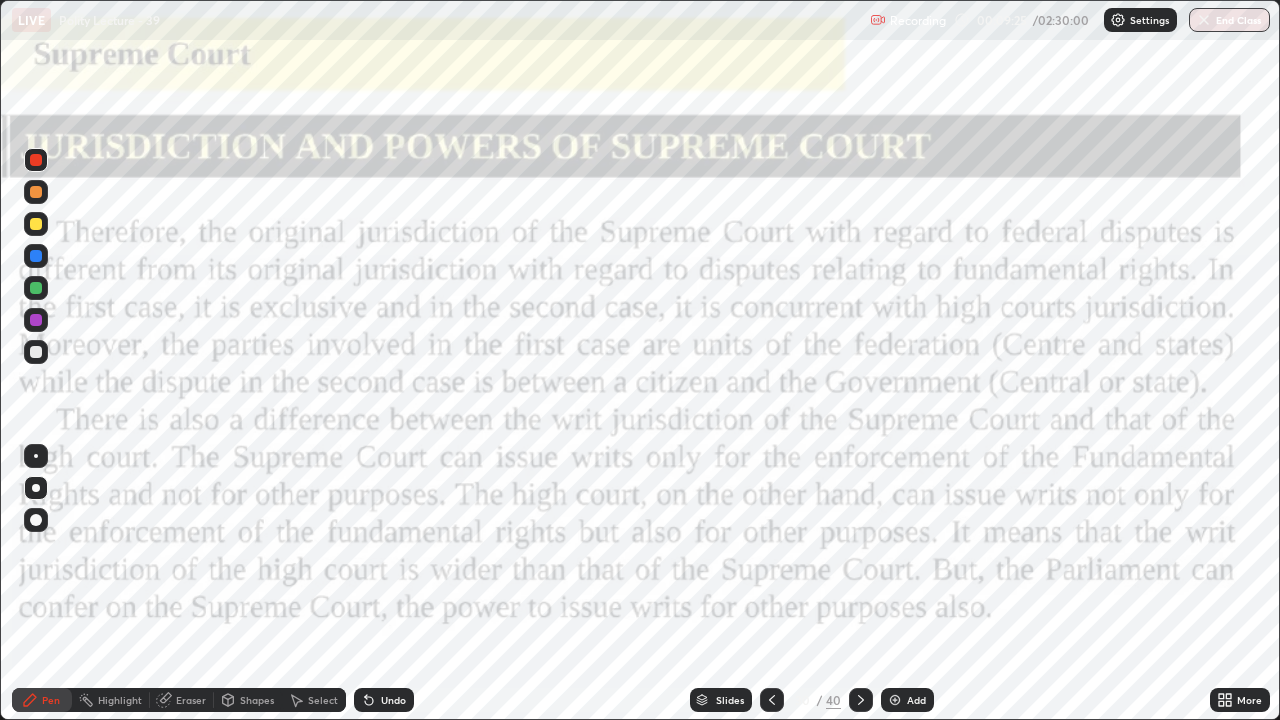 click at bounding box center (861, 700) 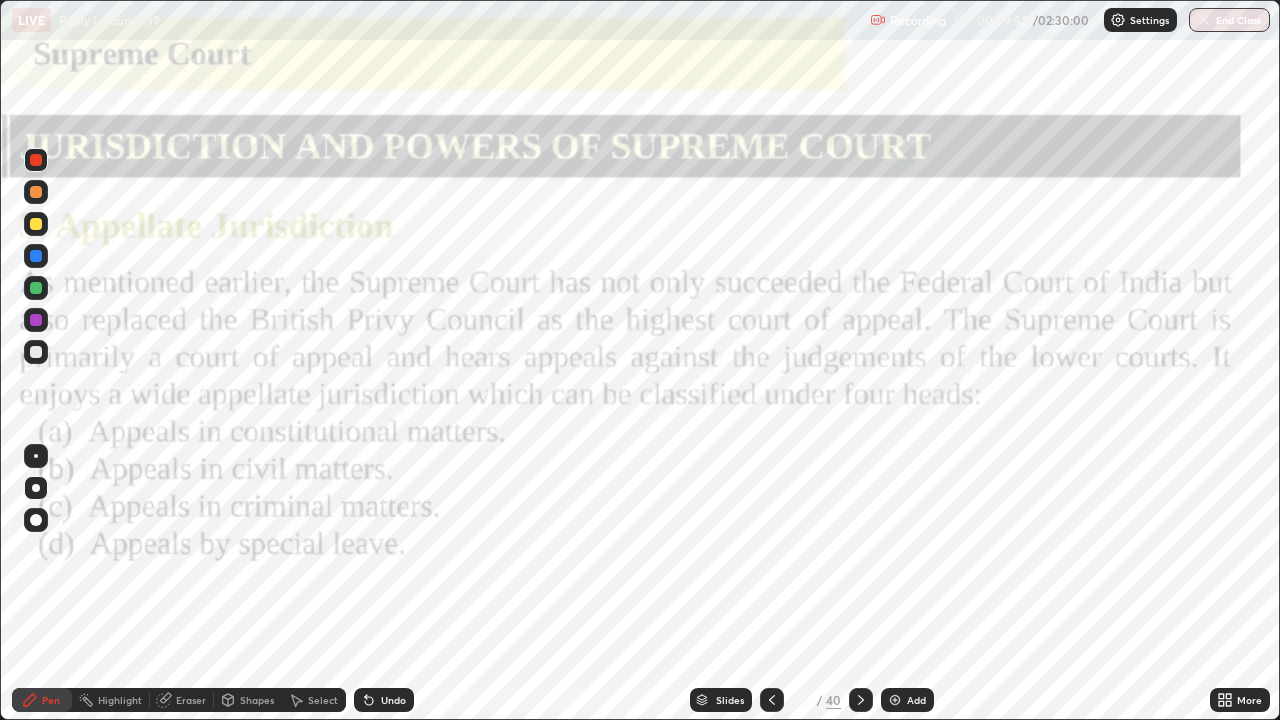 click at bounding box center [36, 160] 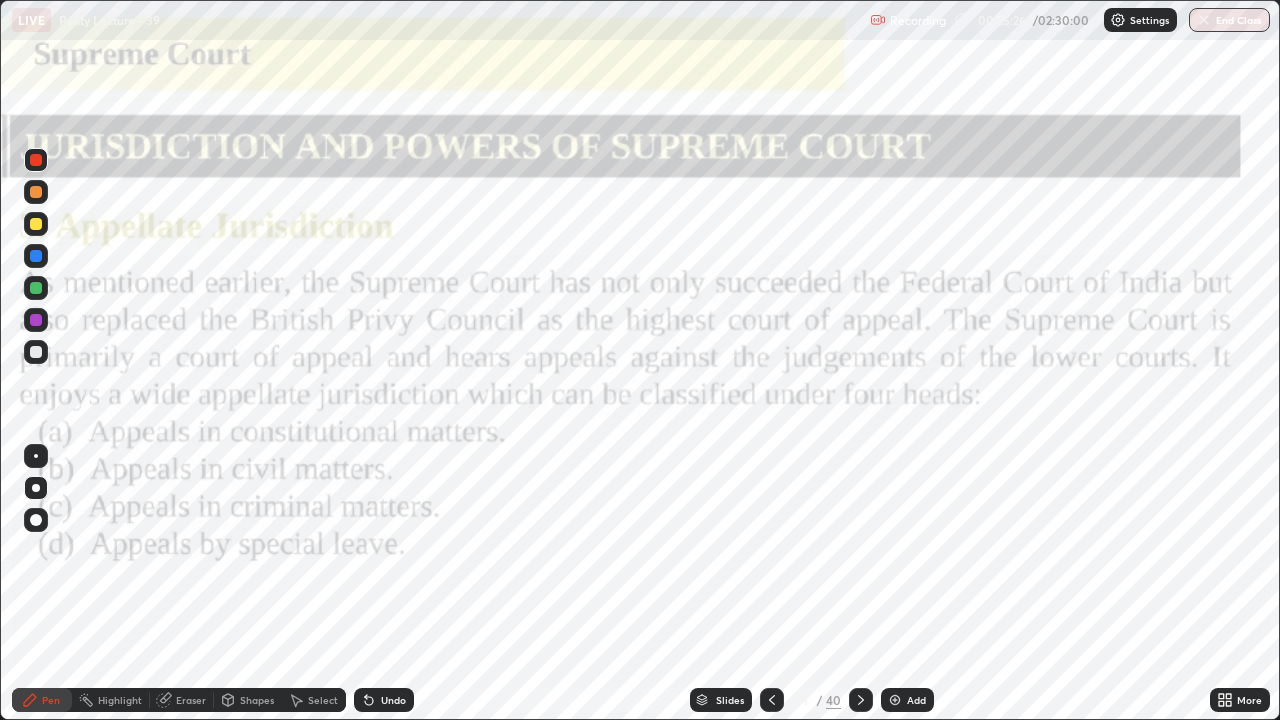 click on "Add" at bounding box center [907, 700] 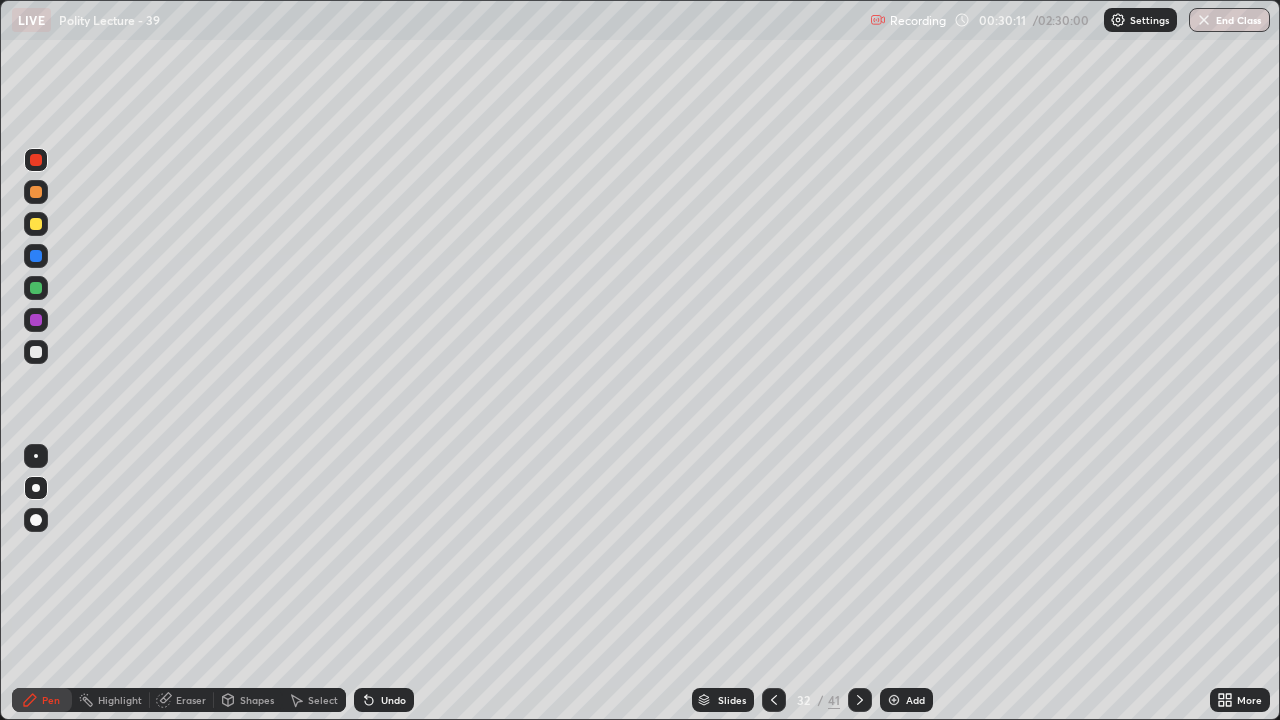 click 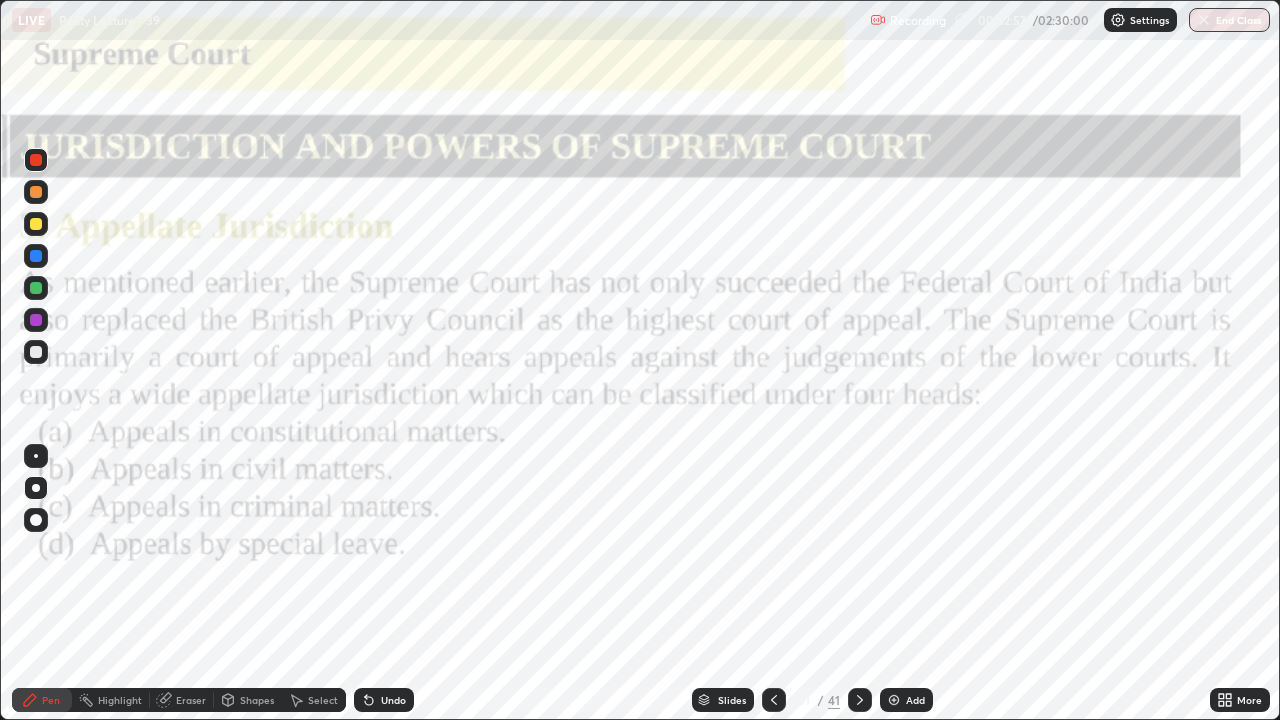 click 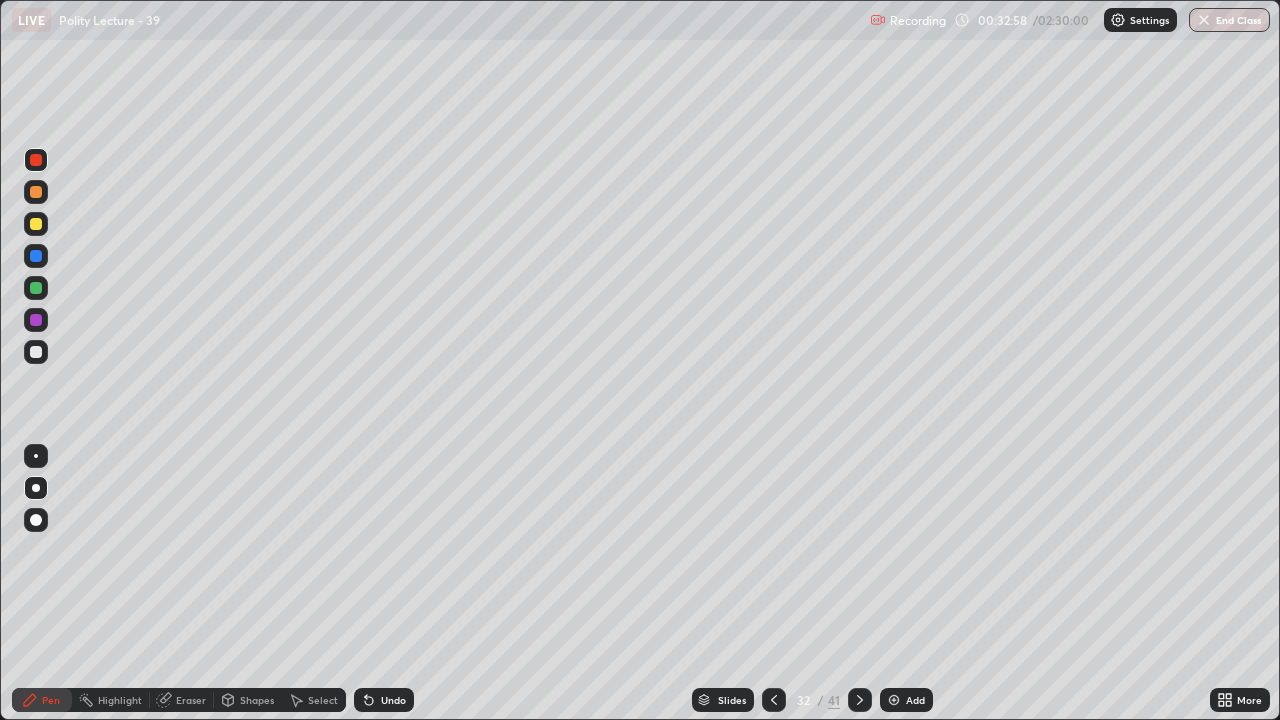 click 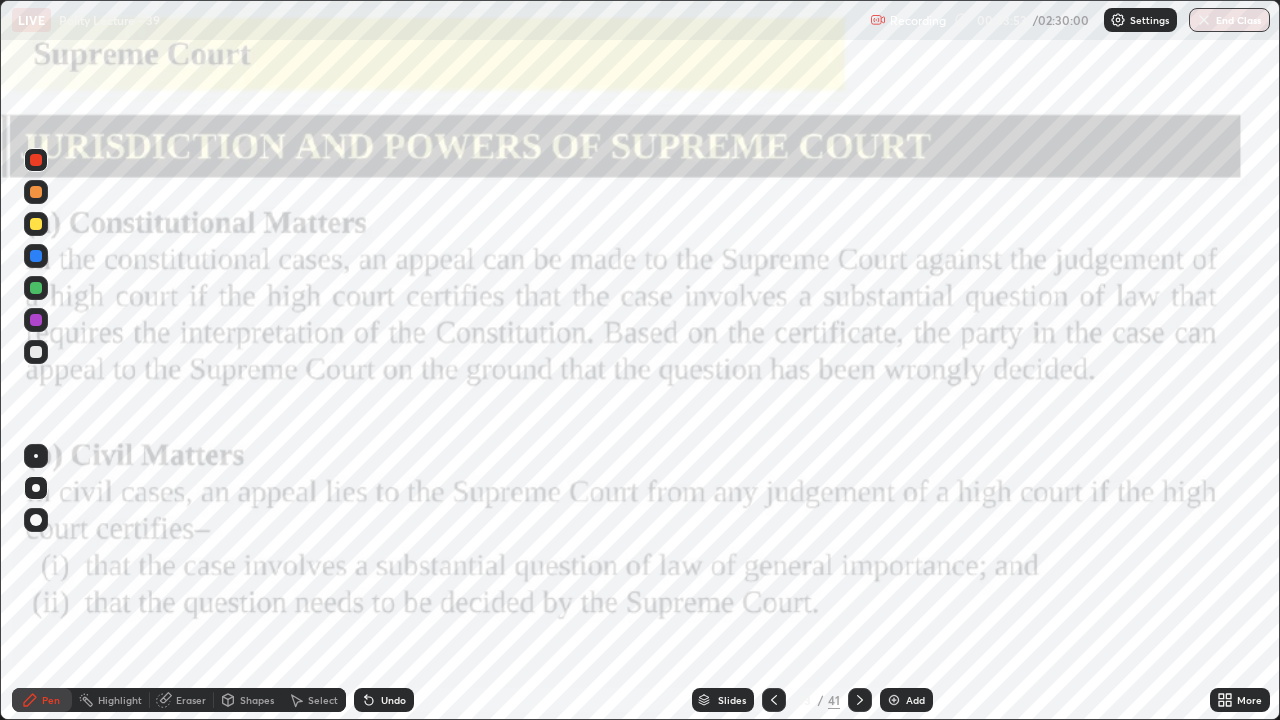 click 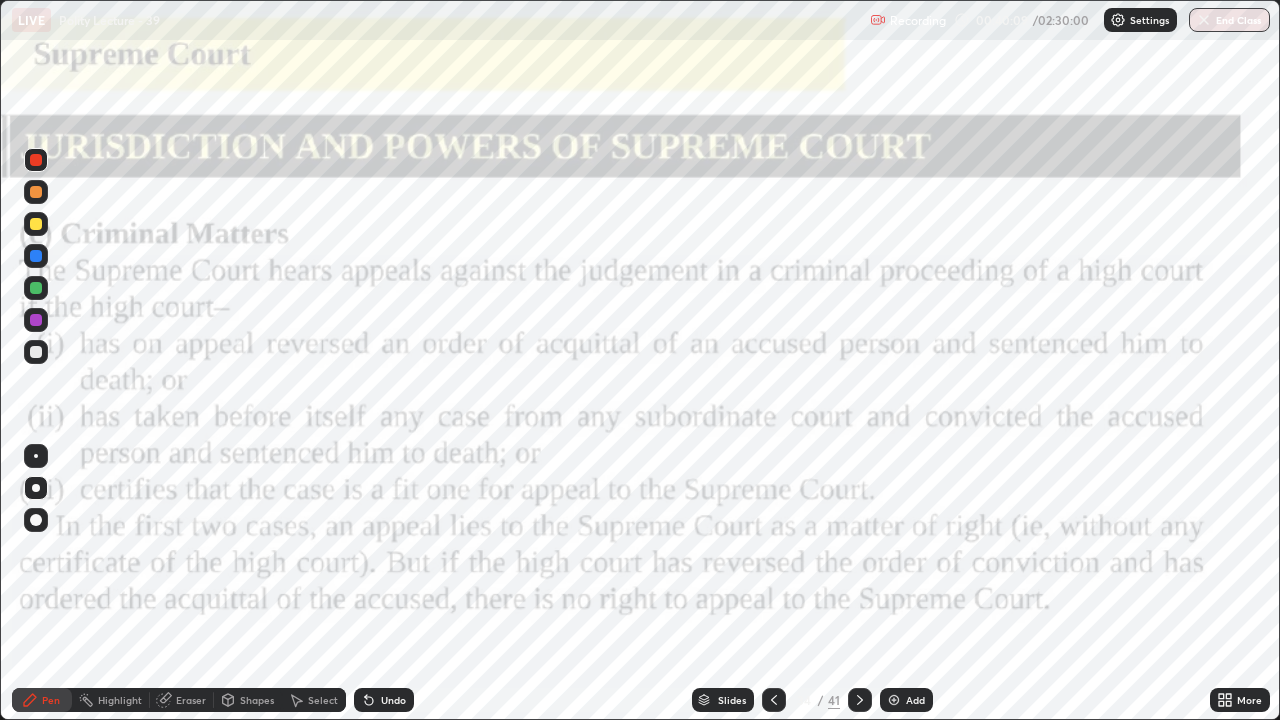 click 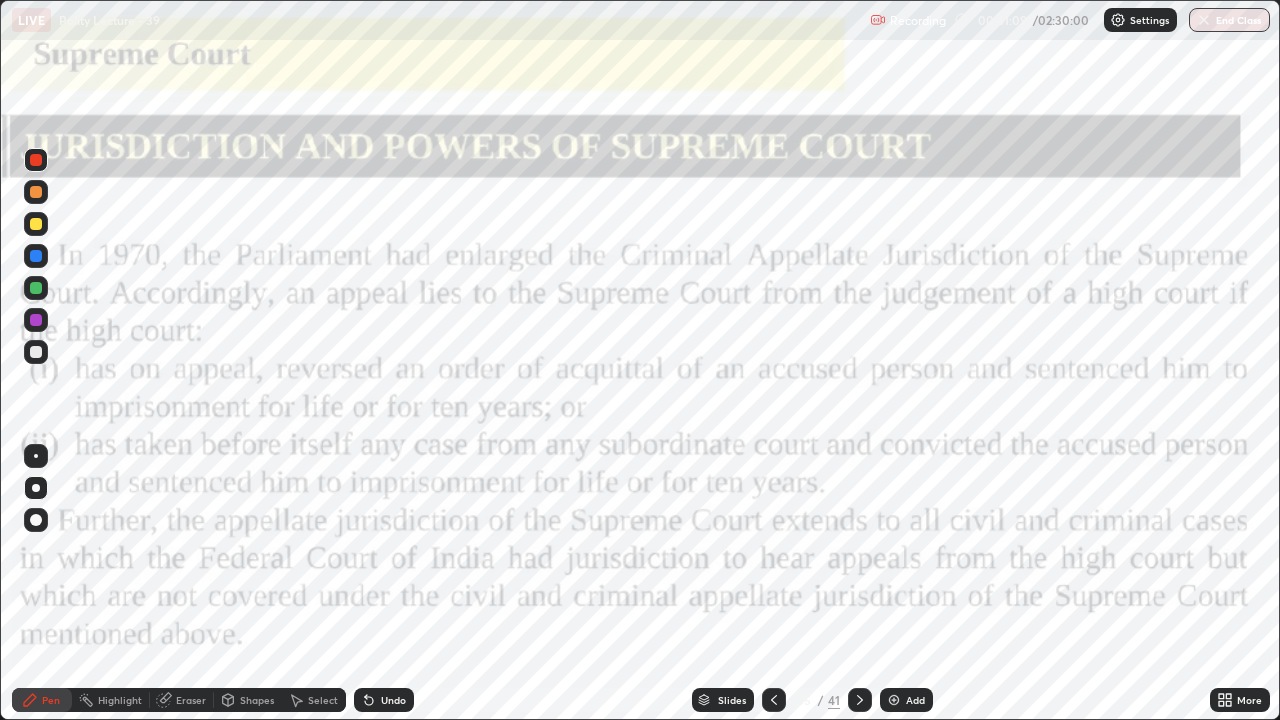 click on "Add" at bounding box center (915, 700) 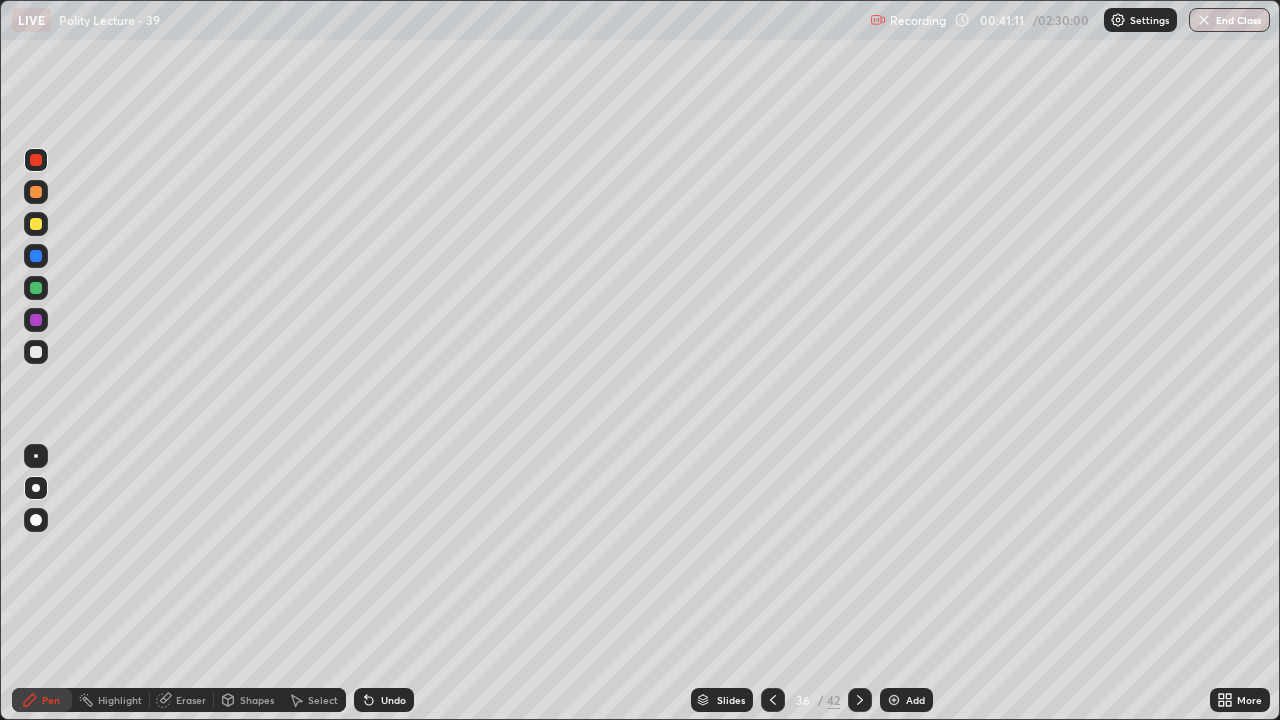 click at bounding box center (36, 224) 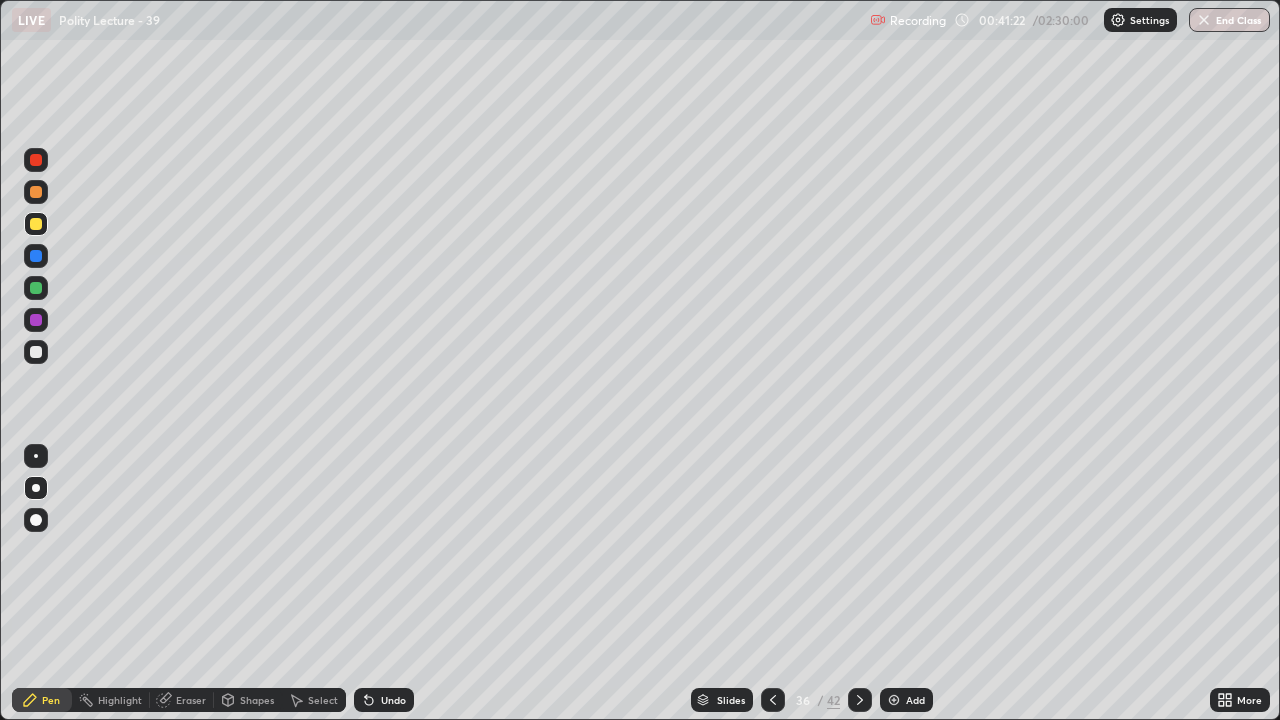 click at bounding box center (36, 256) 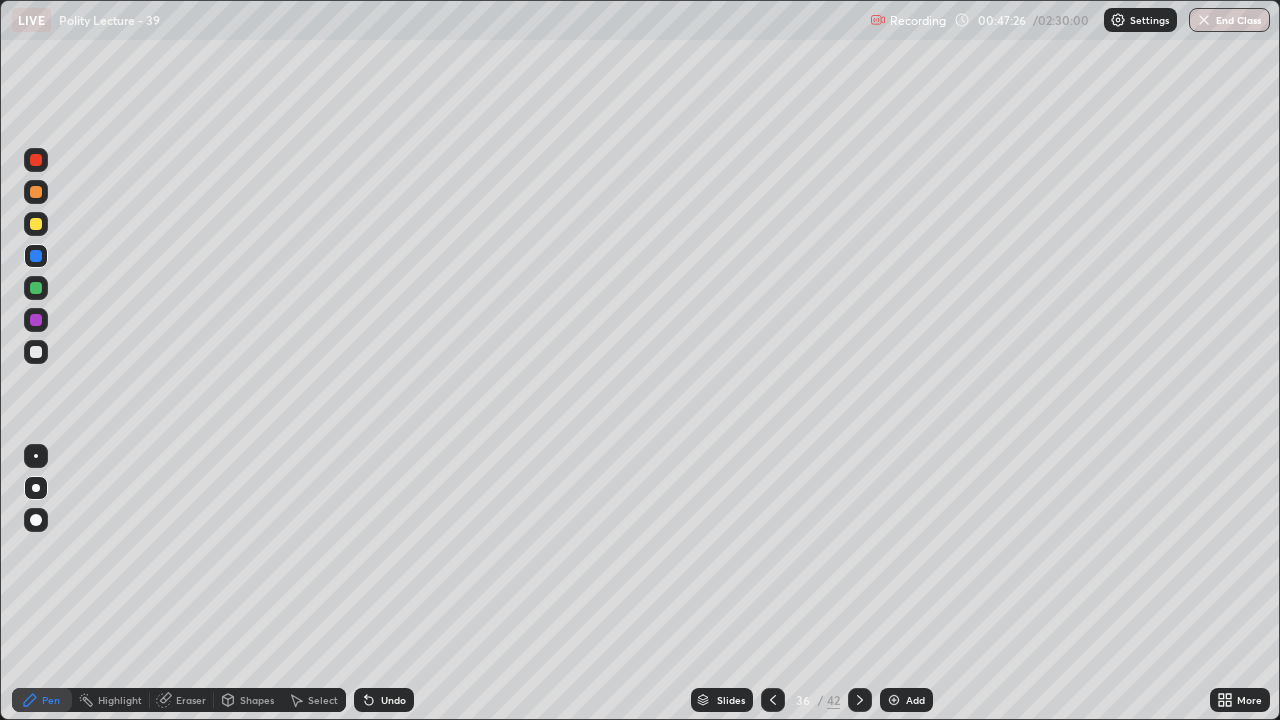 click 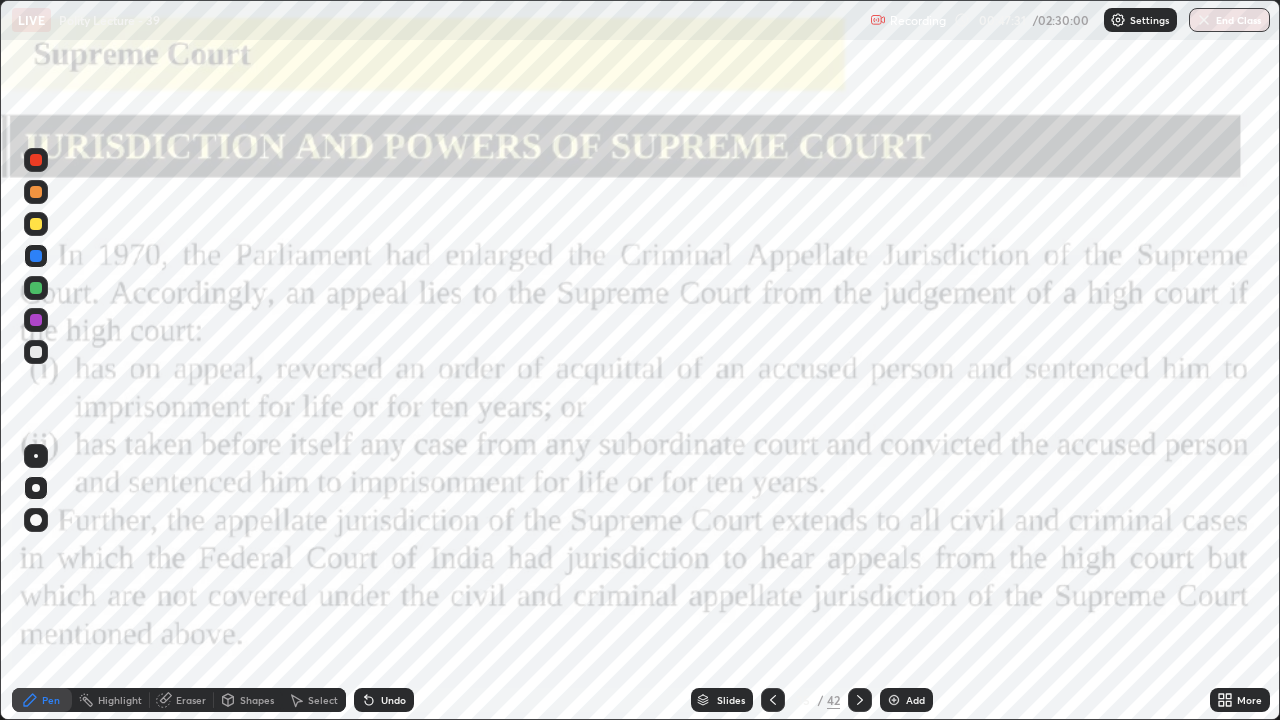 click at bounding box center [36, 160] 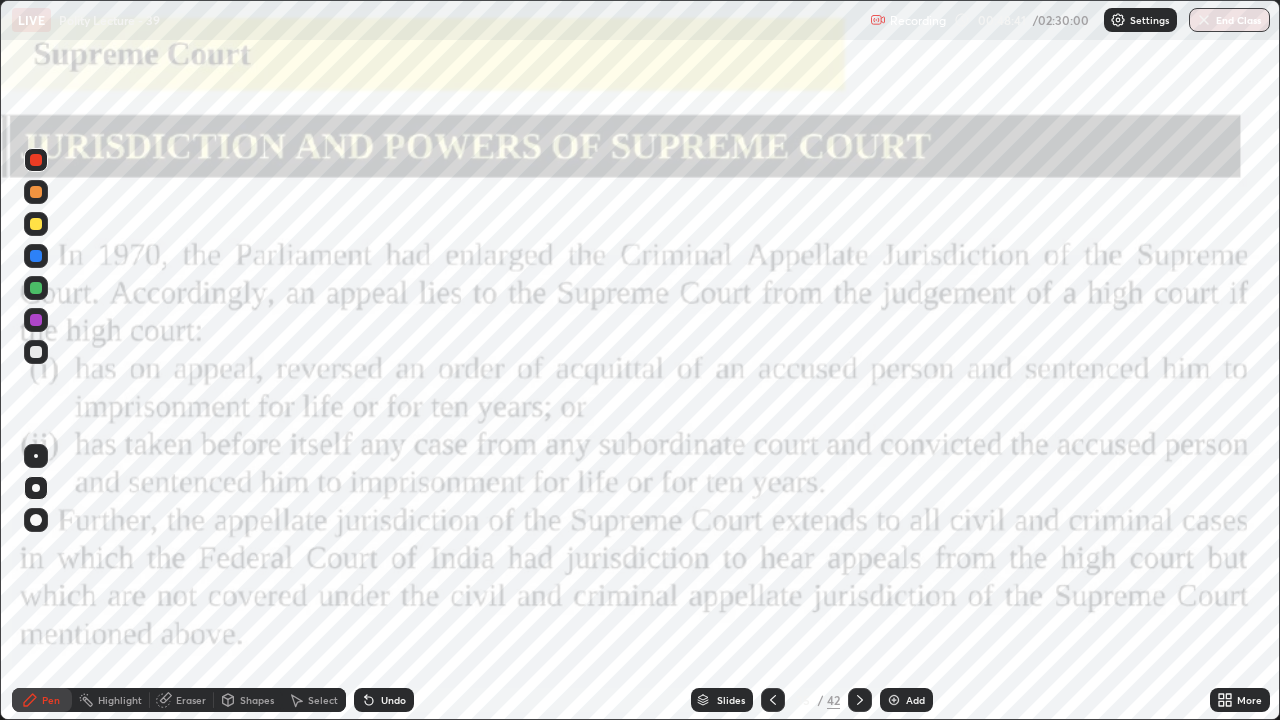 click on "Add" at bounding box center [906, 700] 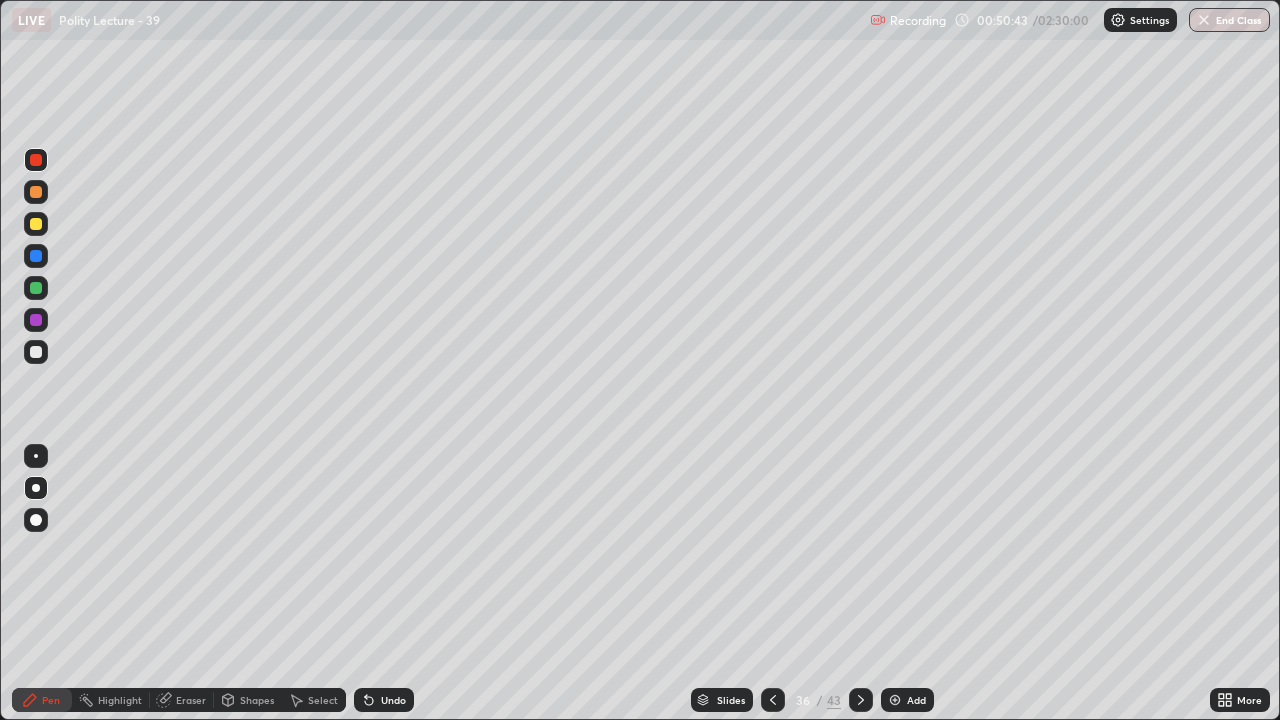 click 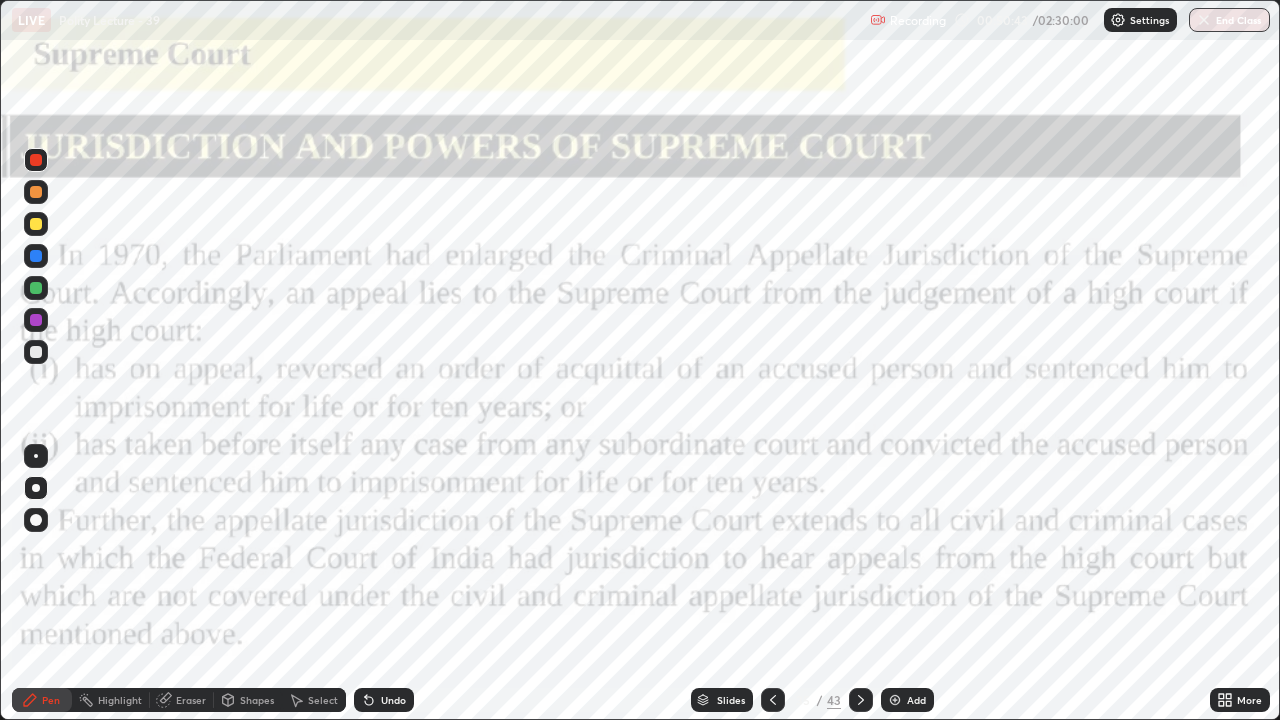 click at bounding box center [861, 700] 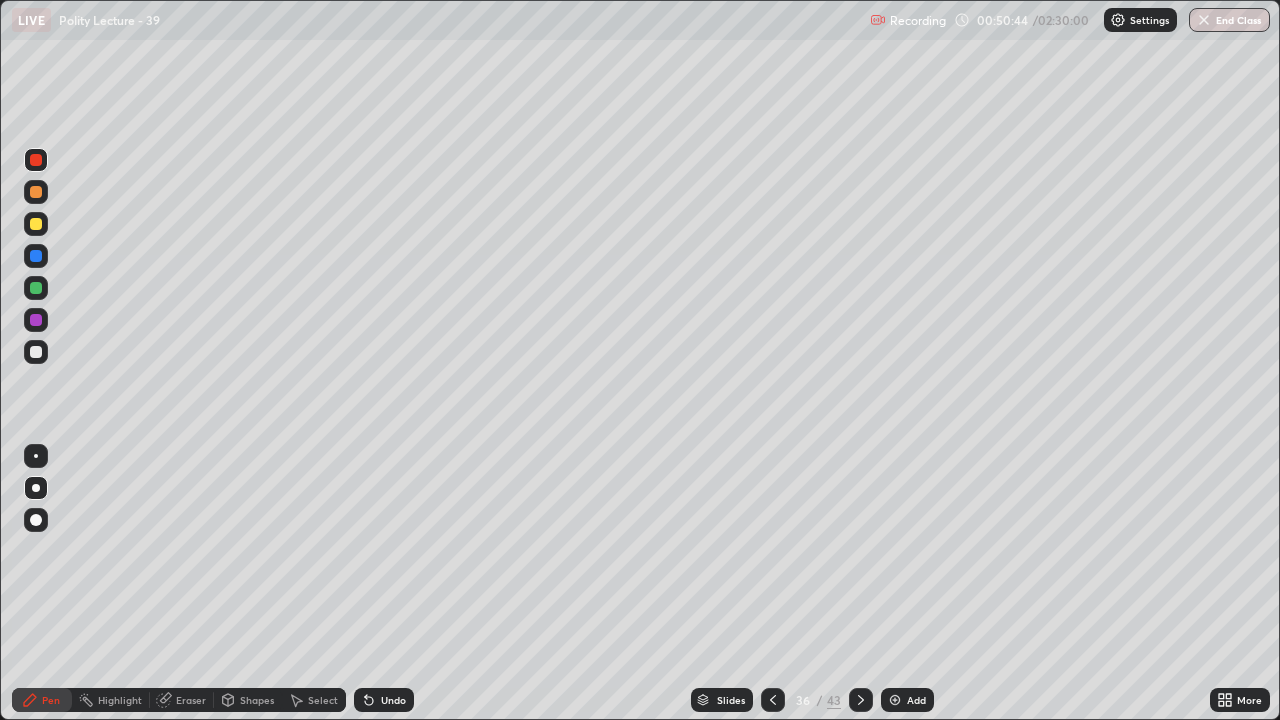 click 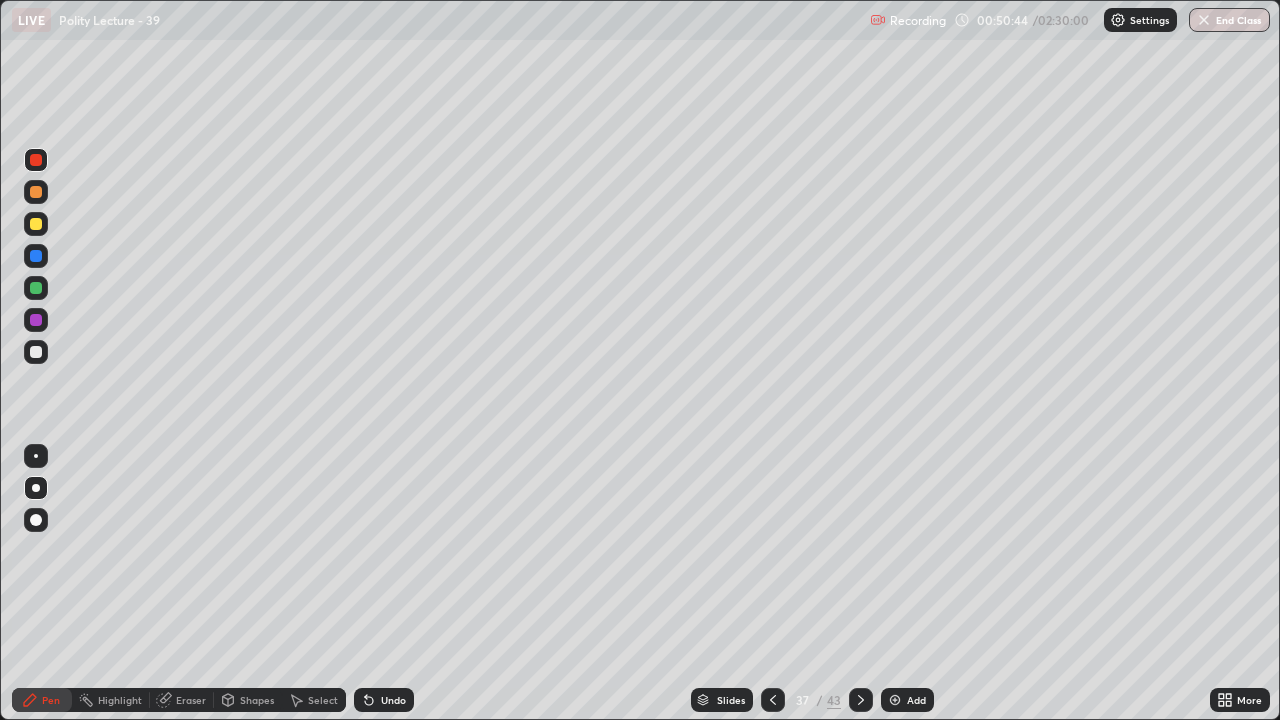 click on "Add" at bounding box center (907, 700) 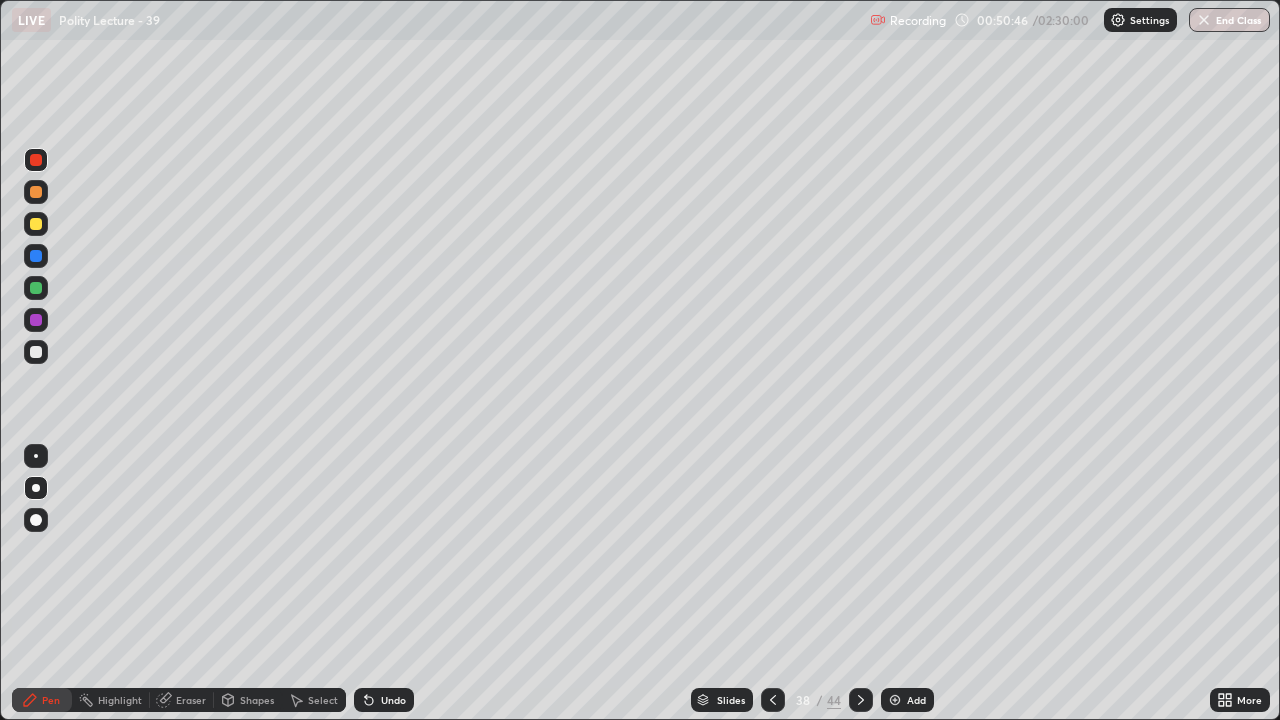 click 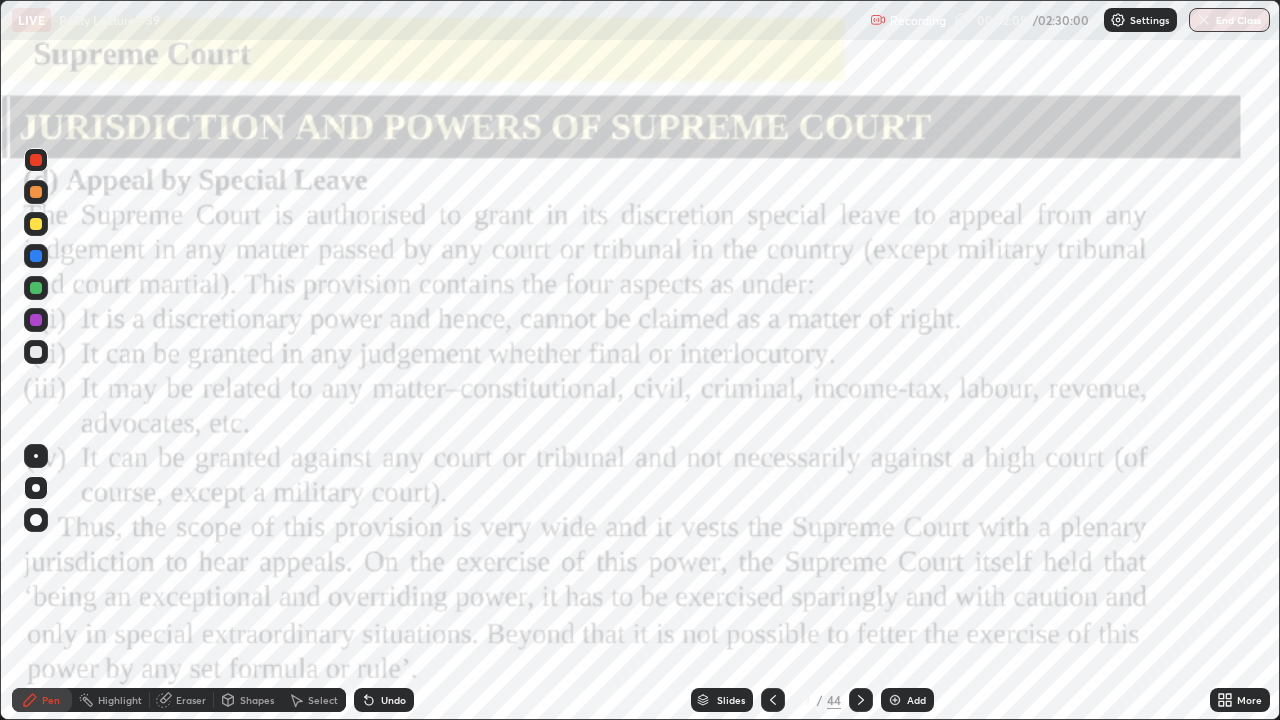 click on "Add" at bounding box center [916, 700] 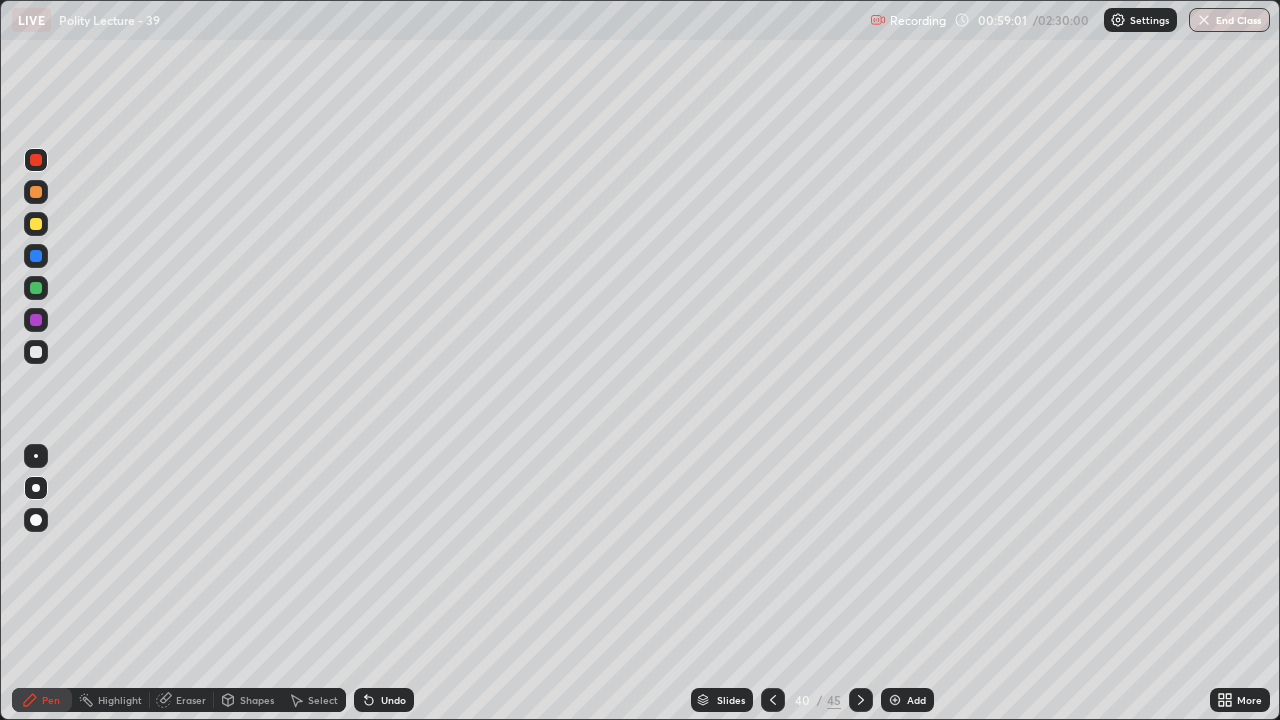 click 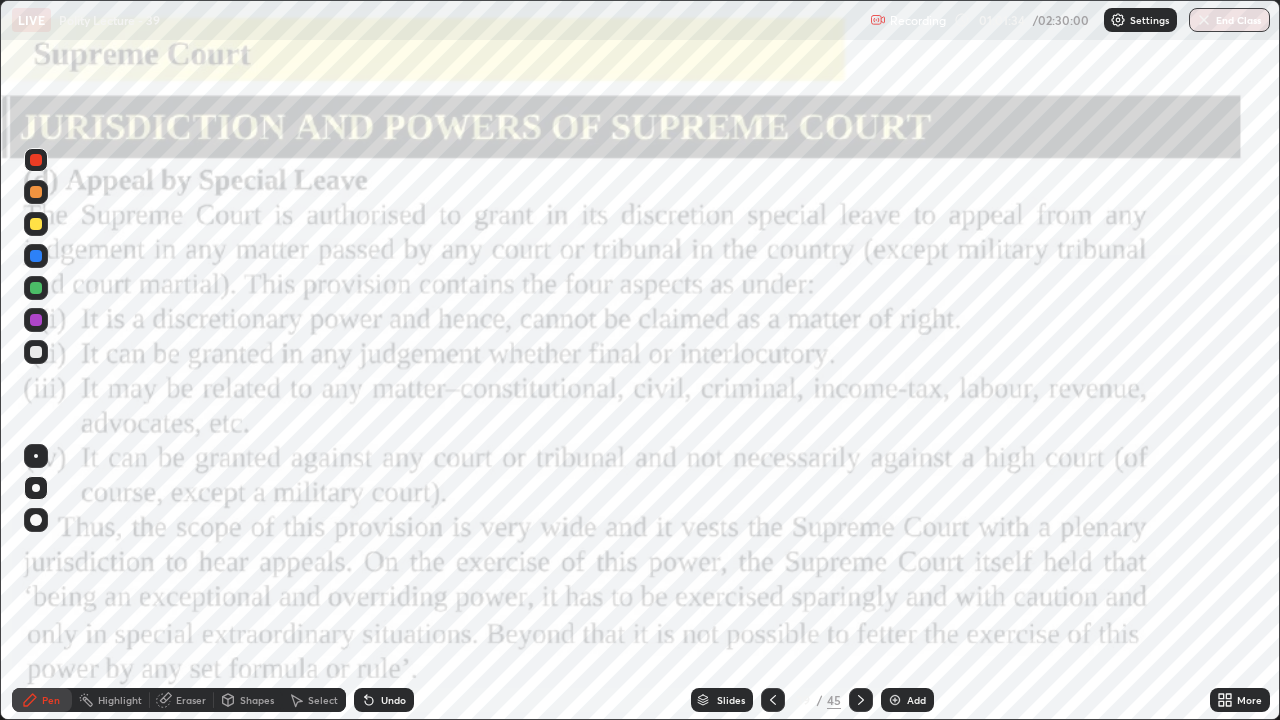 click at bounding box center (861, 700) 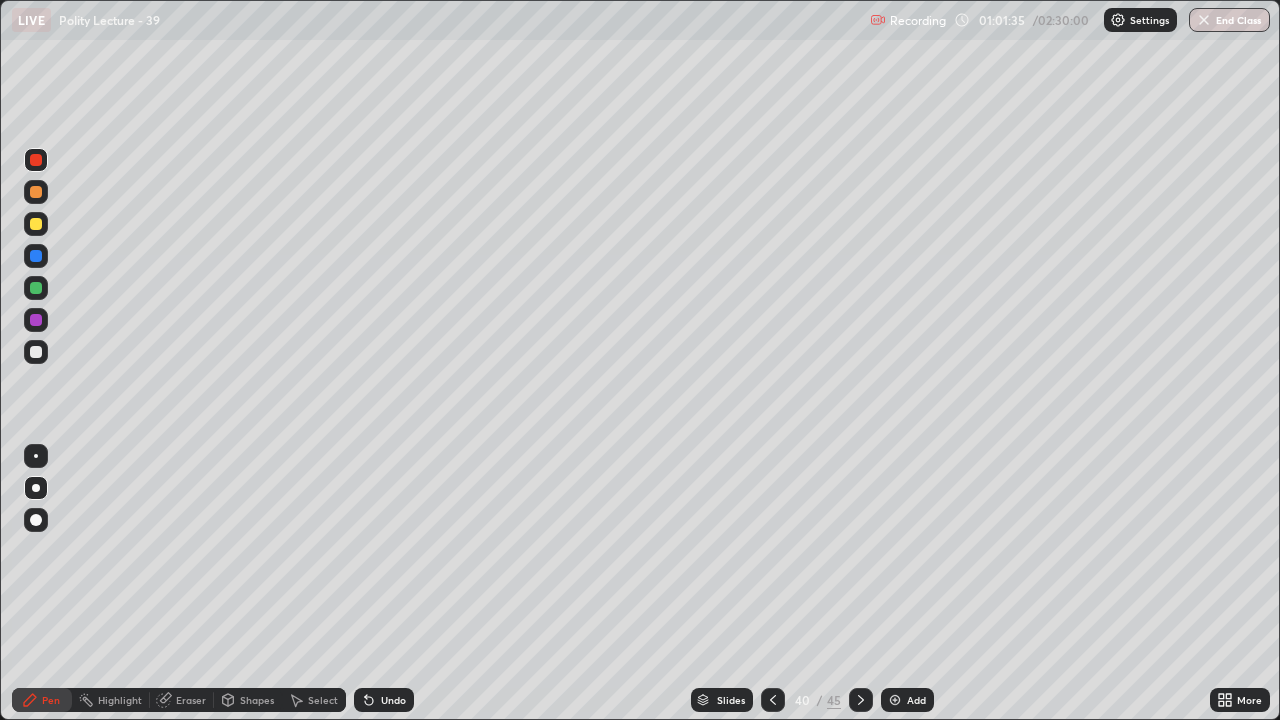 click at bounding box center [861, 700] 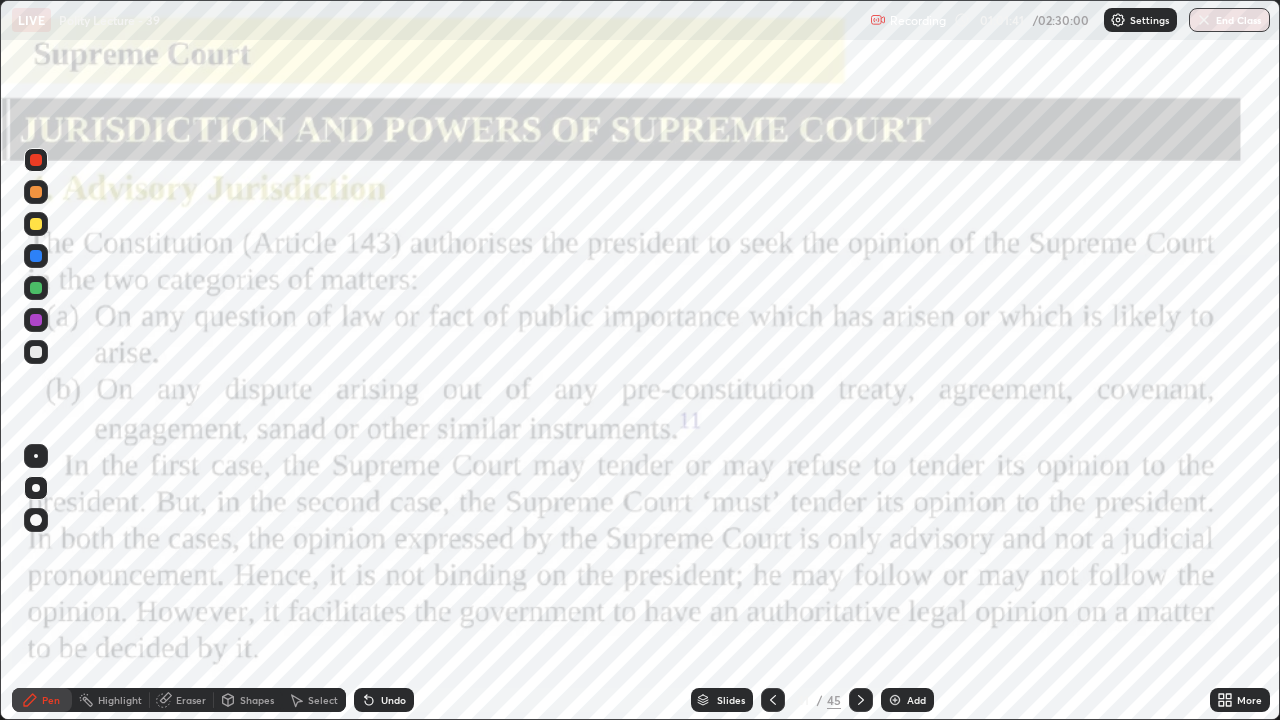 click on "Add" at bounding box center [907, 700] 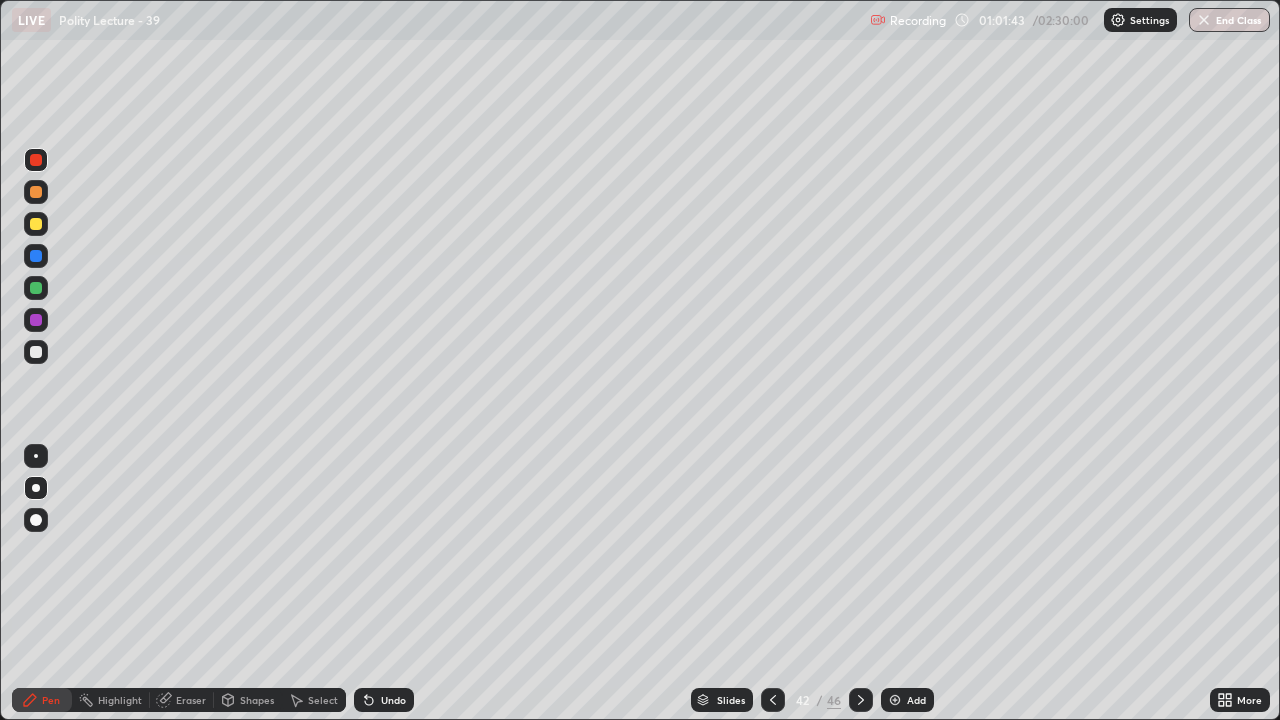 click at bounding box center (36, 352) 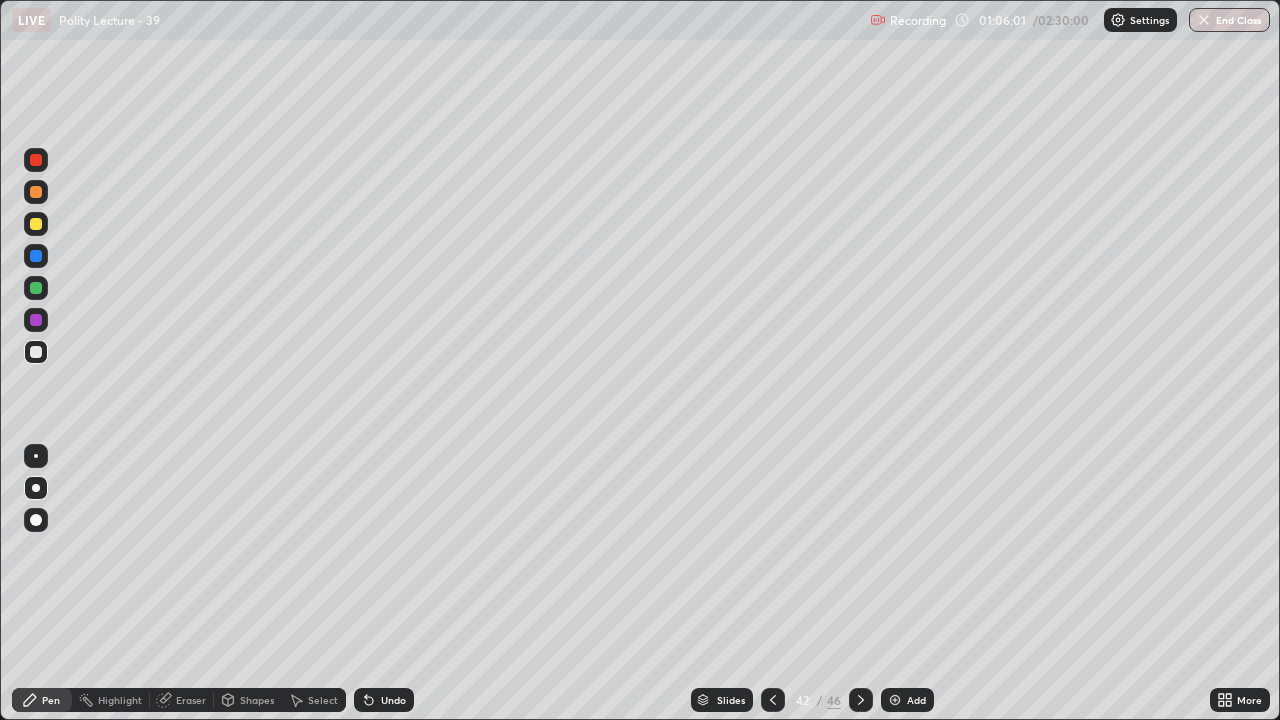 click 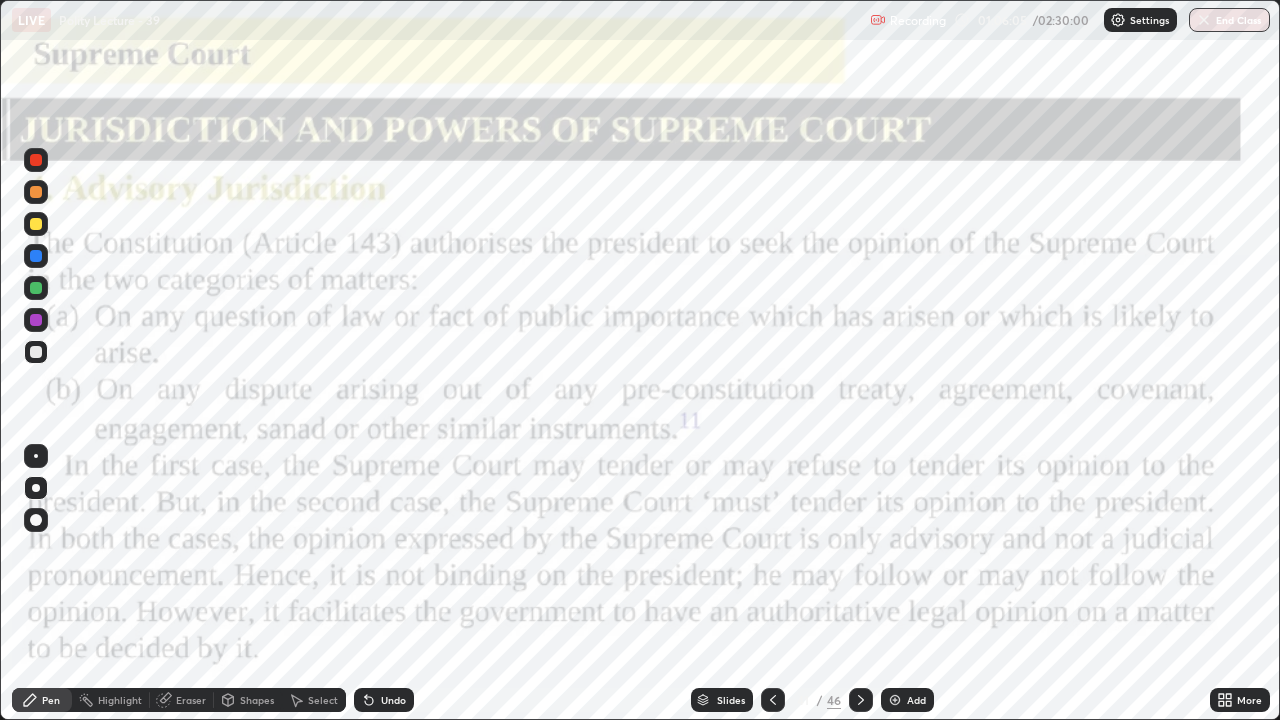 click 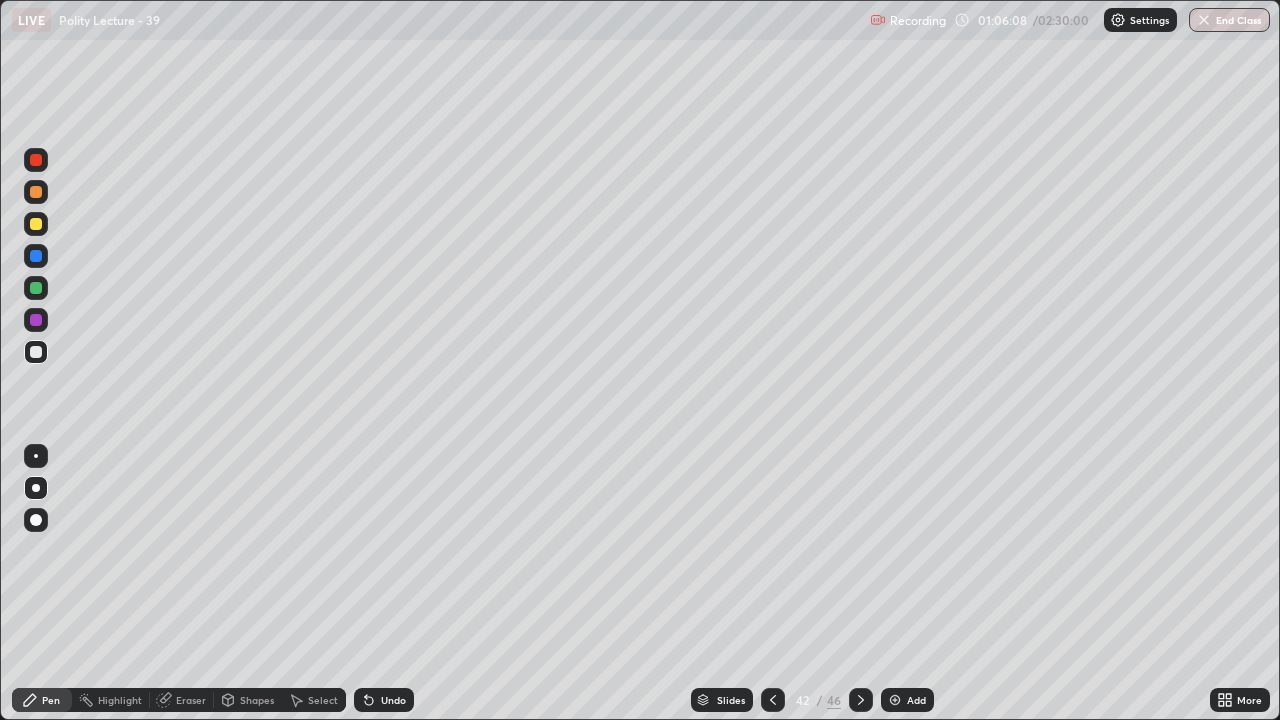 click on "Add" at bounding box center [916, 700] 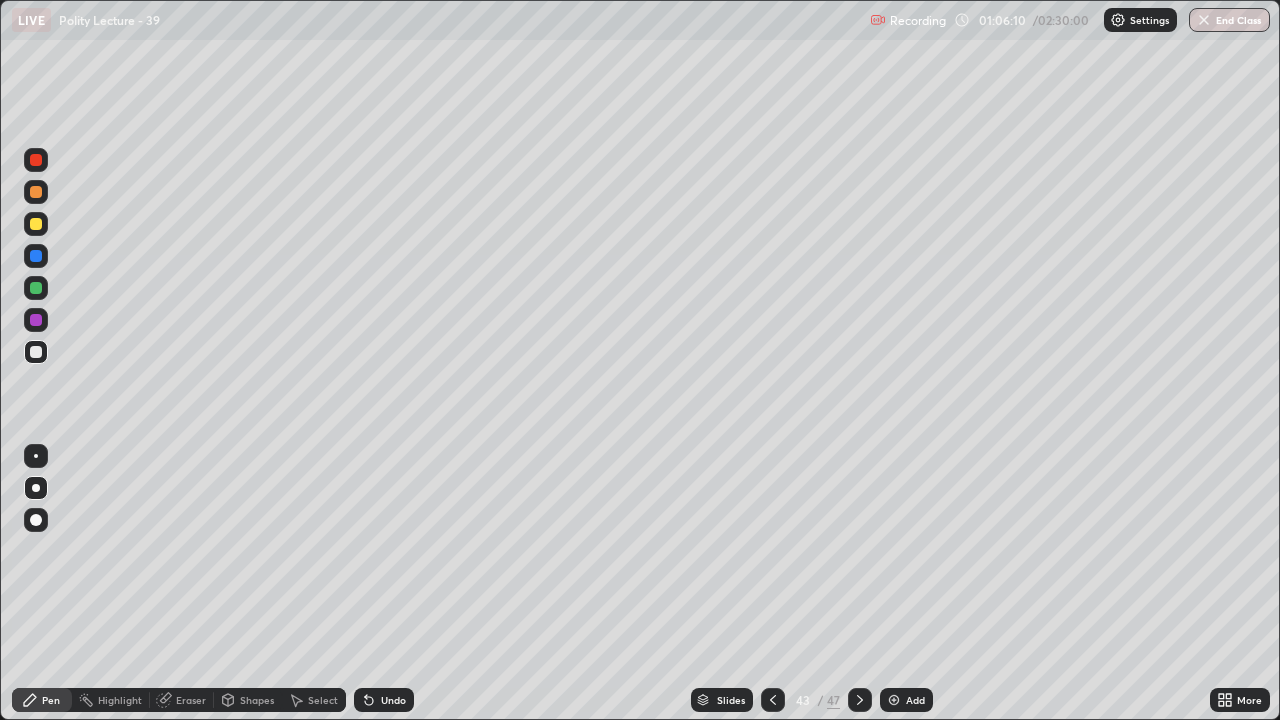 click at bounding box center [36, 224] 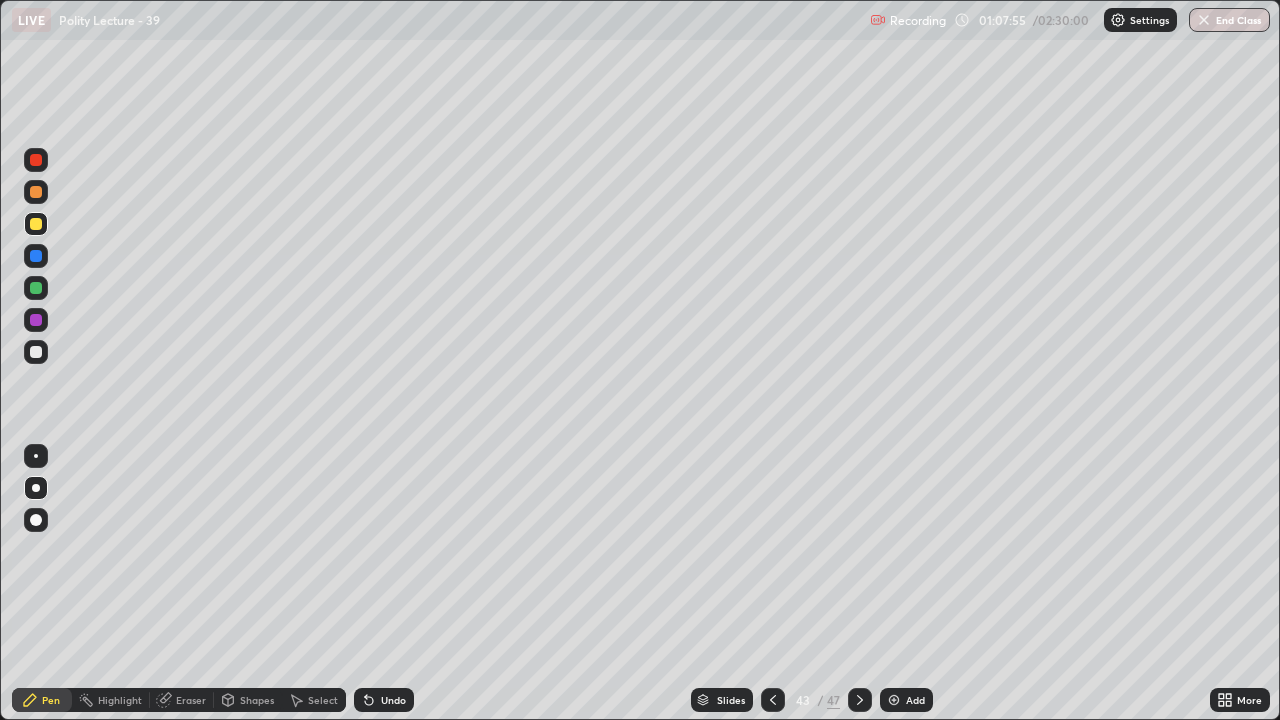 click at bounding box center [773, 700] 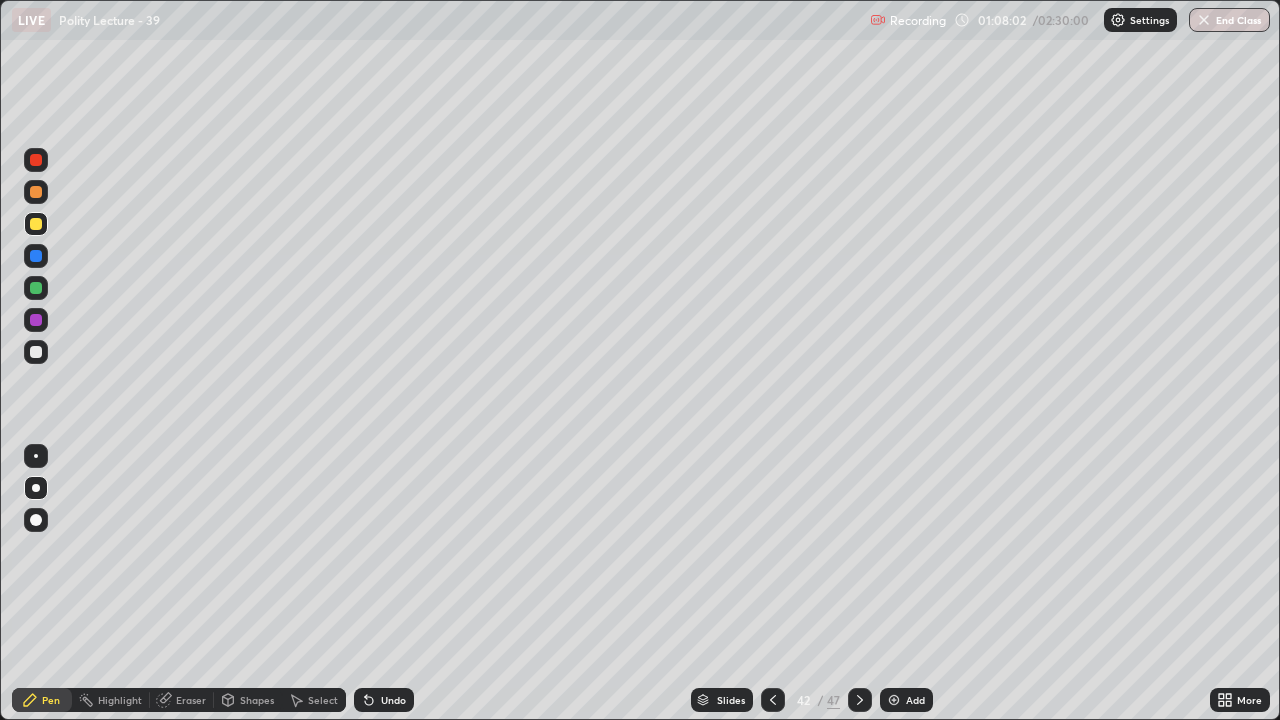 click 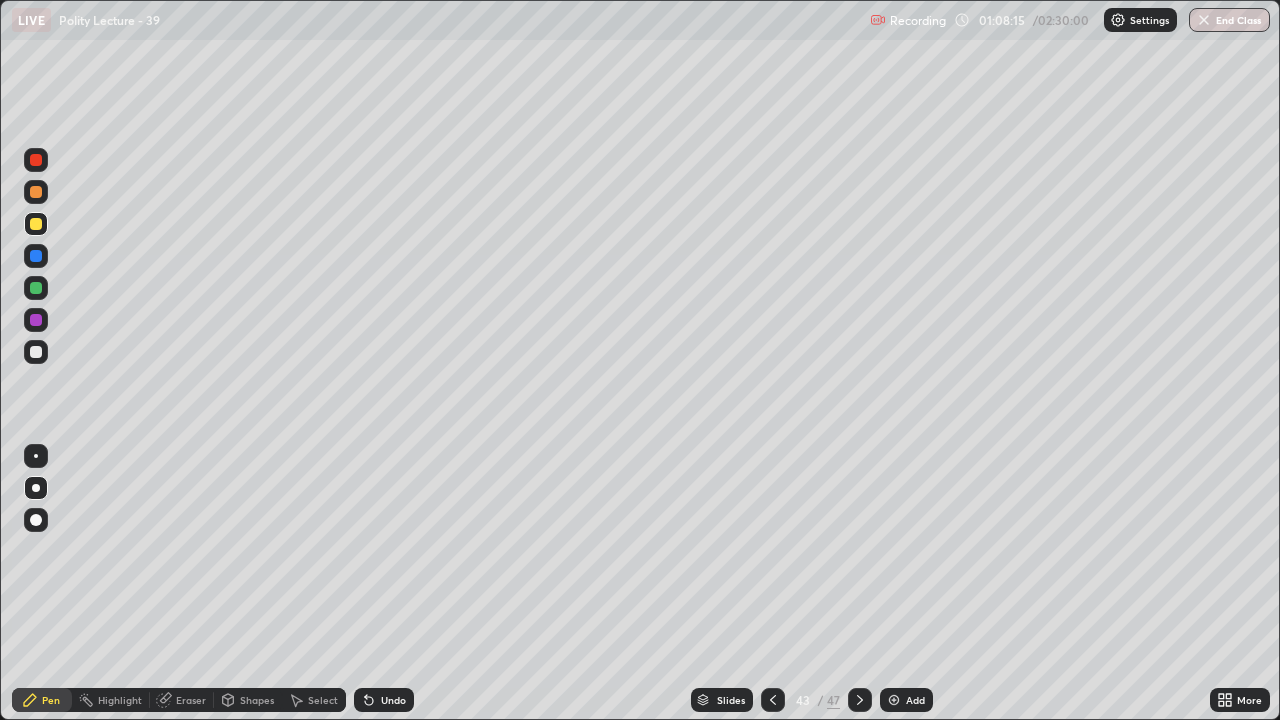 click on "Slides" at bounding box center [731, 700] 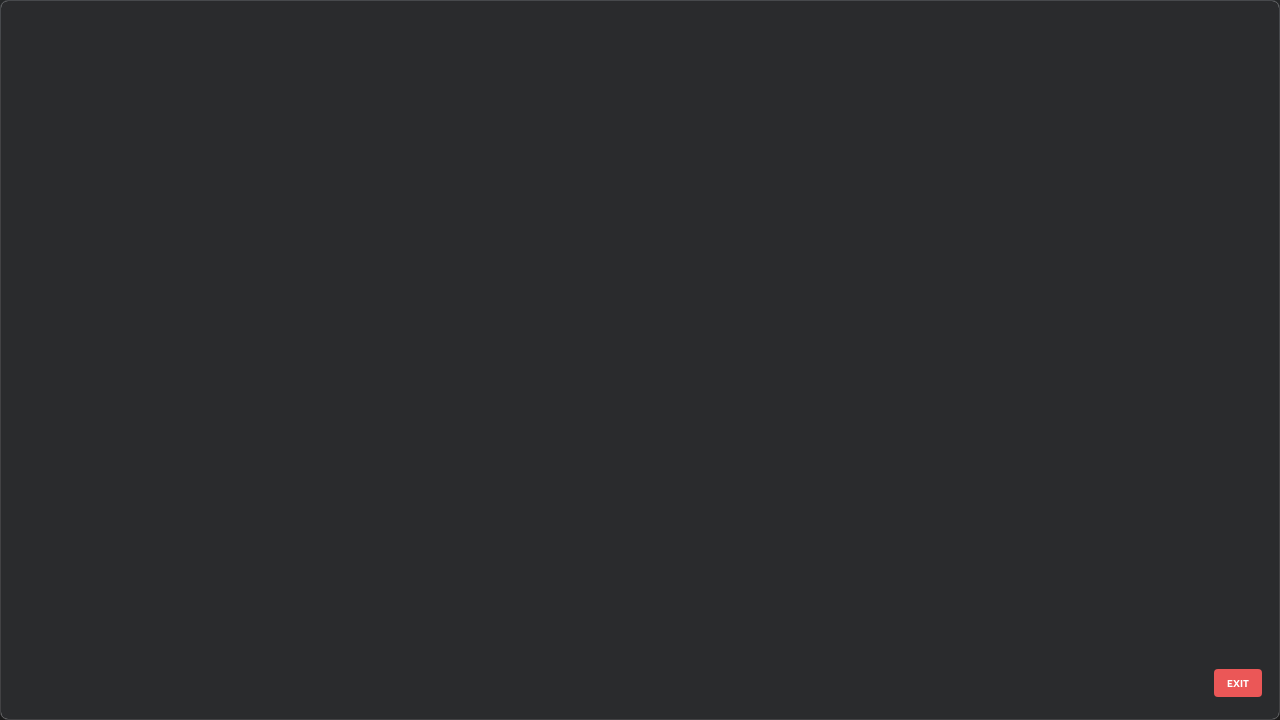 scroll, scrollTop: 2651, scrollLeft: 0, axis: vertical 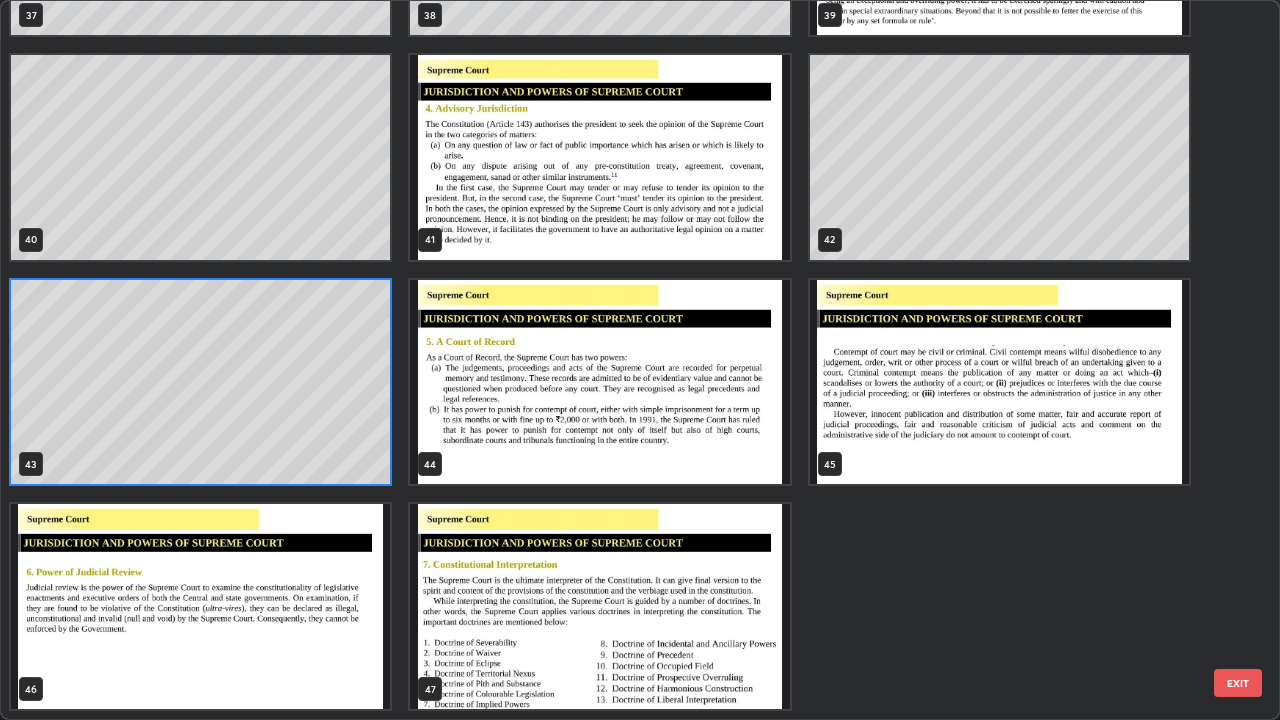 click at bounding box center [599, 382] 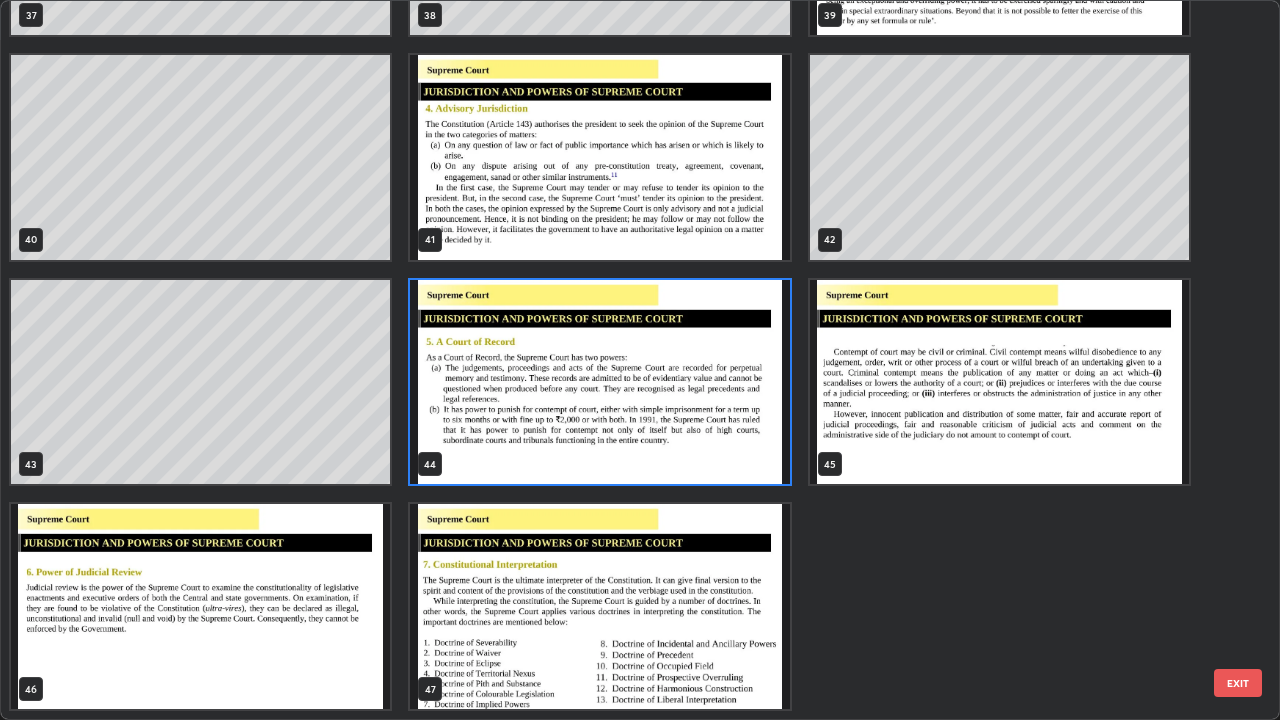 click at bounding box center (599, 382) 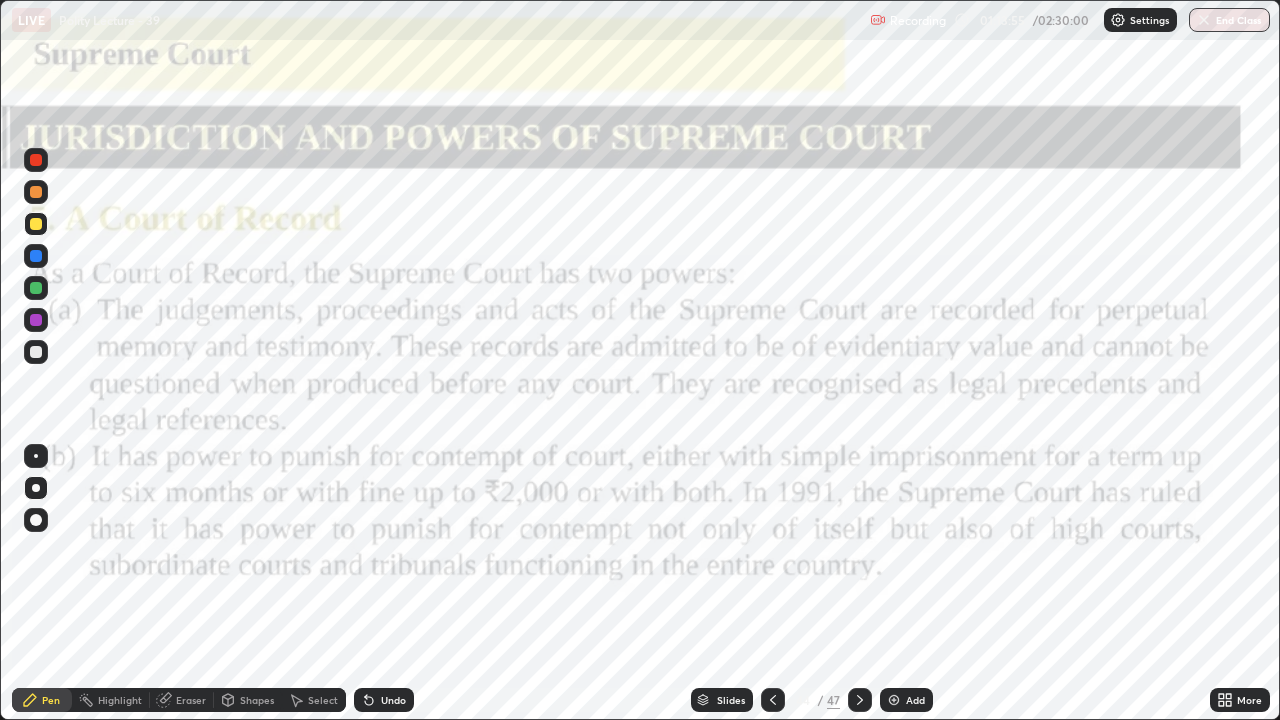 click at bounding box center [36, 160] 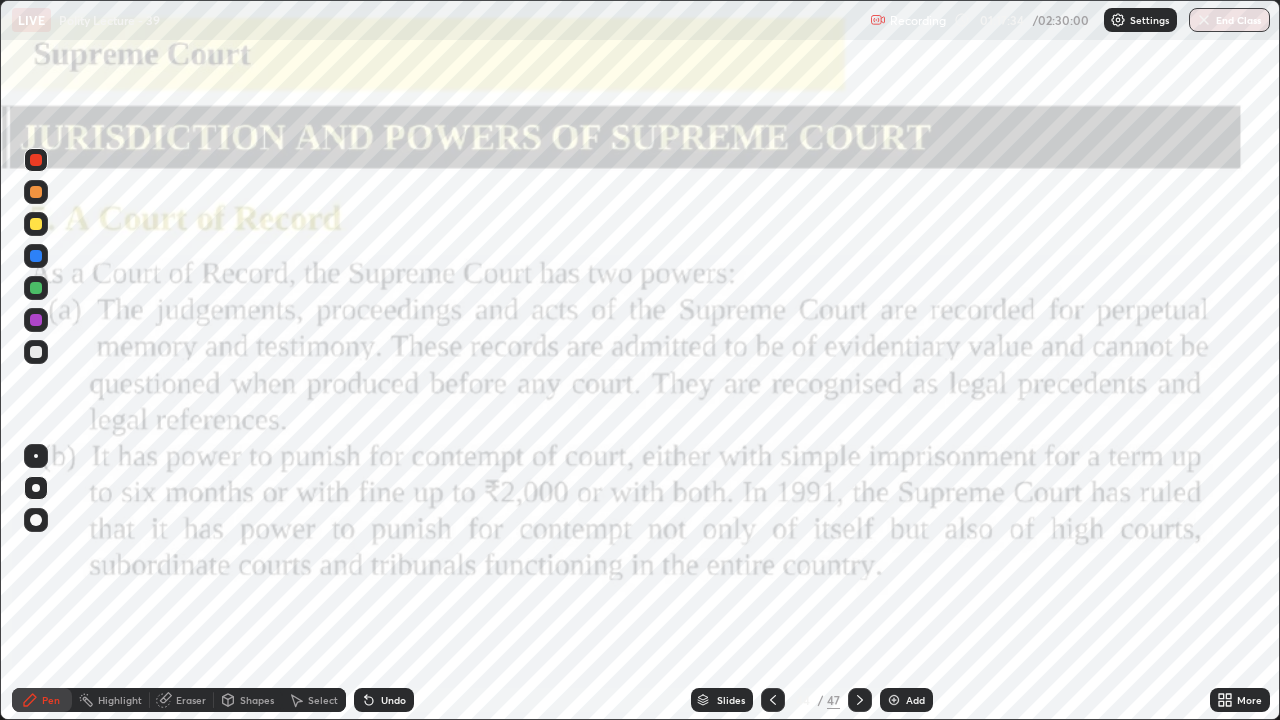 click 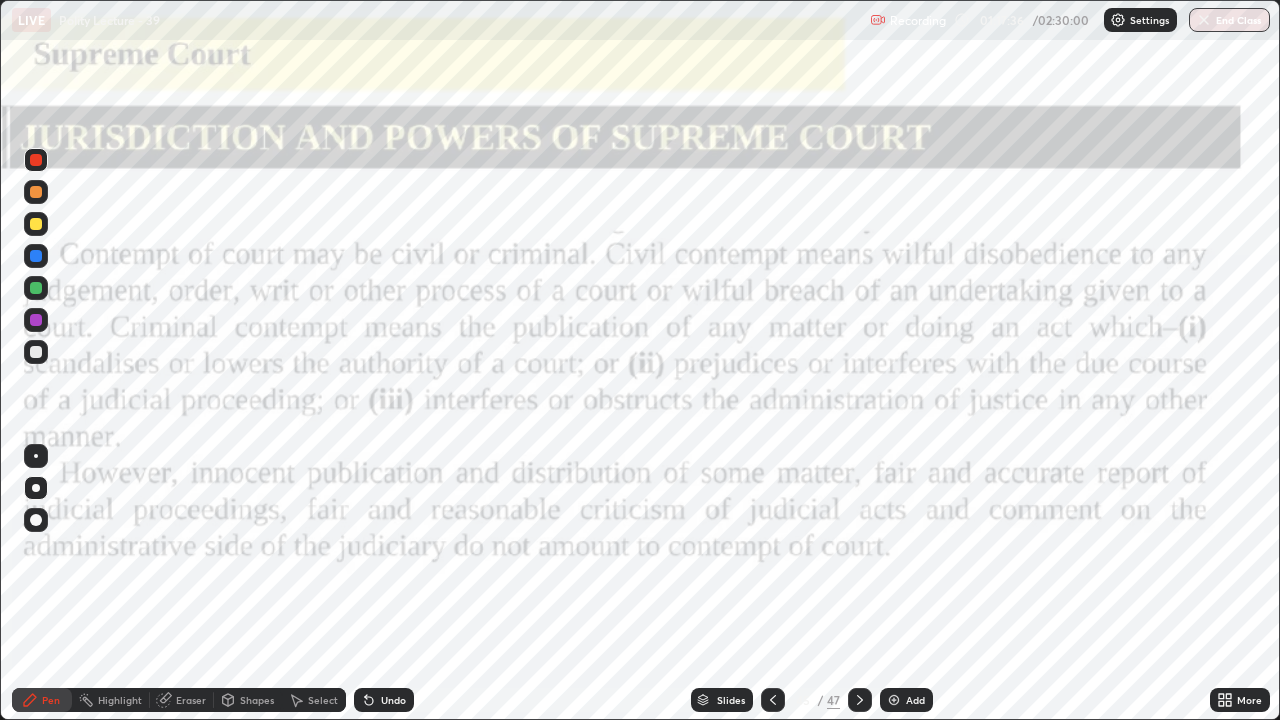 click 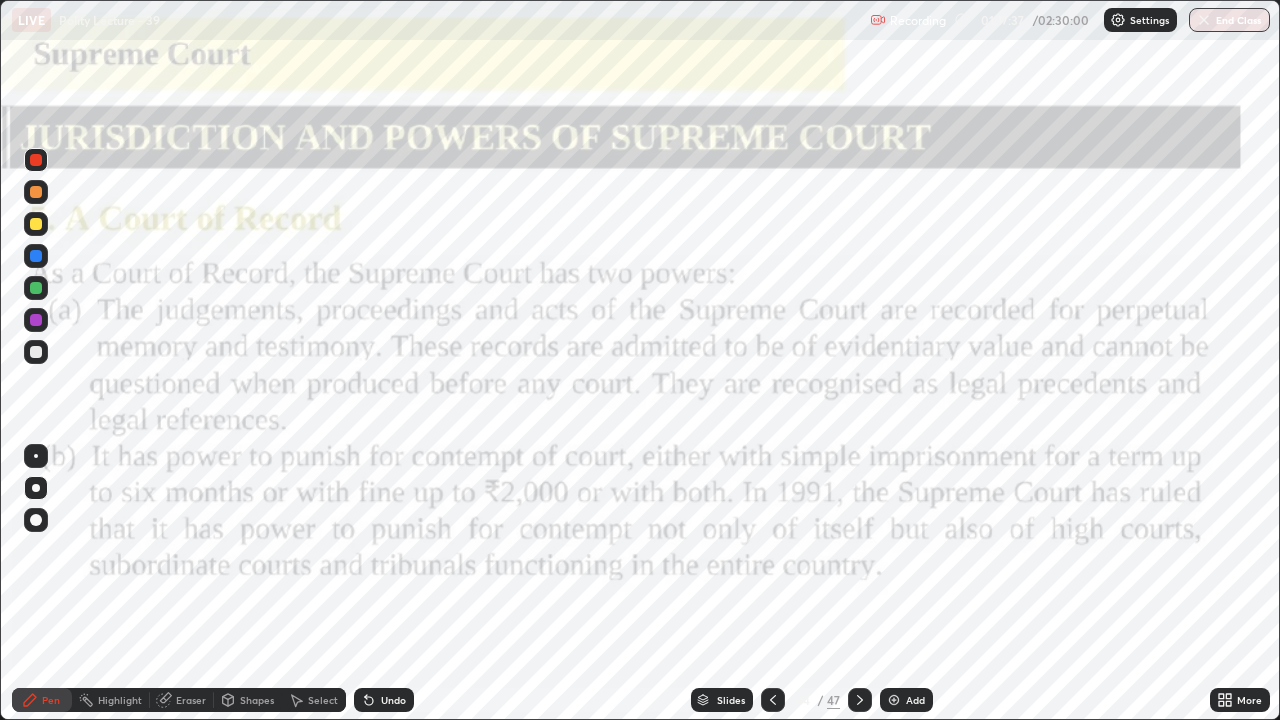 click 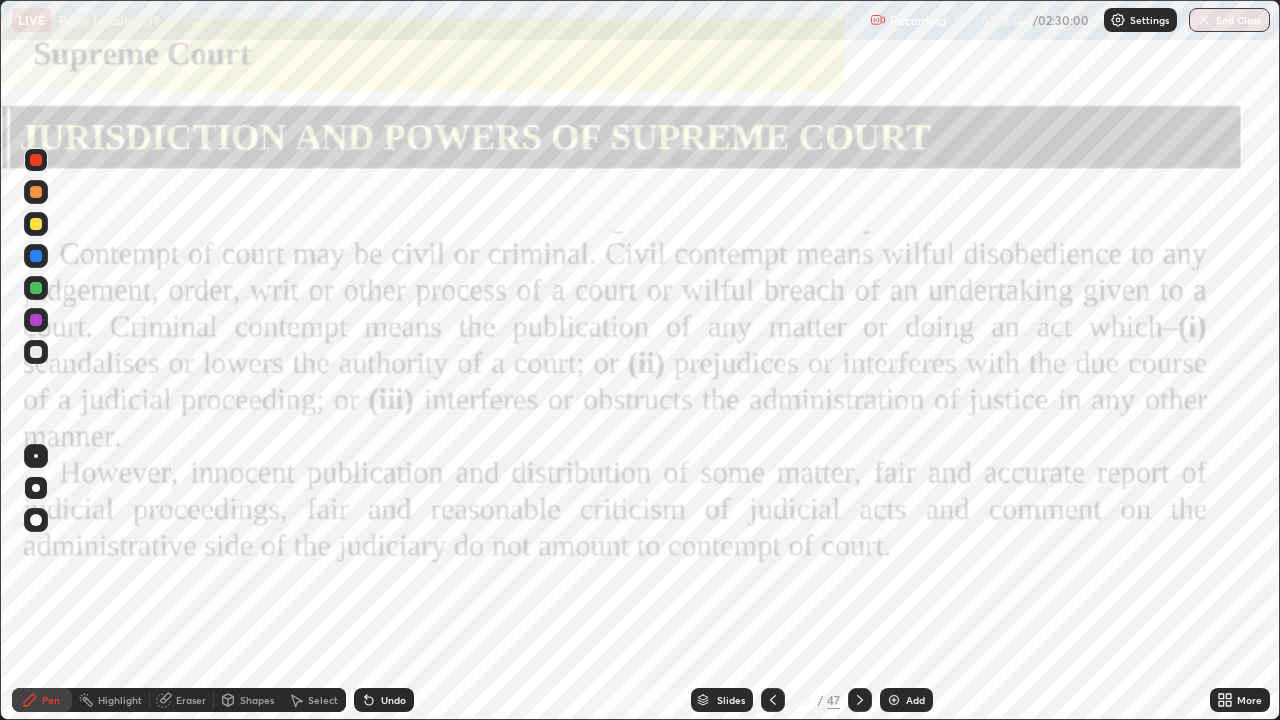 click 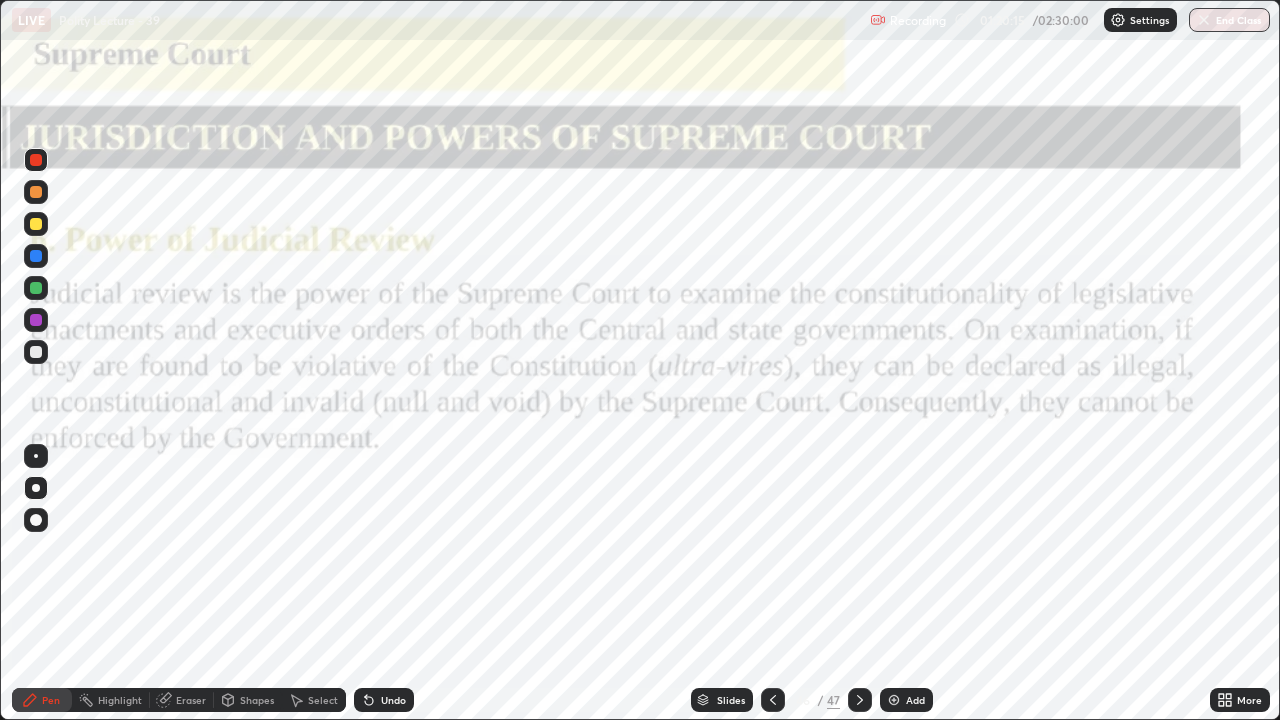 click at bounding box center [860, 700] 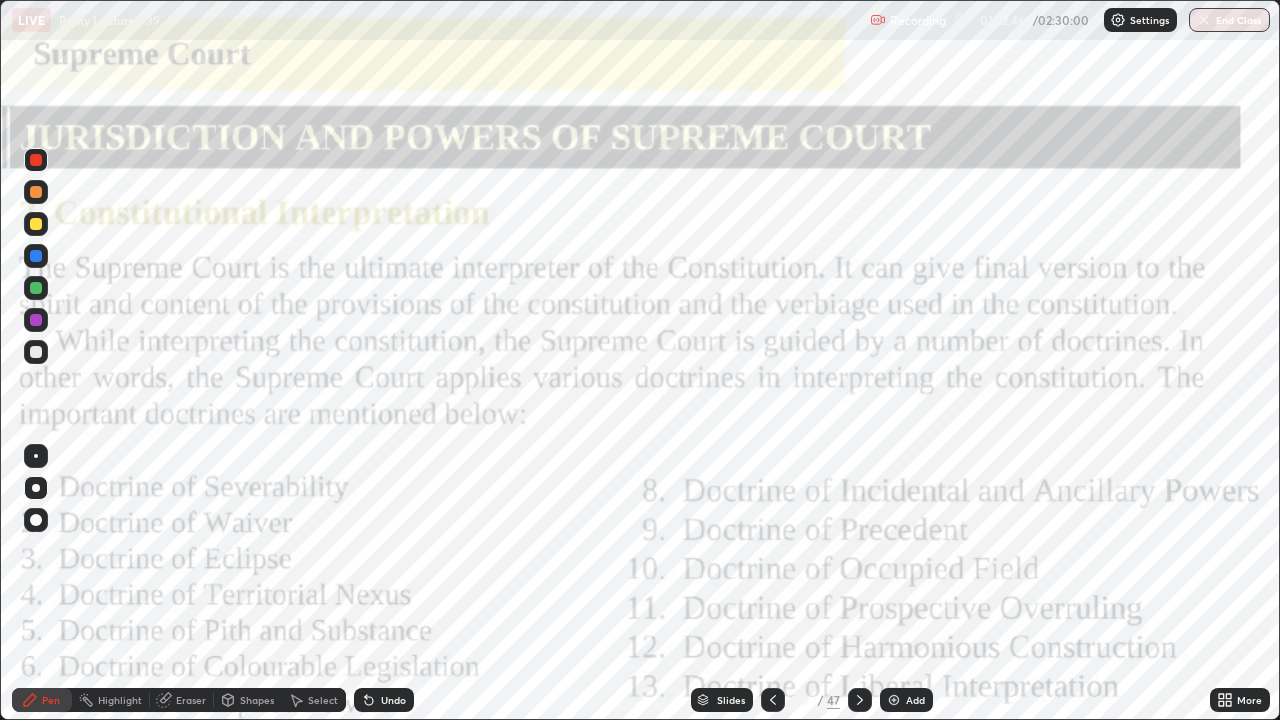 click on "Slides 47 / 47 Add" at bounding box center (812, 700) 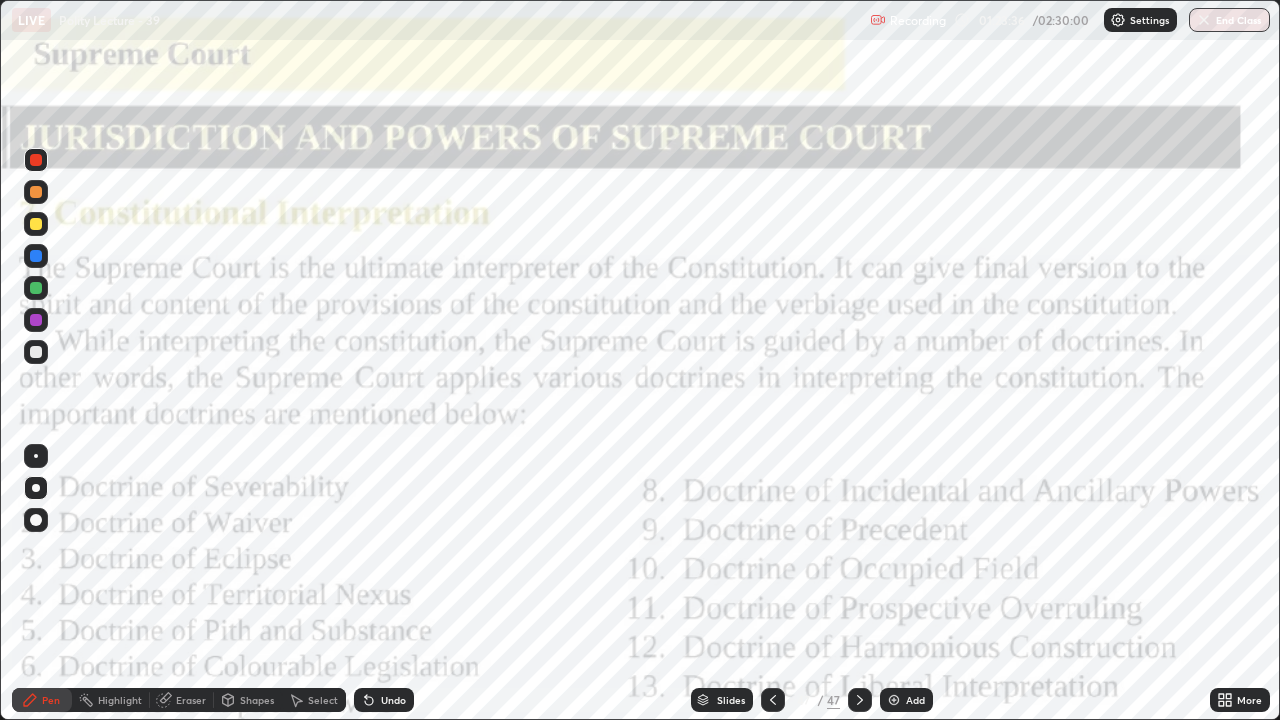 click at bounding box center (894, 700) 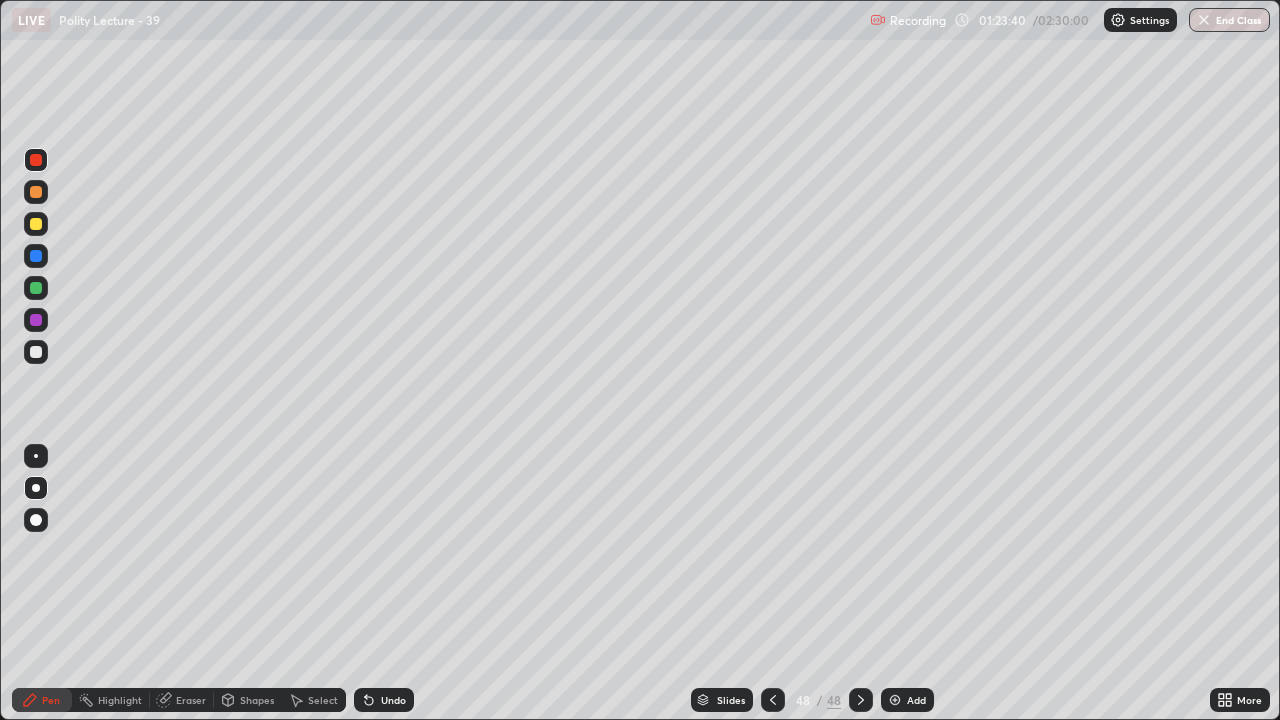 click on "More" at bounding box center [1240, 700] 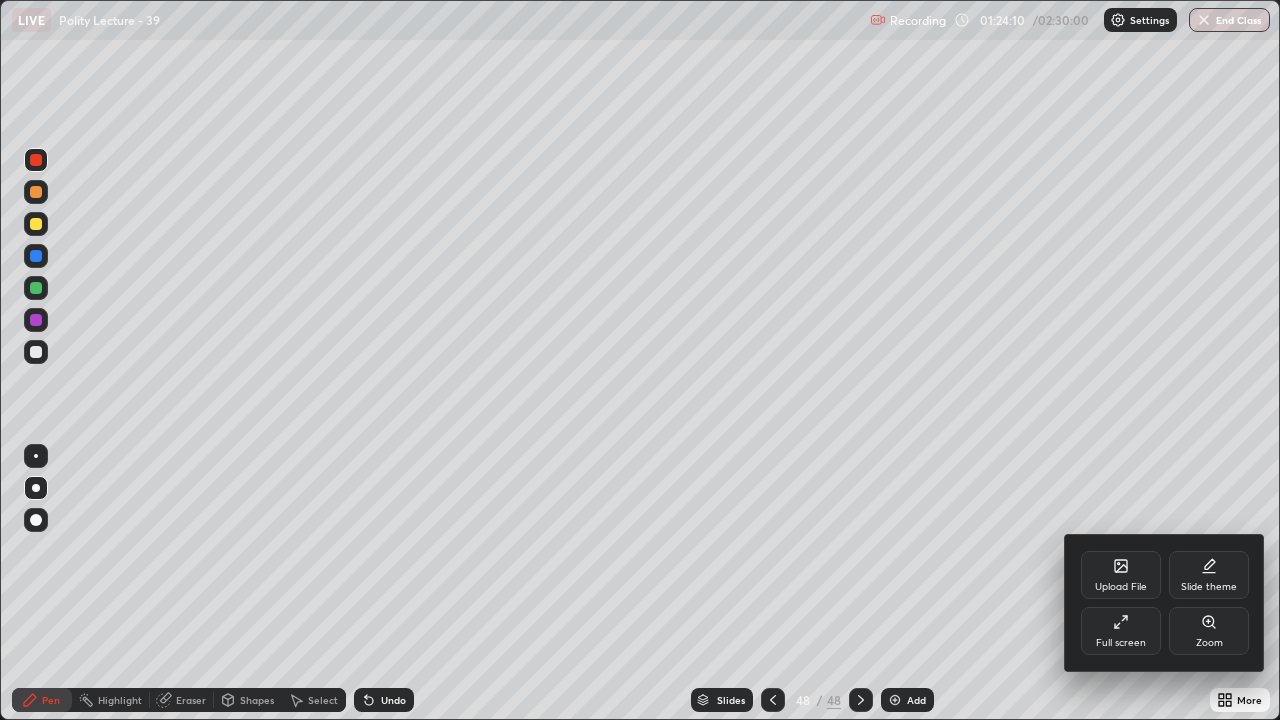 click on "Upload File" at bounding box center (1121, 575) 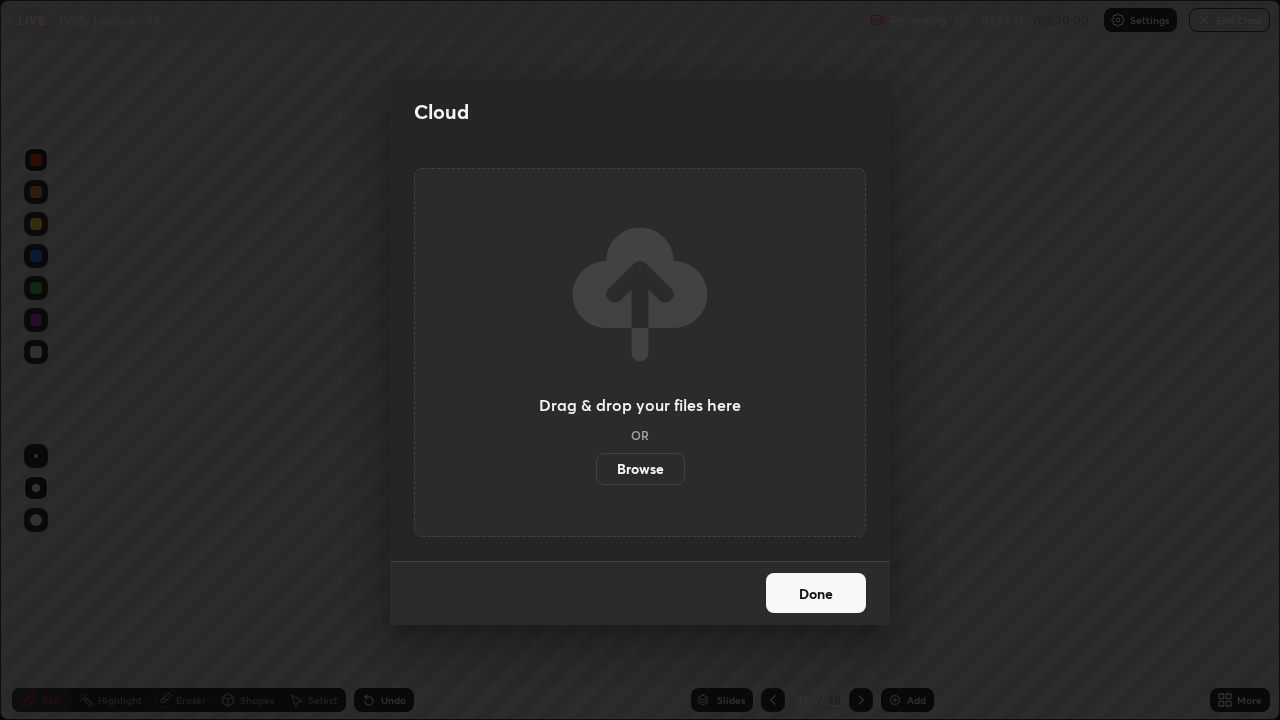 click on "Browse" at bounding box center [640, 469] 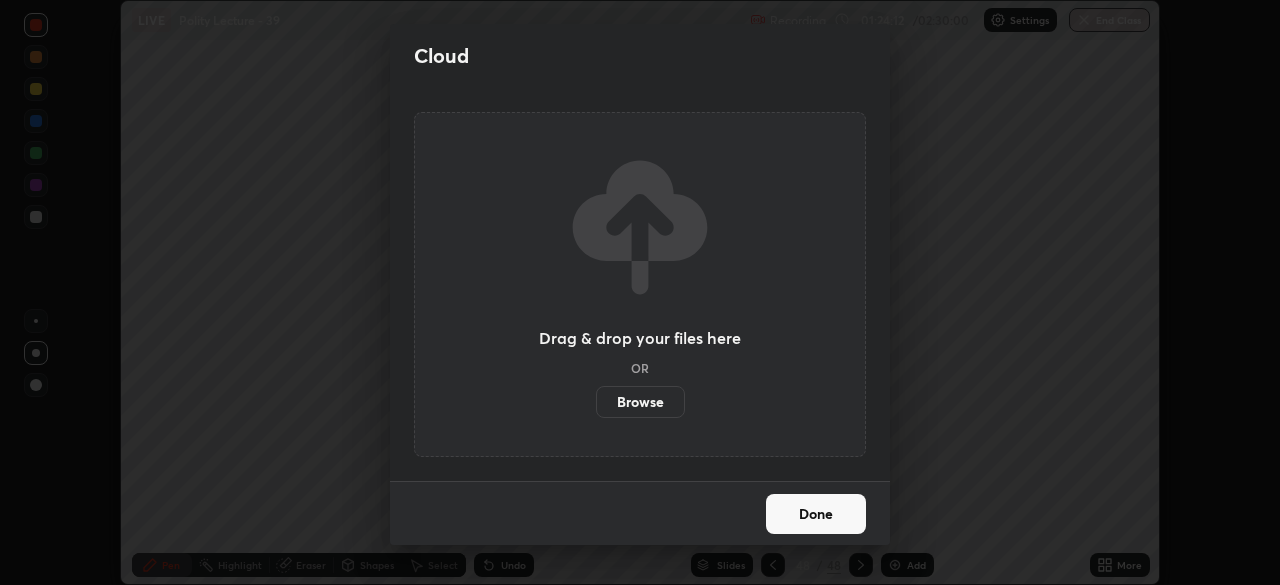 scroll, scrollTop: 585, scrollLeft: 1280, axis: both 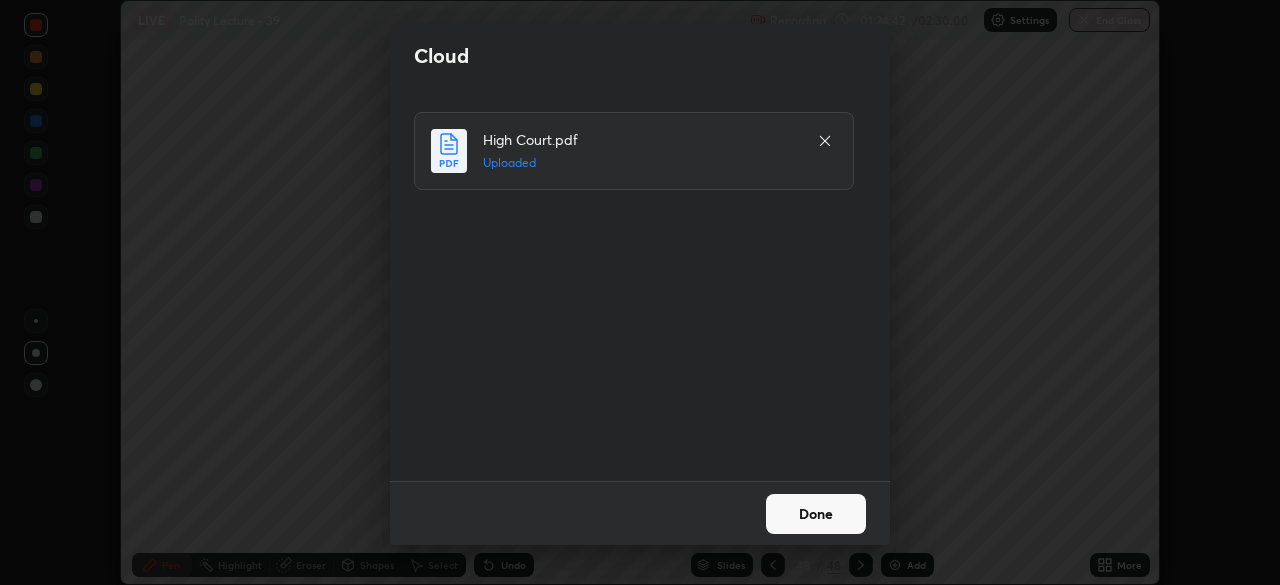 click on "Done" at bounding box center [816, 514] 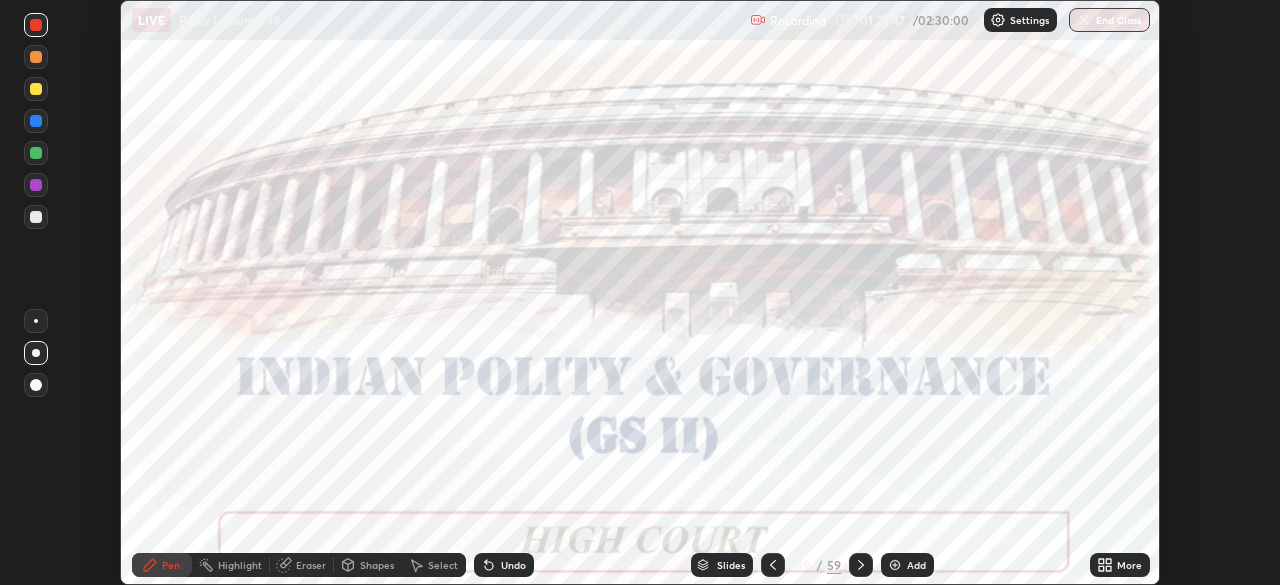 click 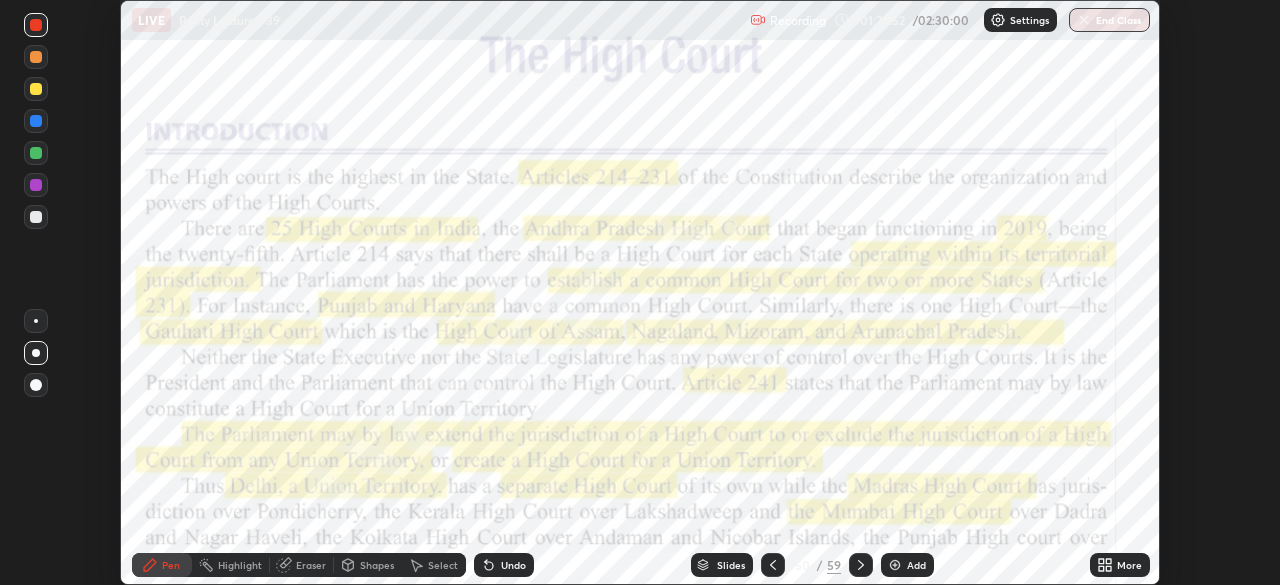 click on "Add" at bounding box center [907, 565] 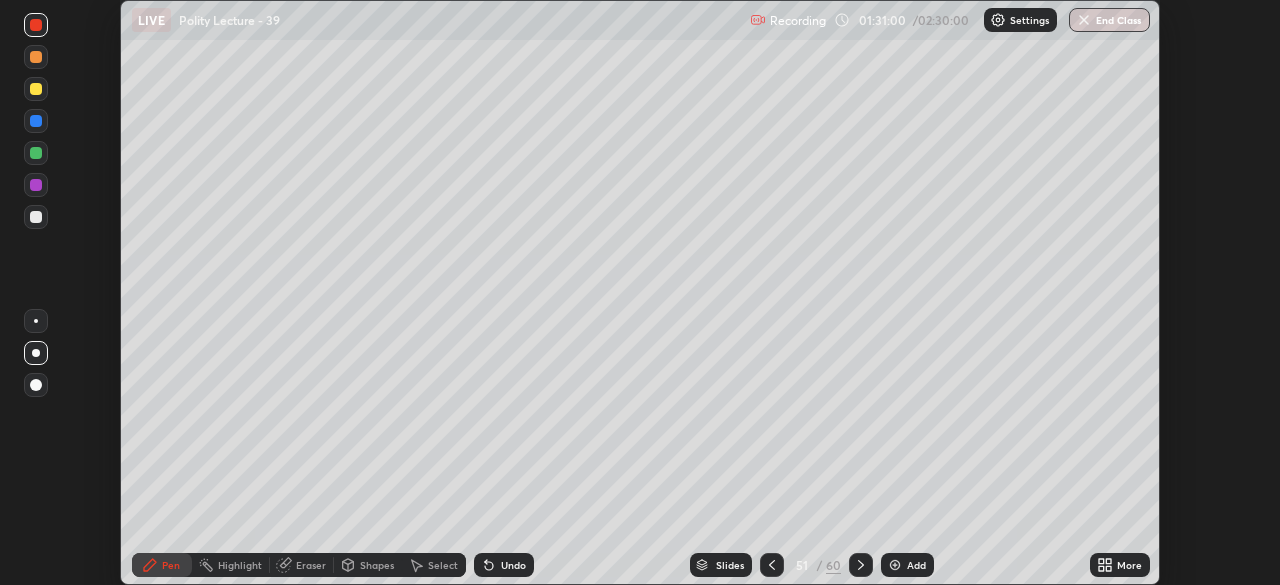 click 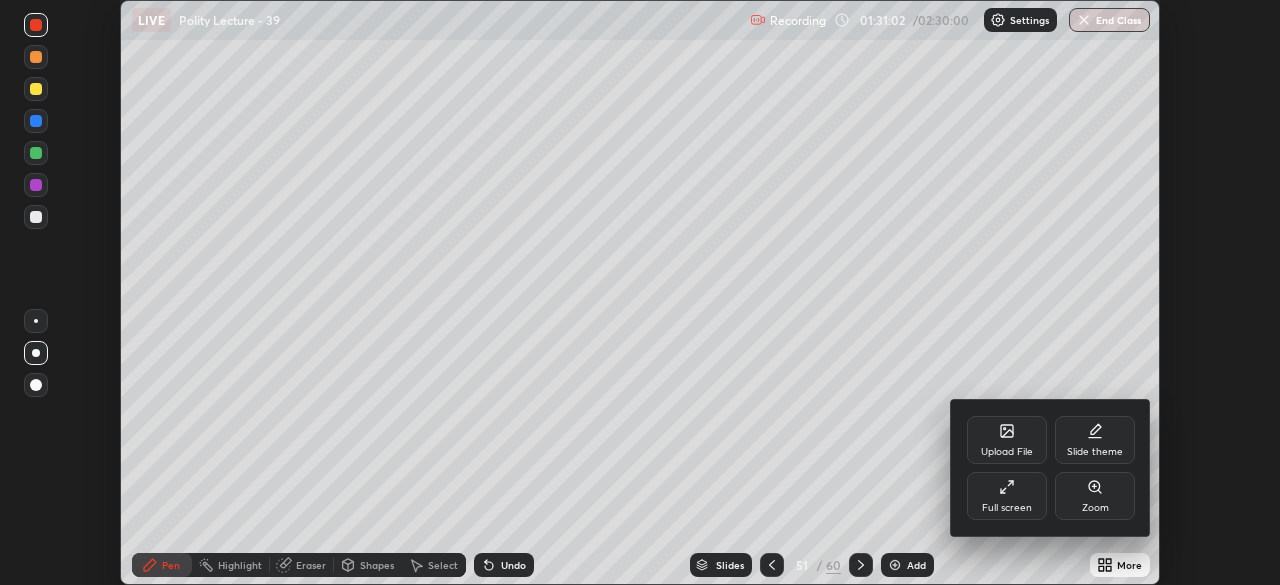 click 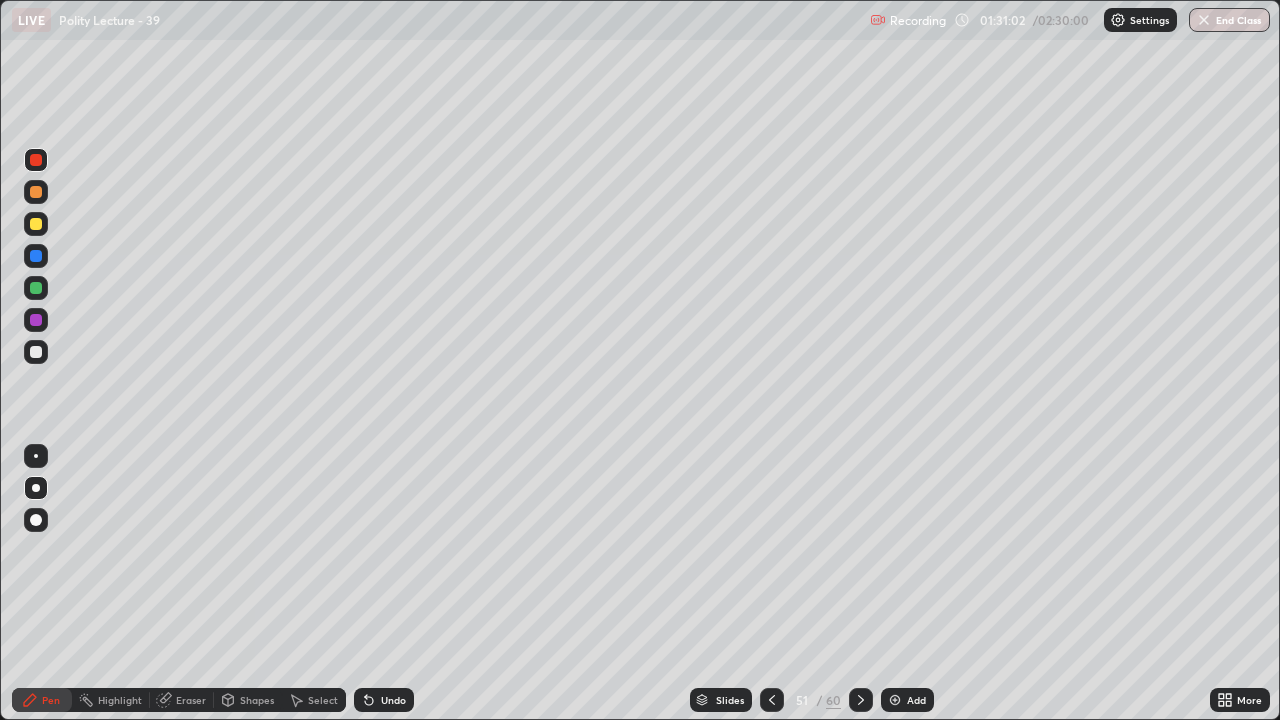 scroll, scrollTop: 99280, scrollLeft: 98720, axis: both 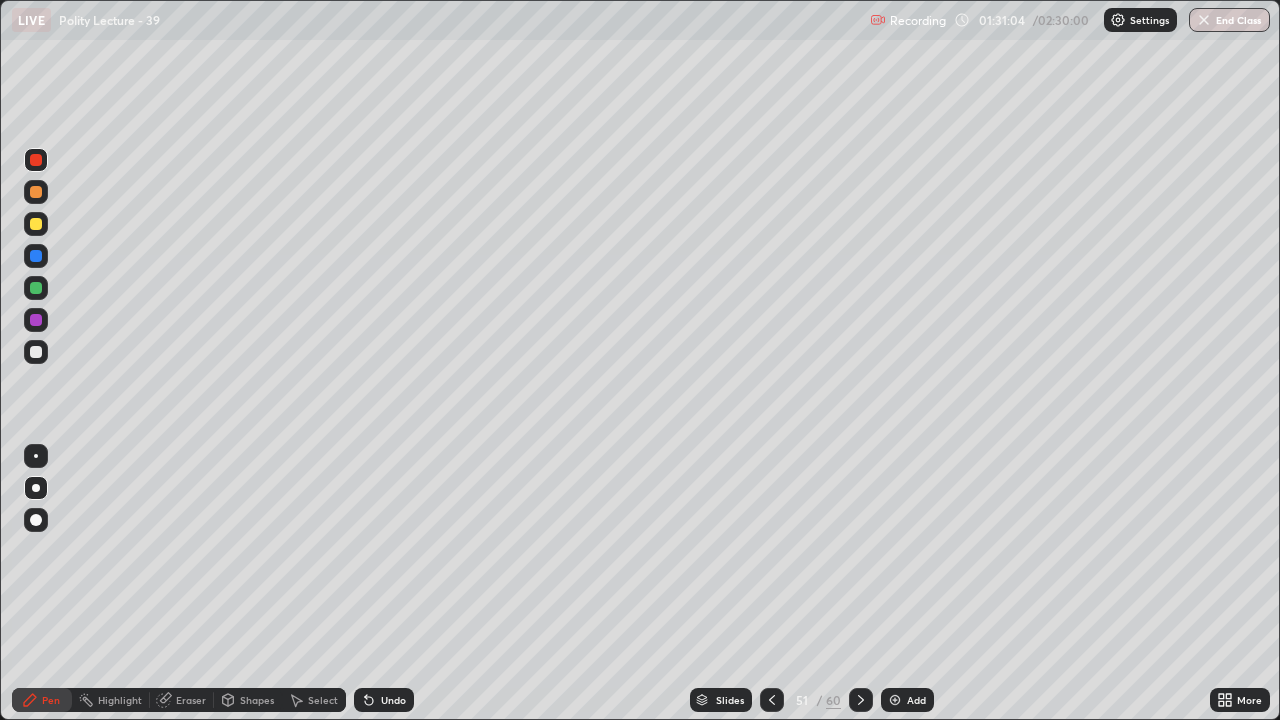 click at bounding box center (36, 224) 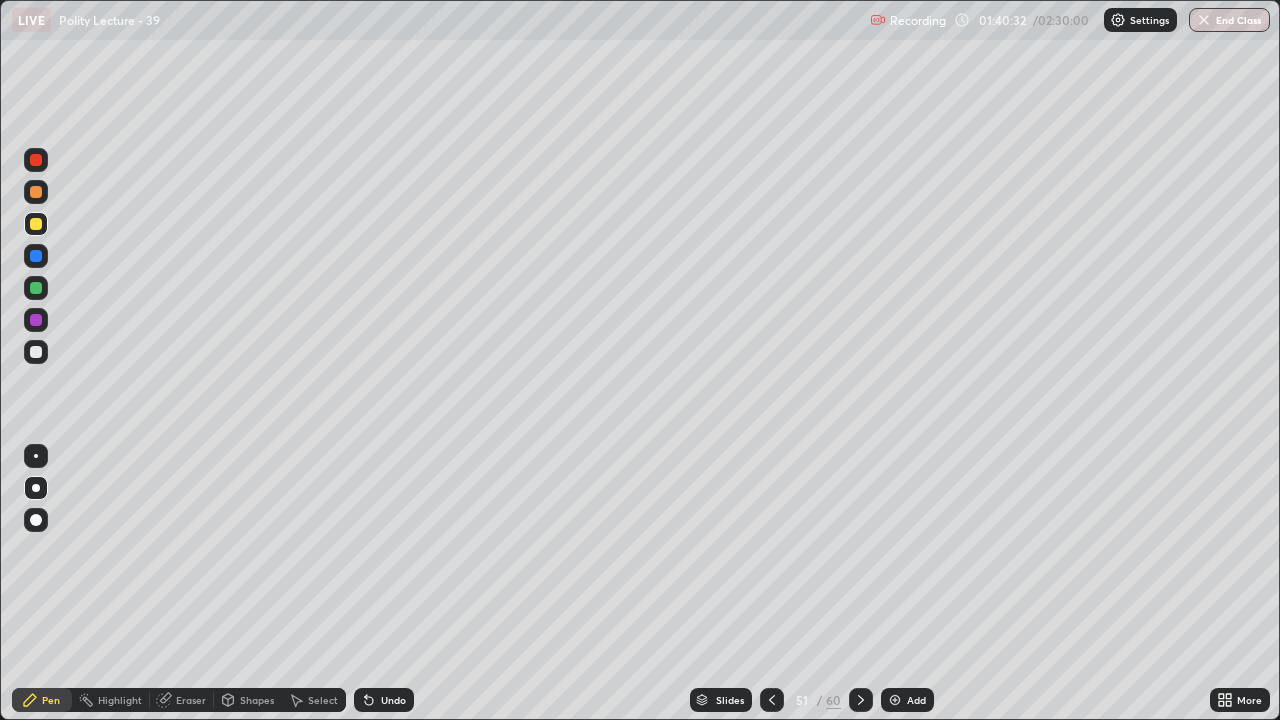 click on "Add" at bounding box center [916, 700] 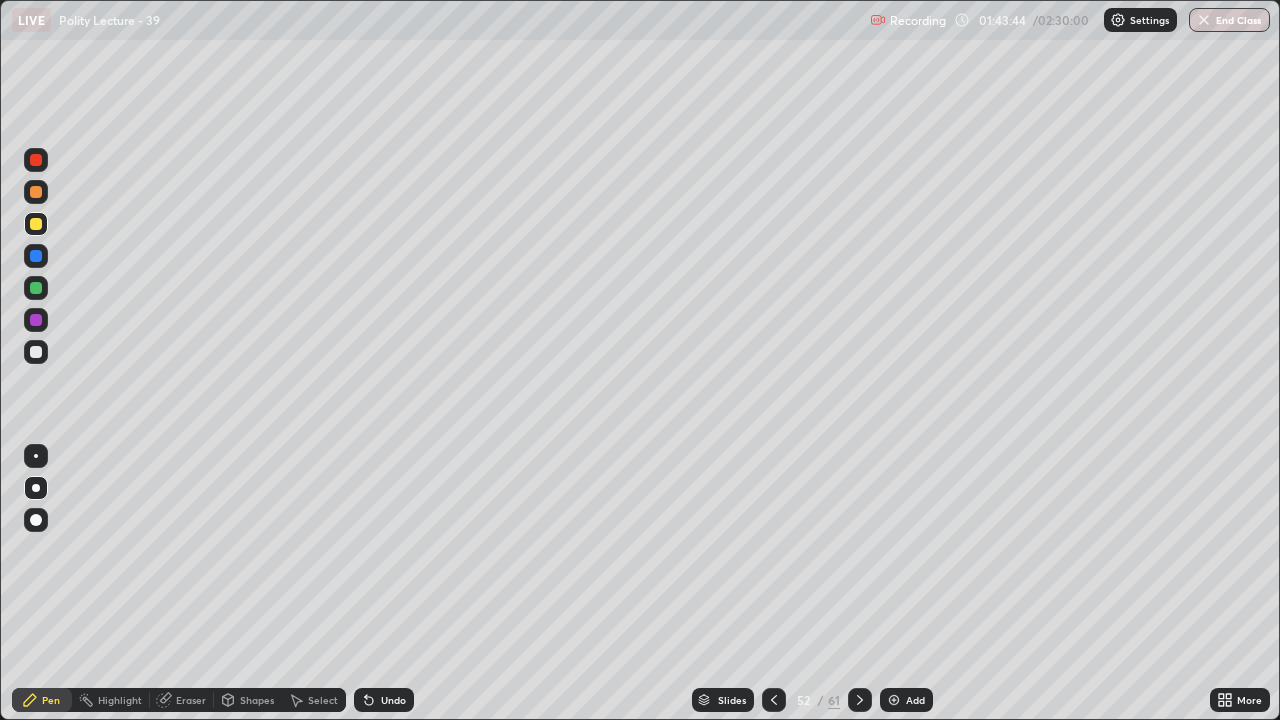click at bounding box center [36, 224] 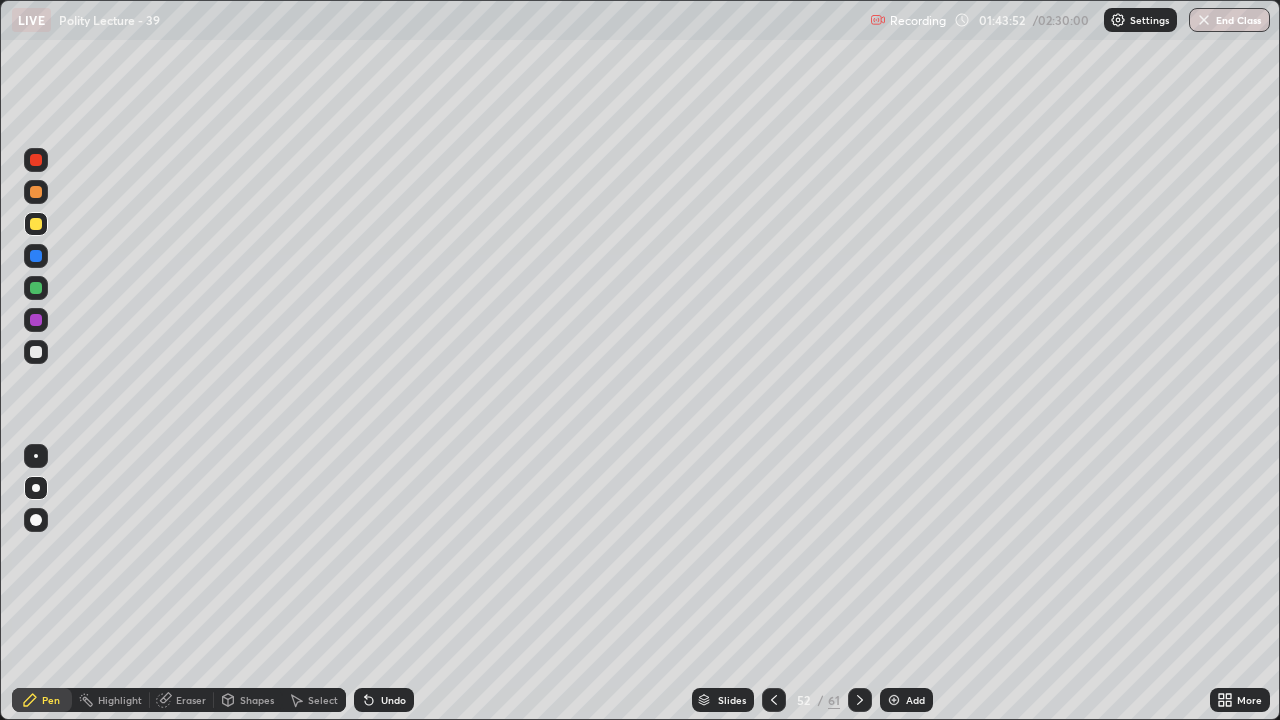 click 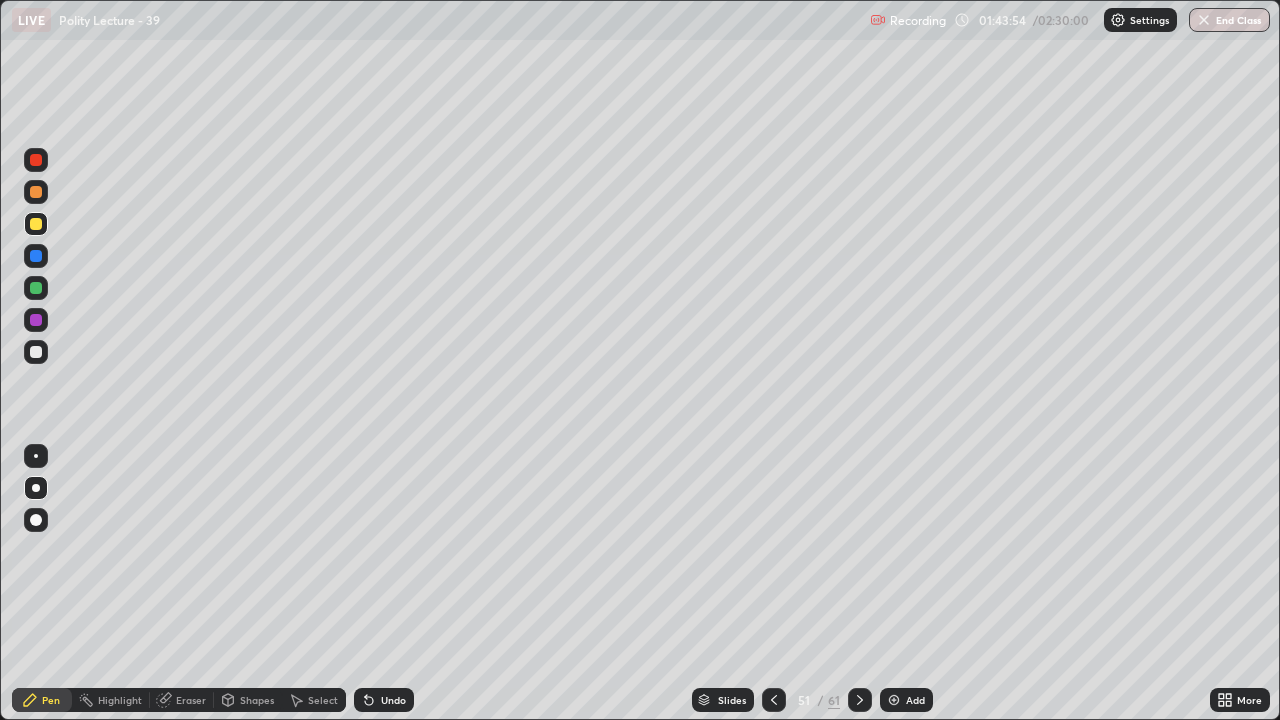 click 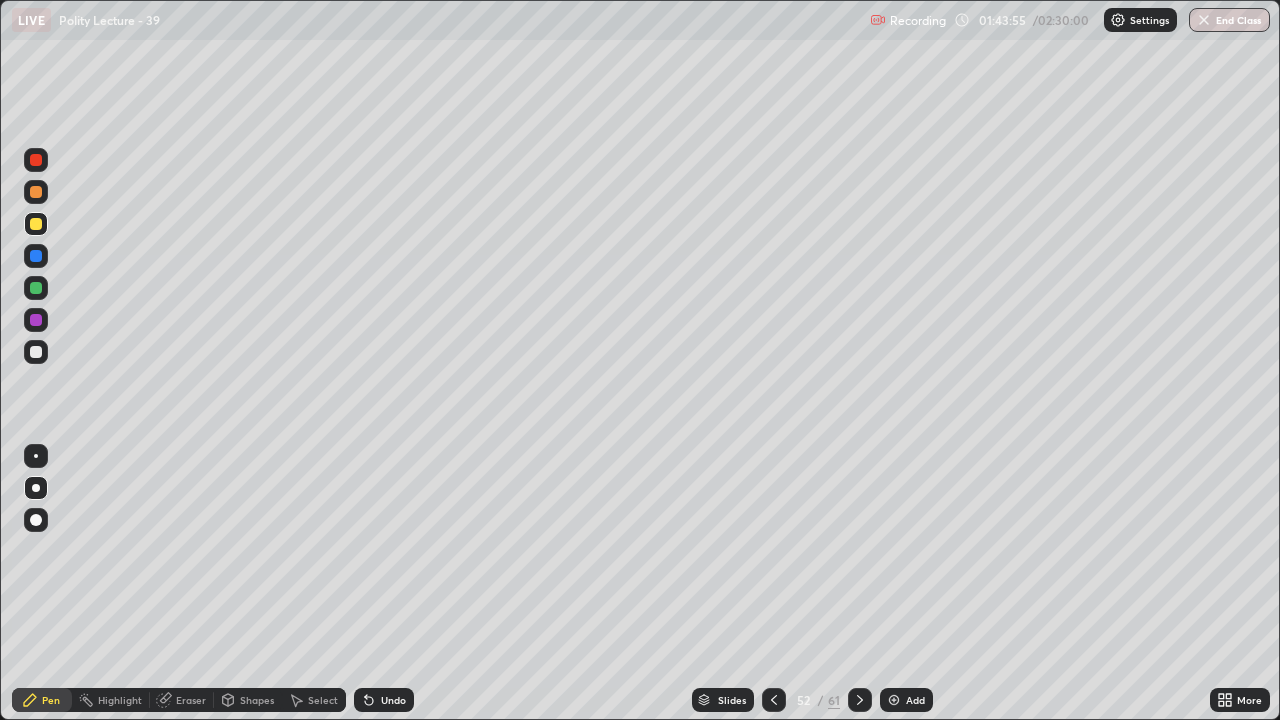click on "Slides" at bounding box center [732, 700] 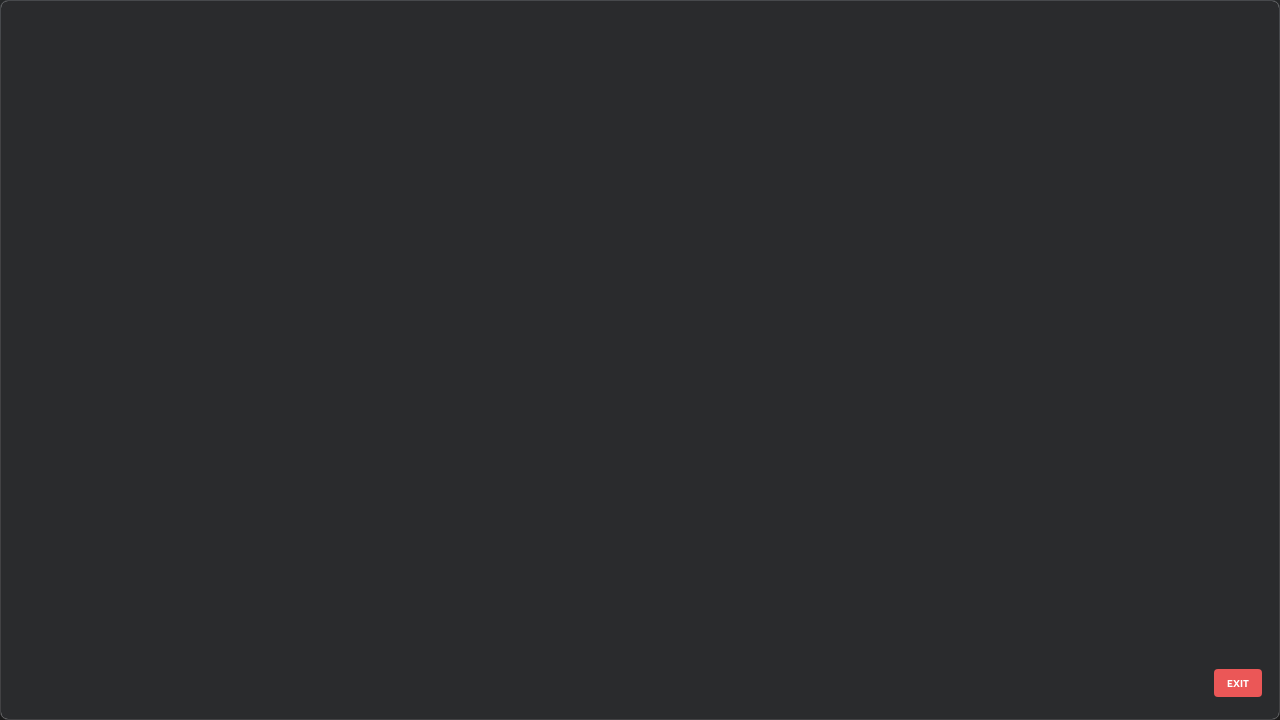 scroll, scrollTop: 3325, scrollLeft: 0, axis: vertical 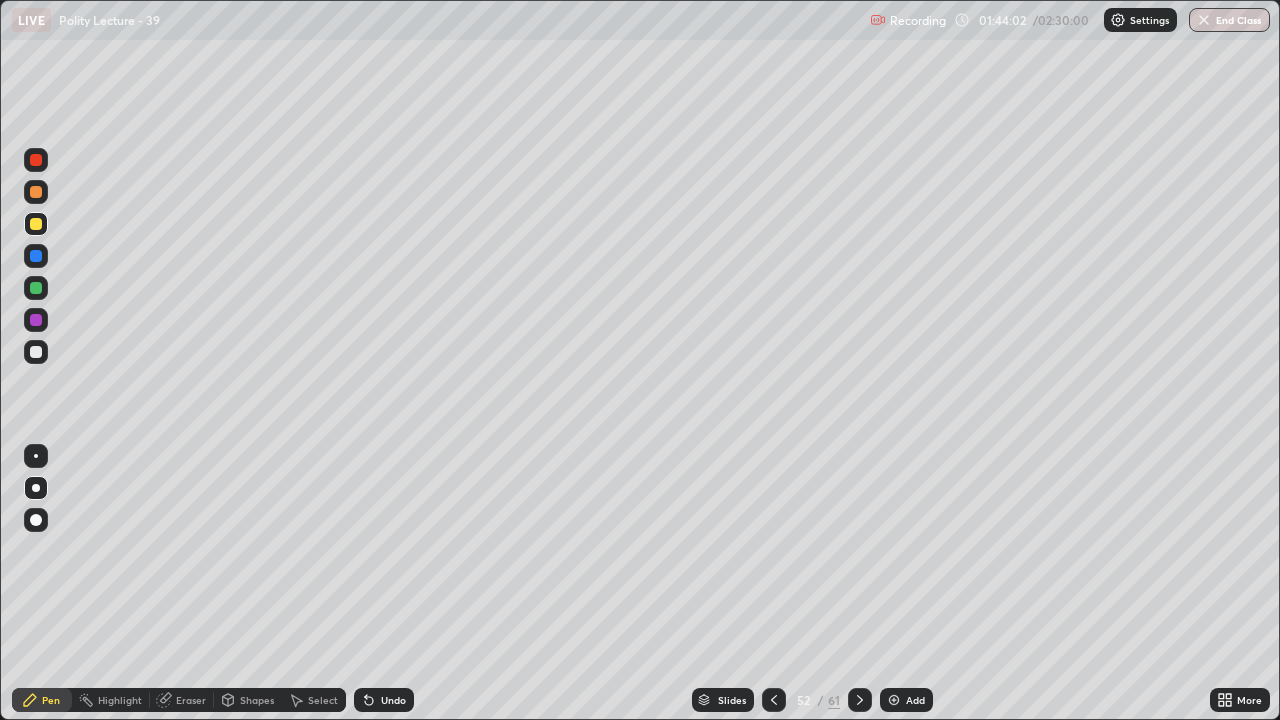 click at bounding box center [36, 224] 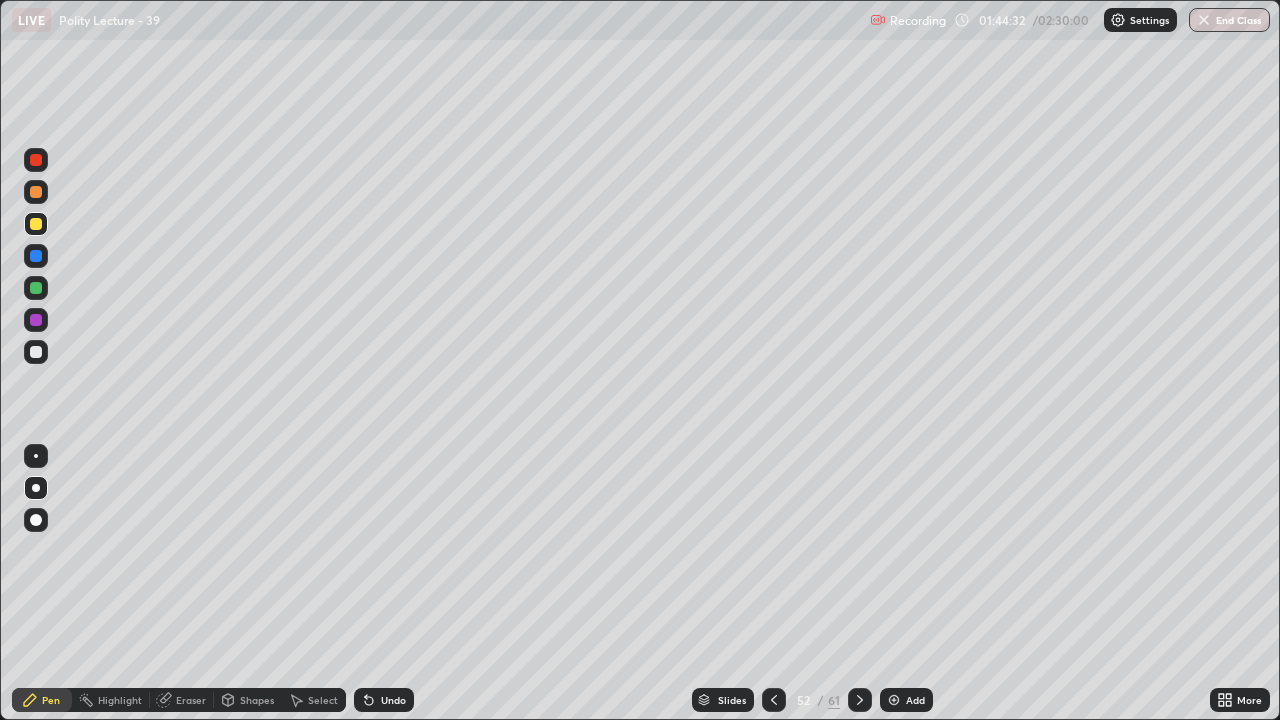 click at bounding box center (36, 256) 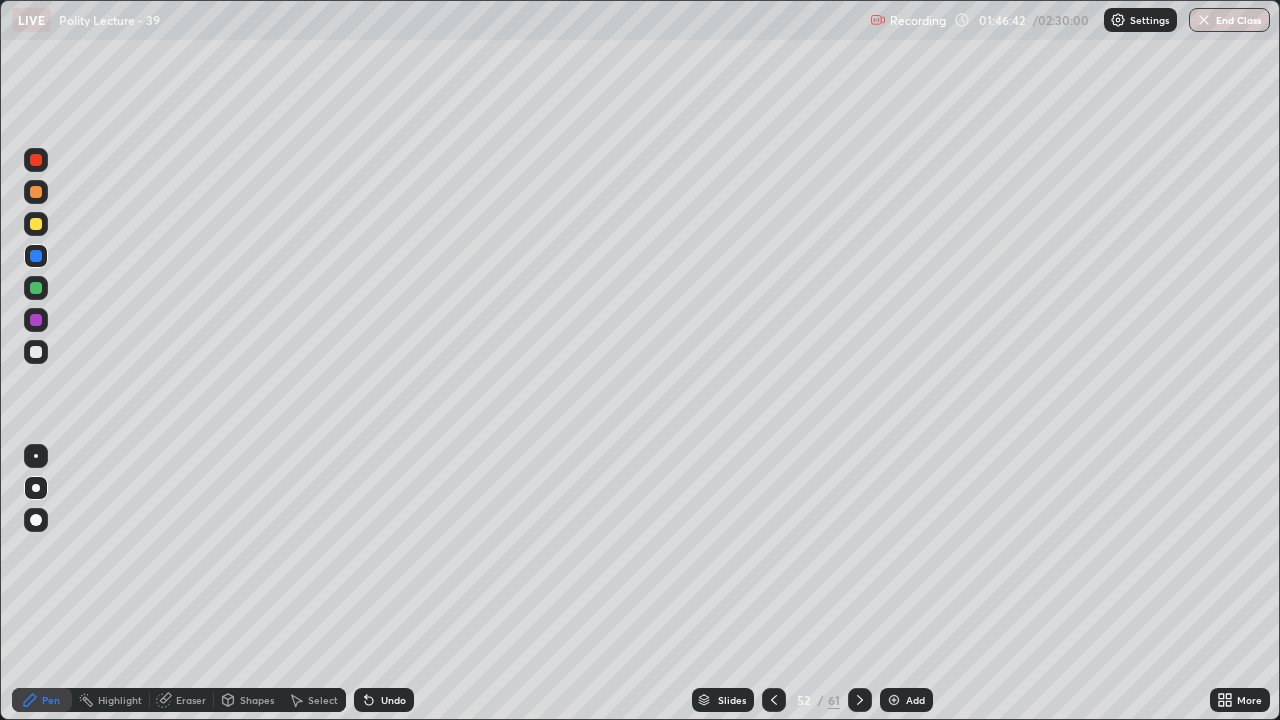 click on "Erase all" at bounding box center [36, 360] 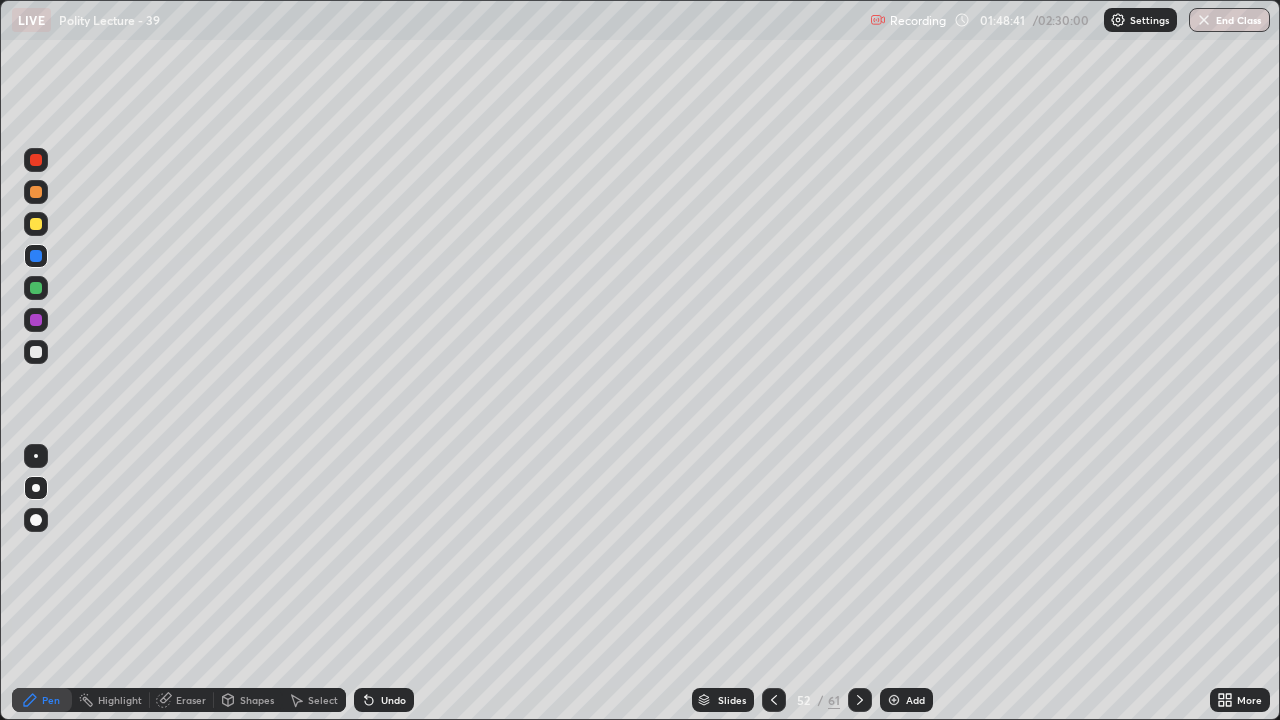 click on "Slides" at bounding box center (723, 700) 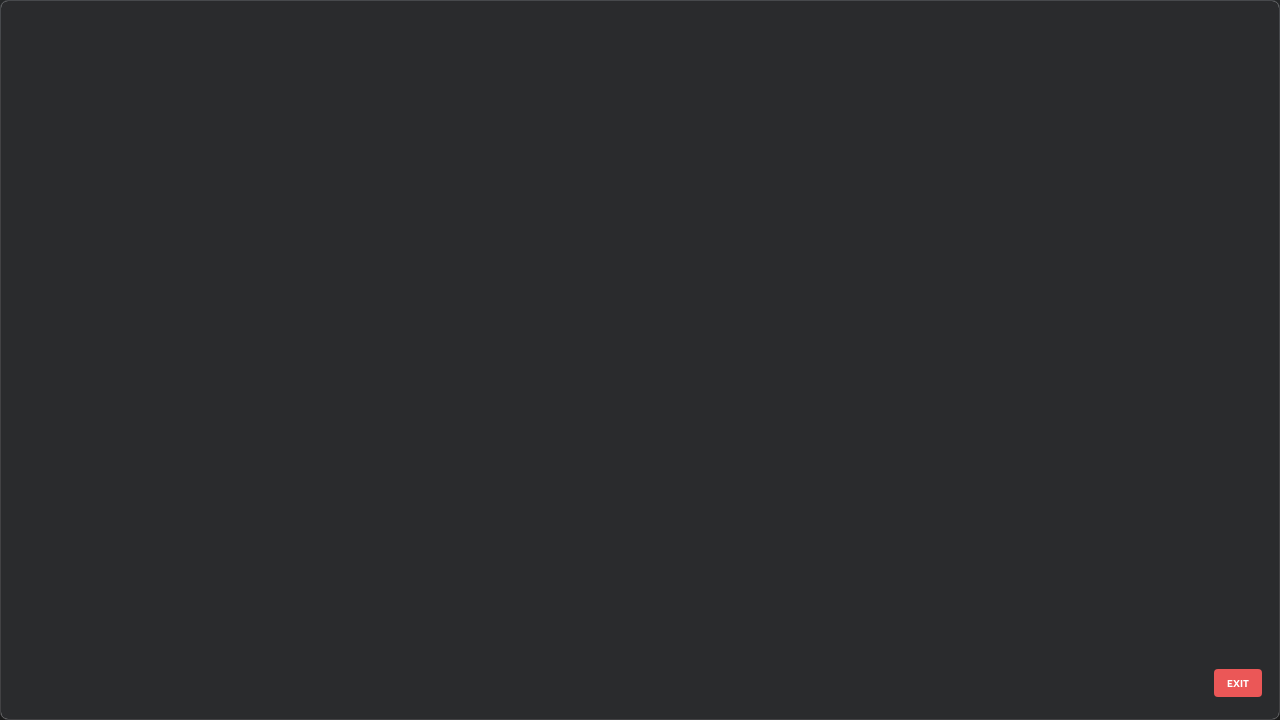 scroll, scrollTop: 3325, scrollLeft: 0, axis: vertical 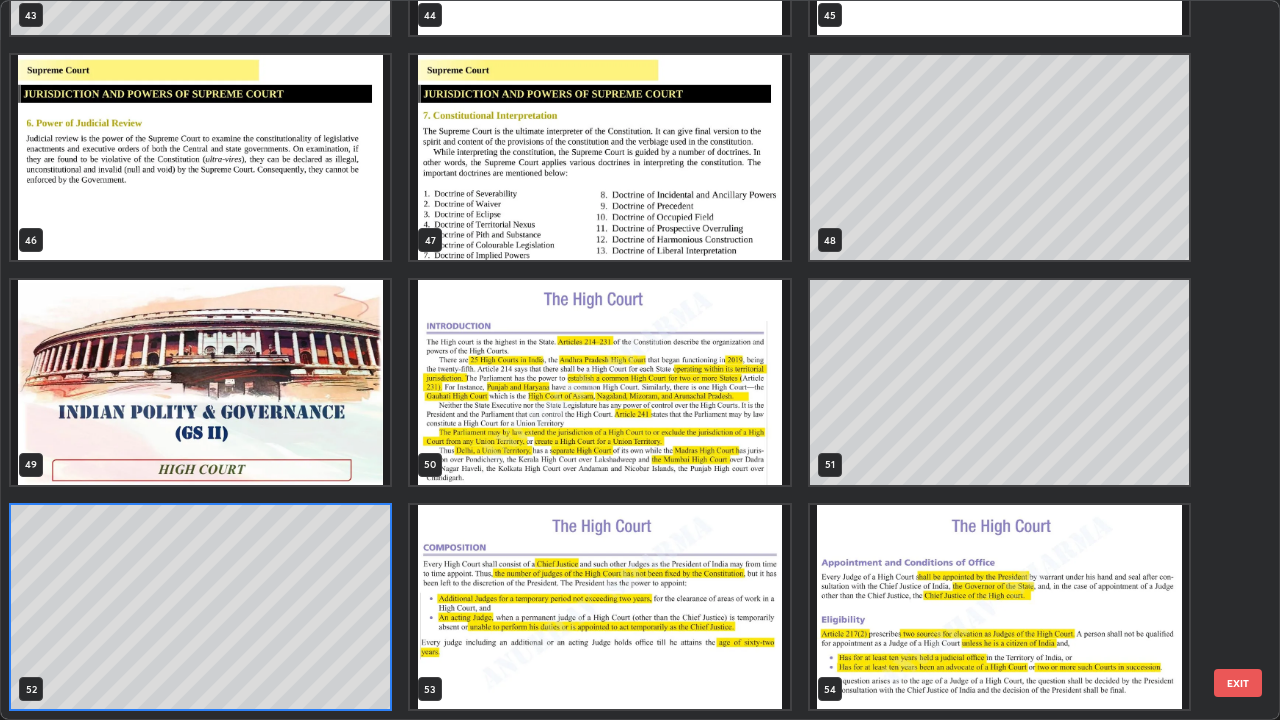 click at bounding box center [599, 382] 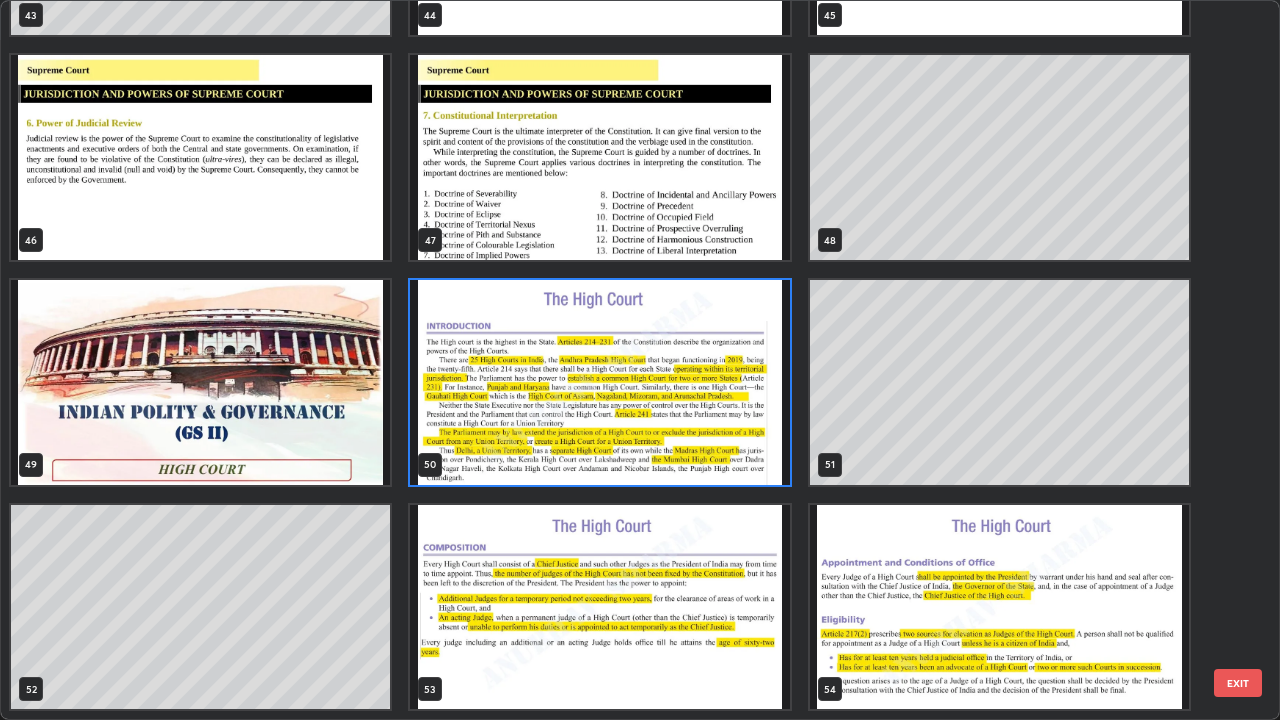 click at bounding box center [599, 382] 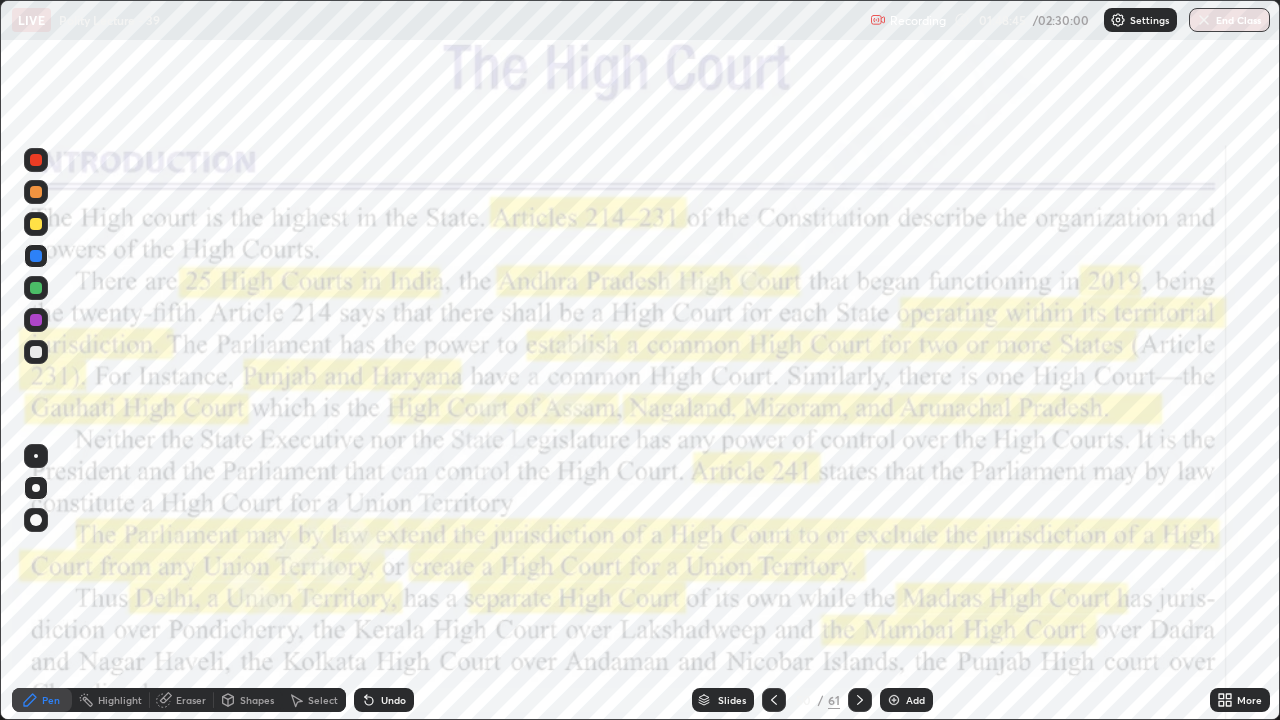 click at bounding box center (599, 382) 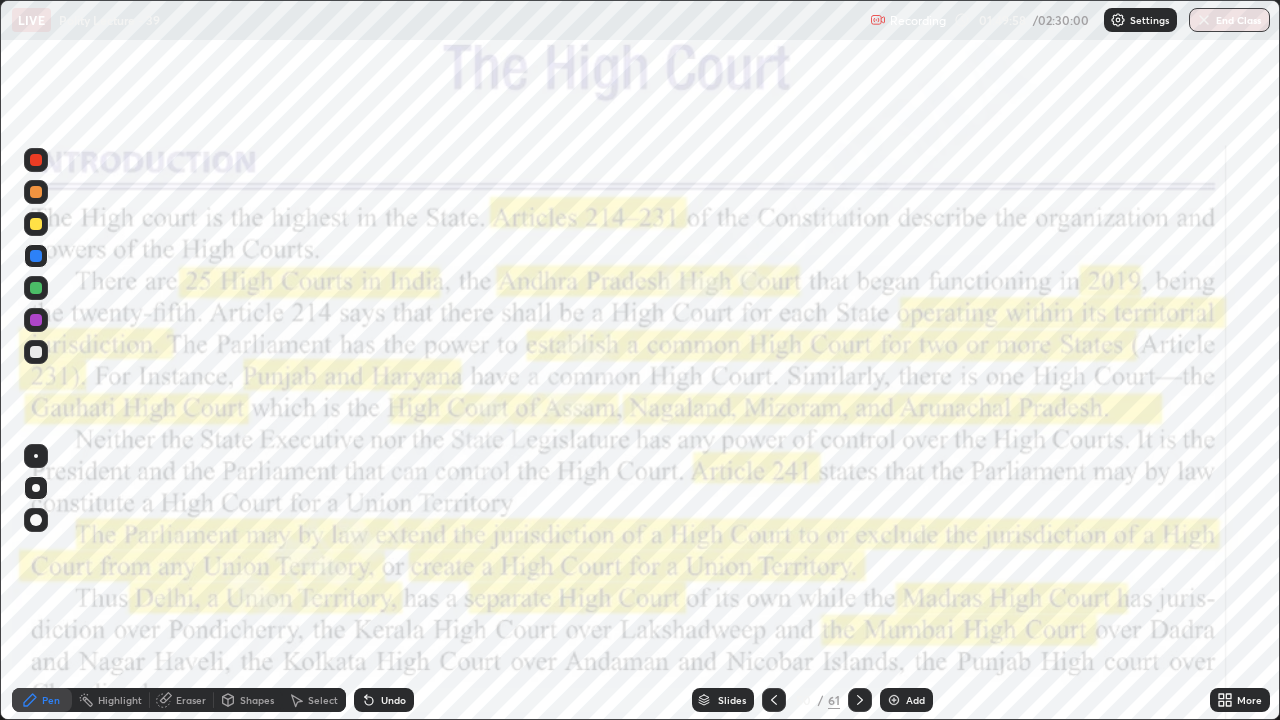 click 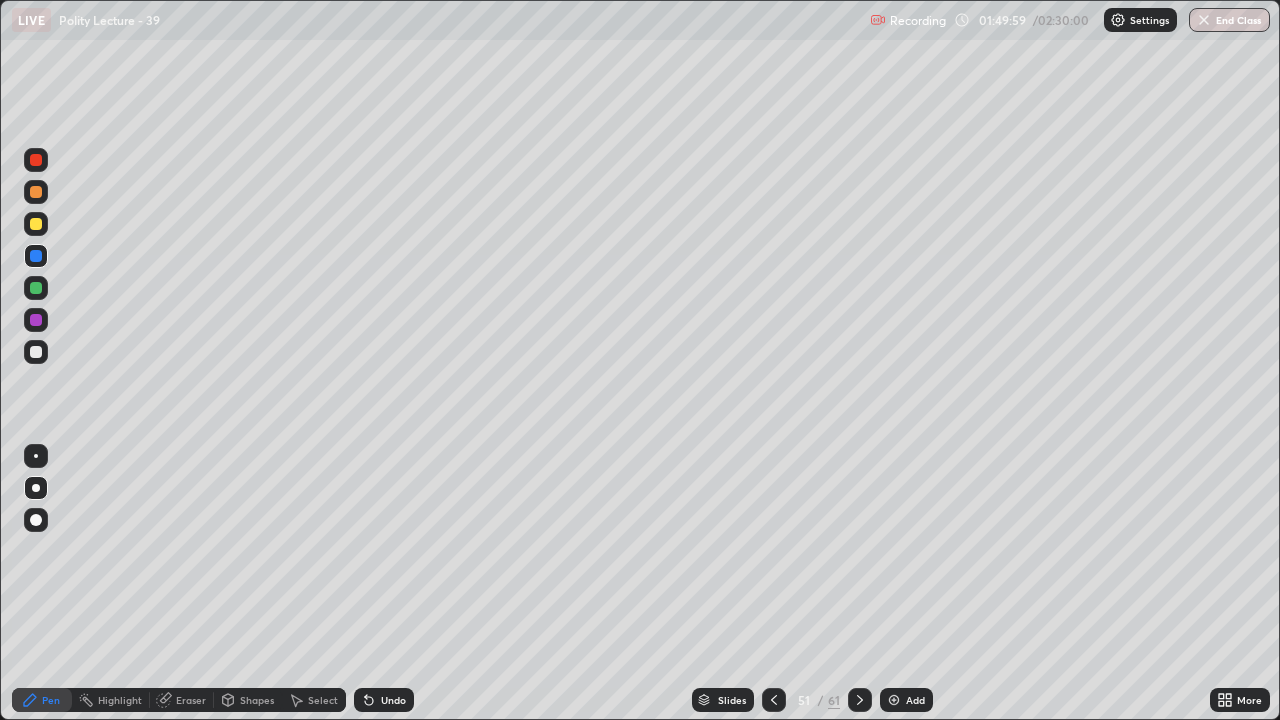 click 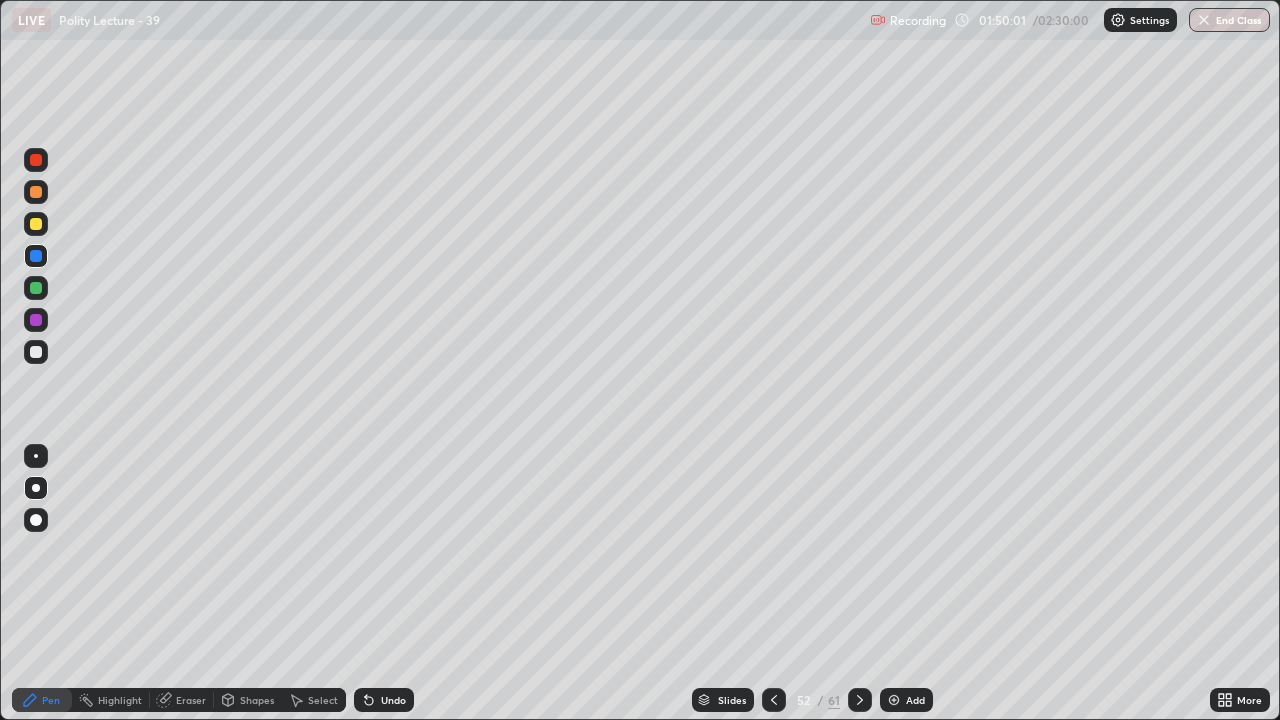 click 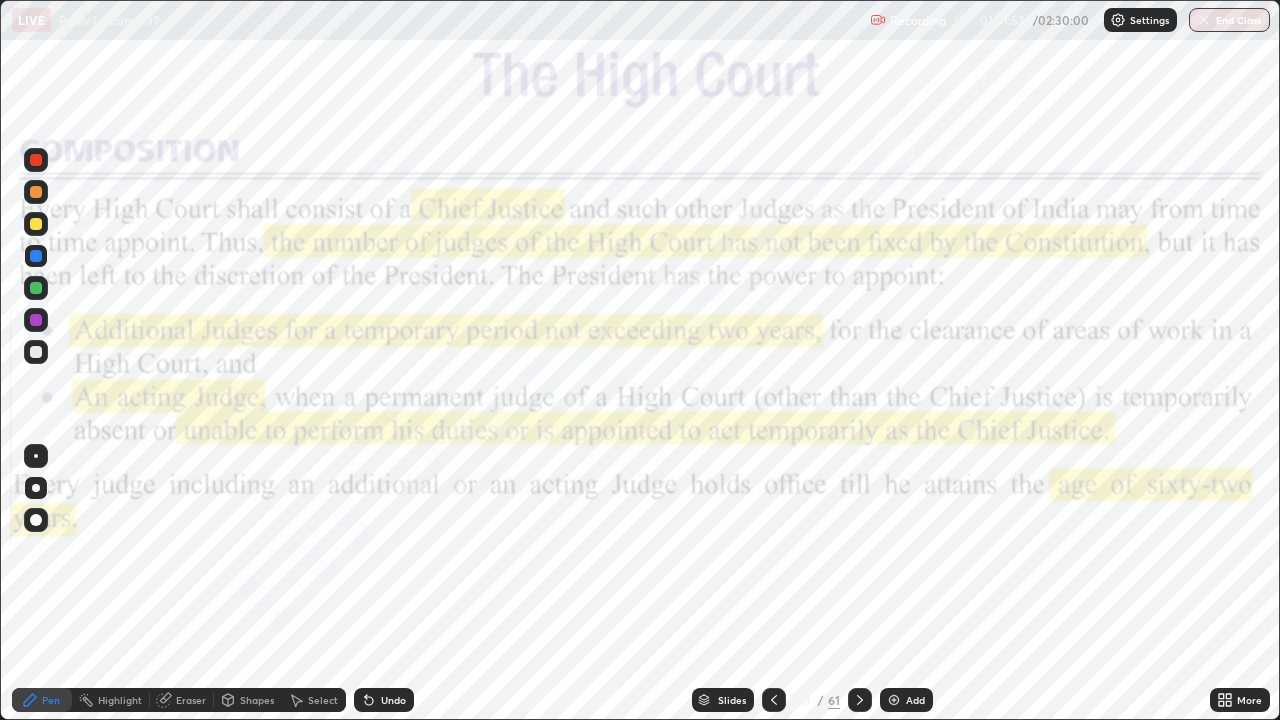 click 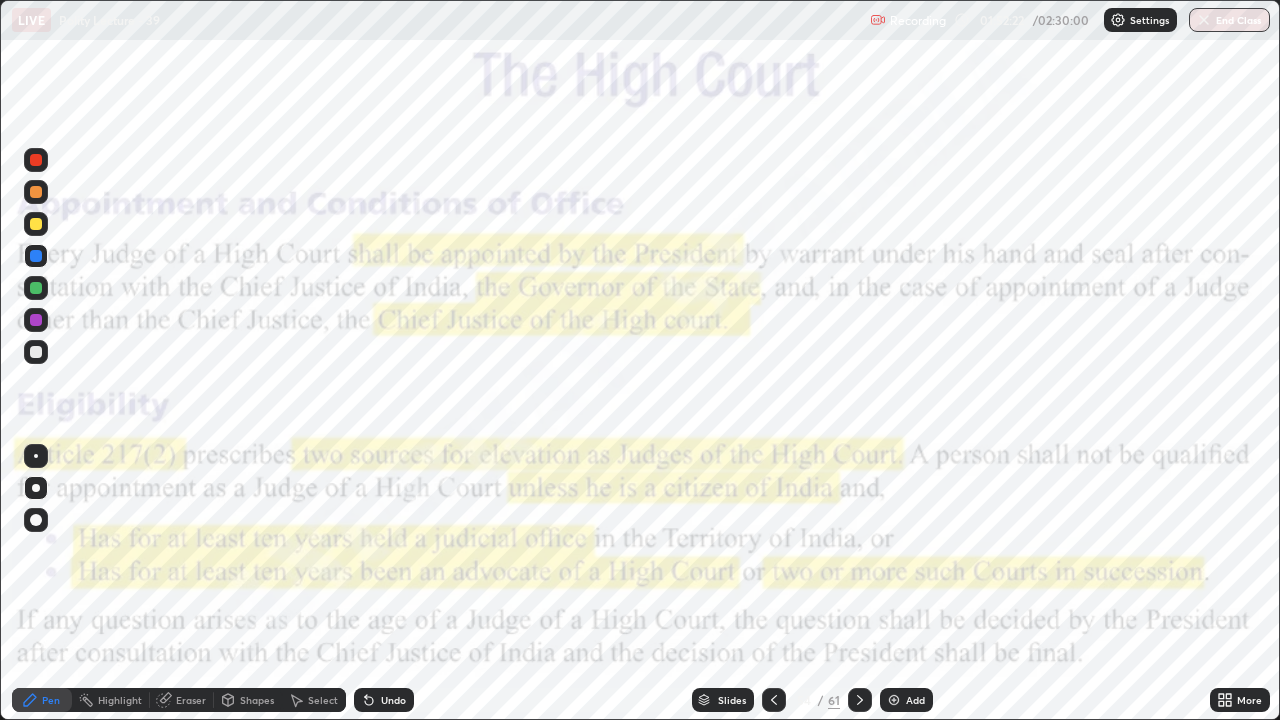 click at bounding box center [36, 160] 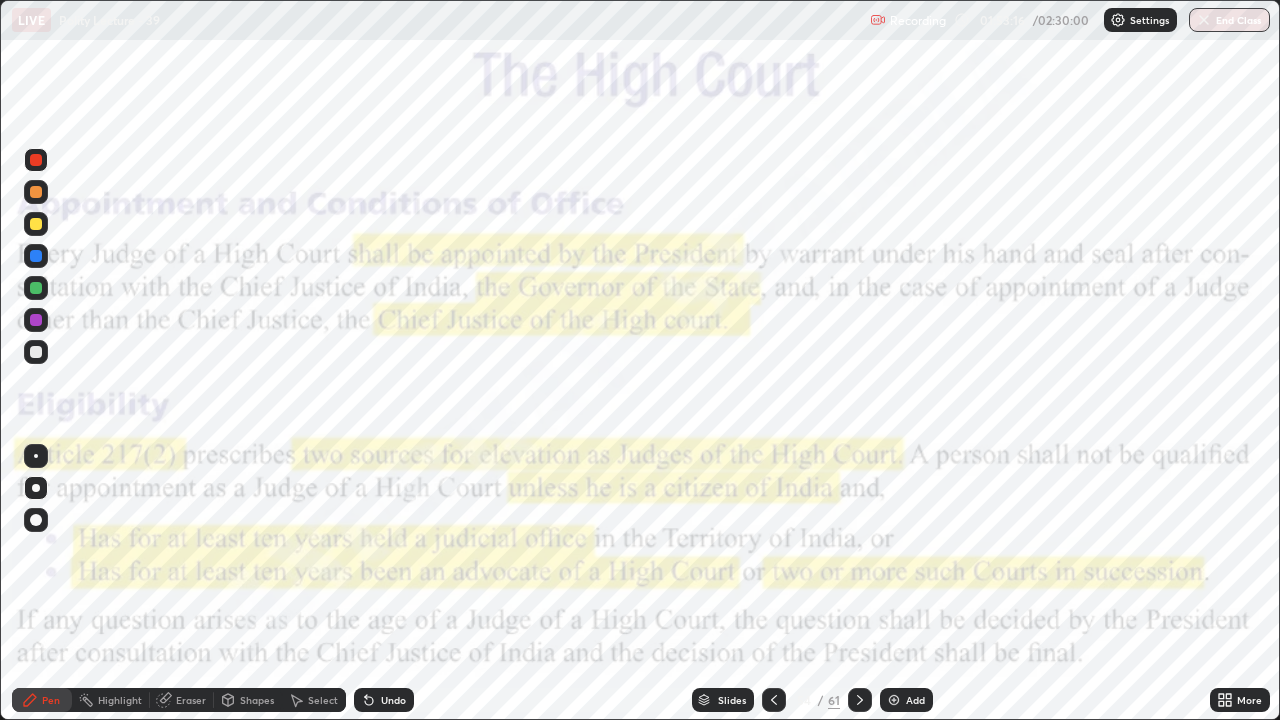 click at bounding box center (860, 700) 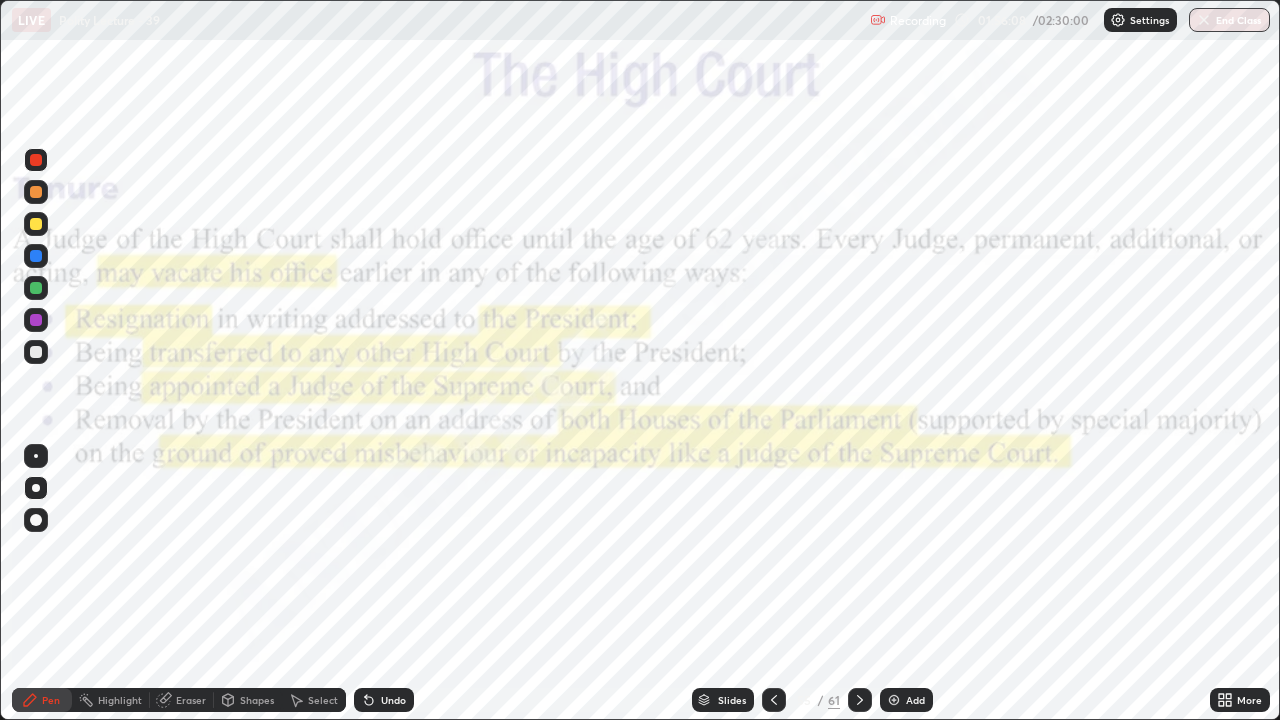 click 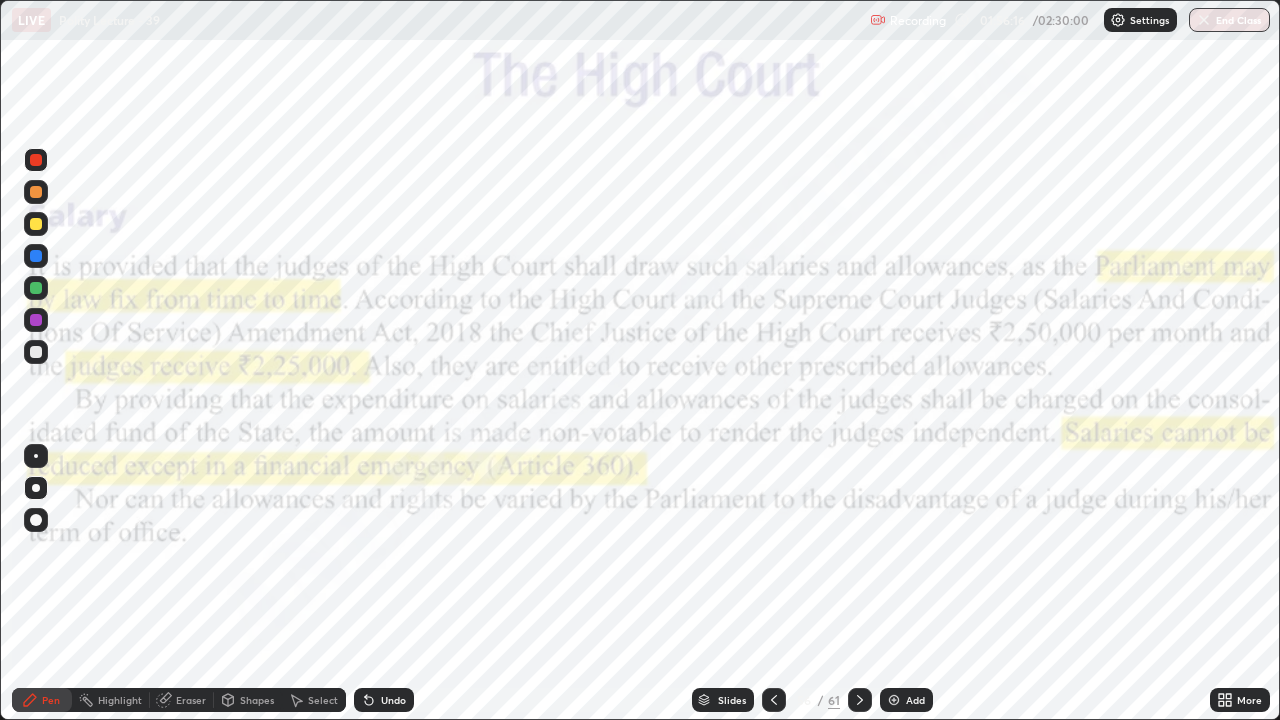 click 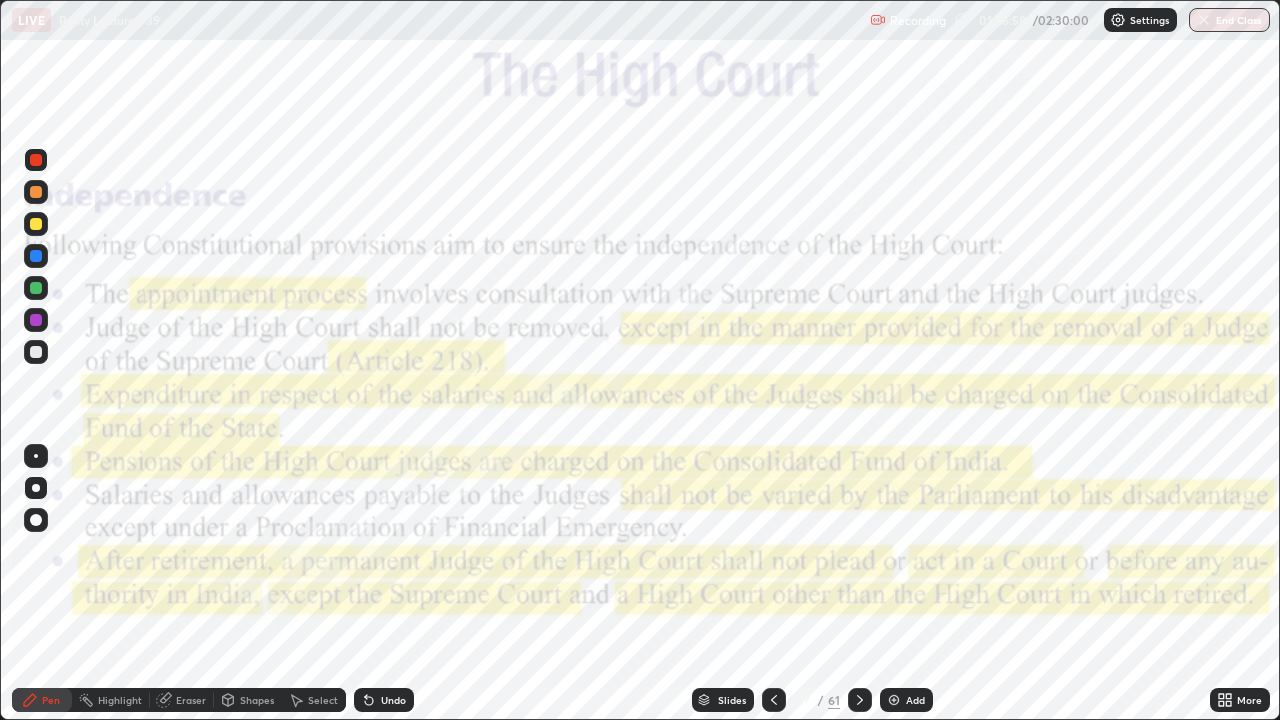 click at bounding box center [860, 700] 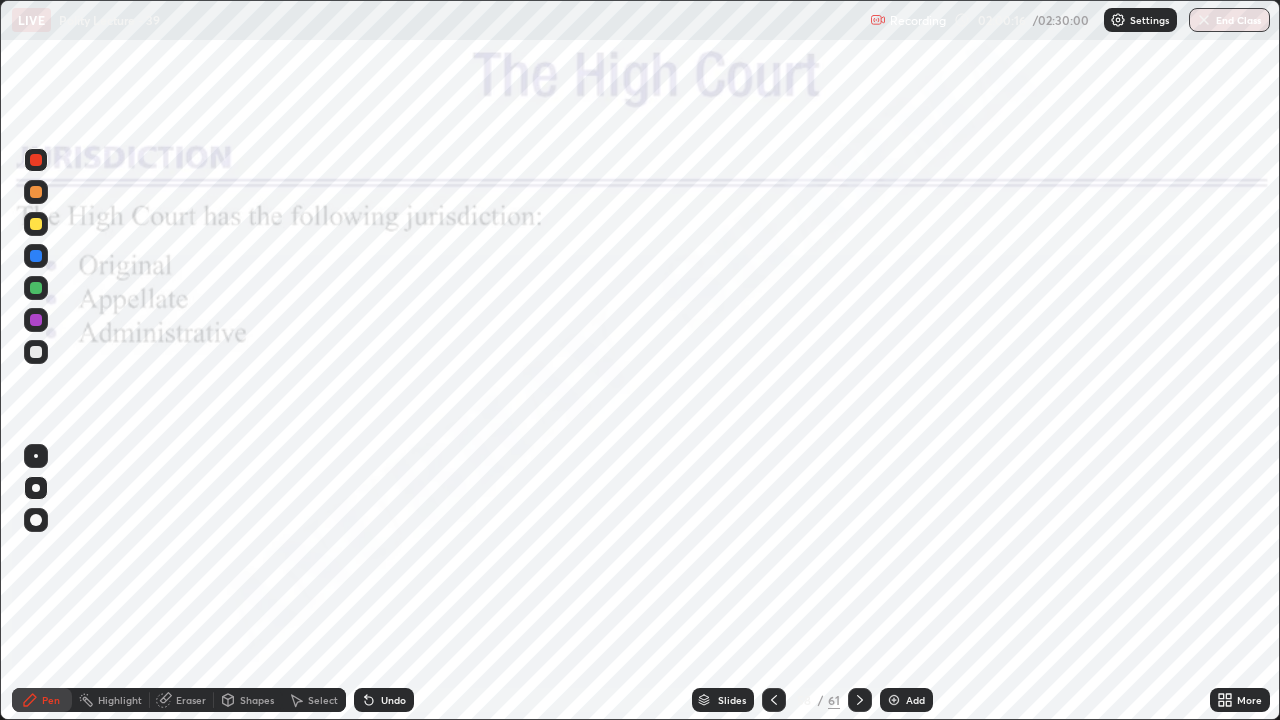 click 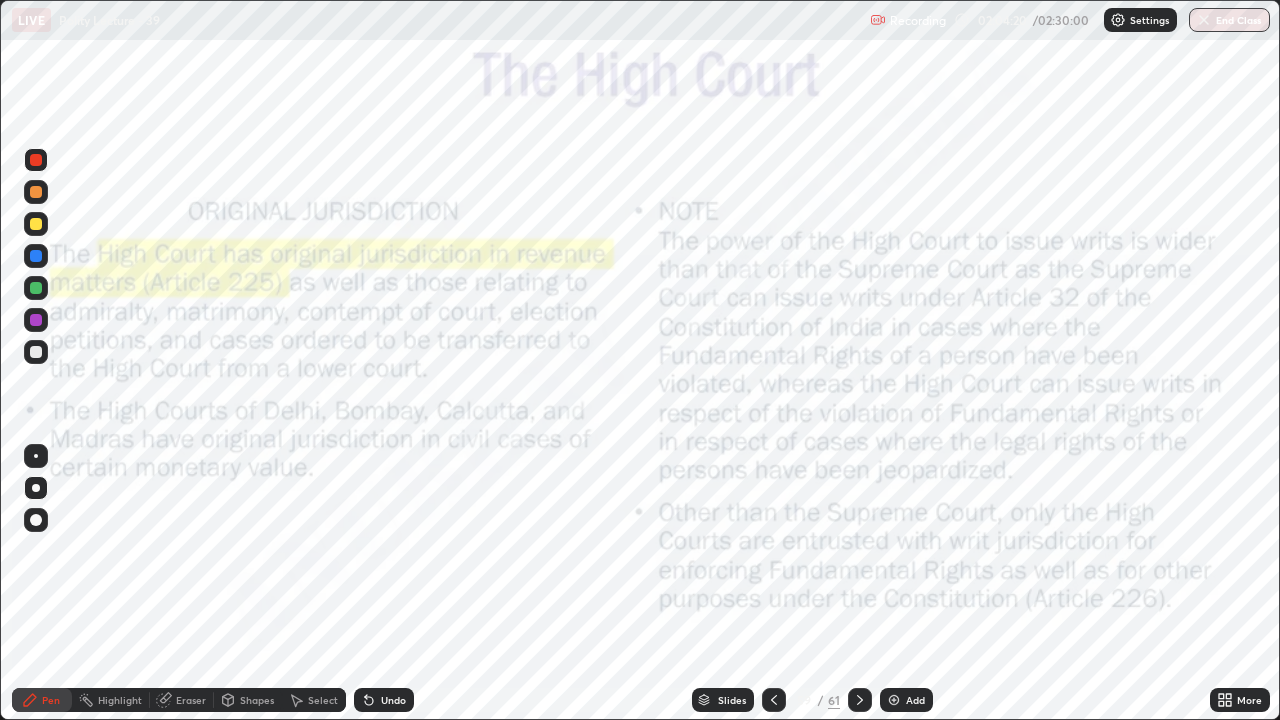 click 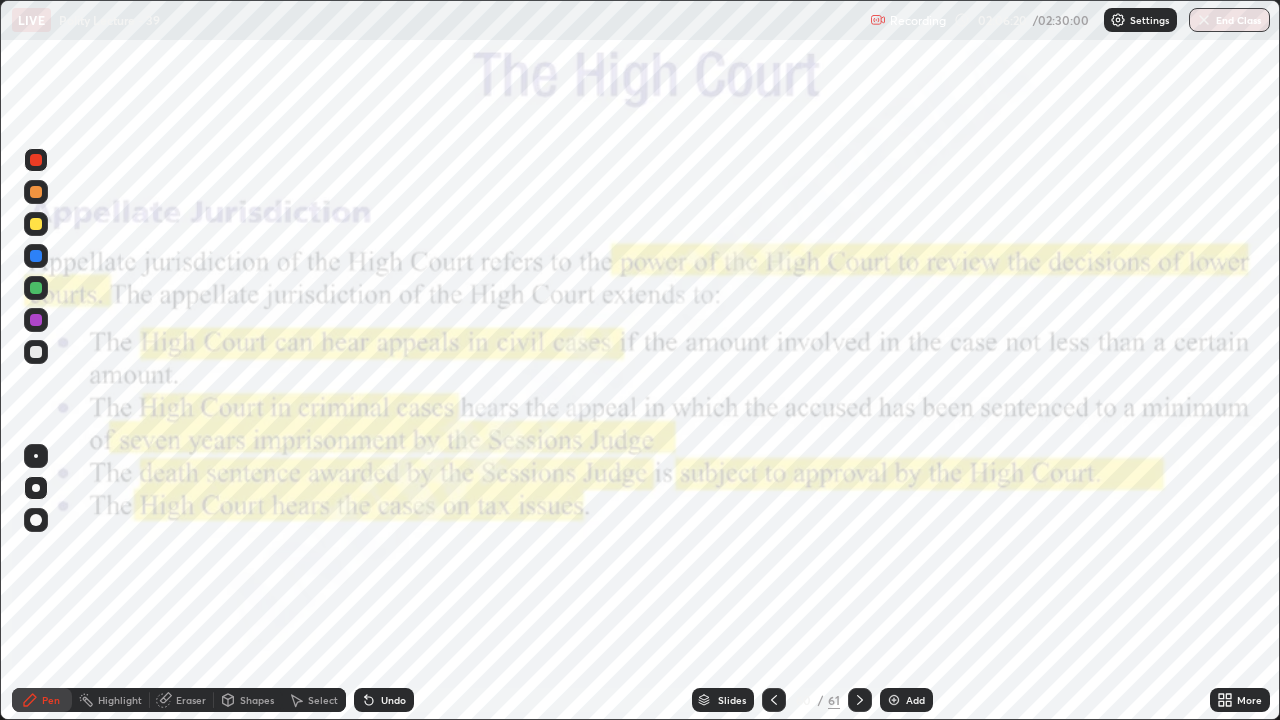 click at bounding box center (860, 700) 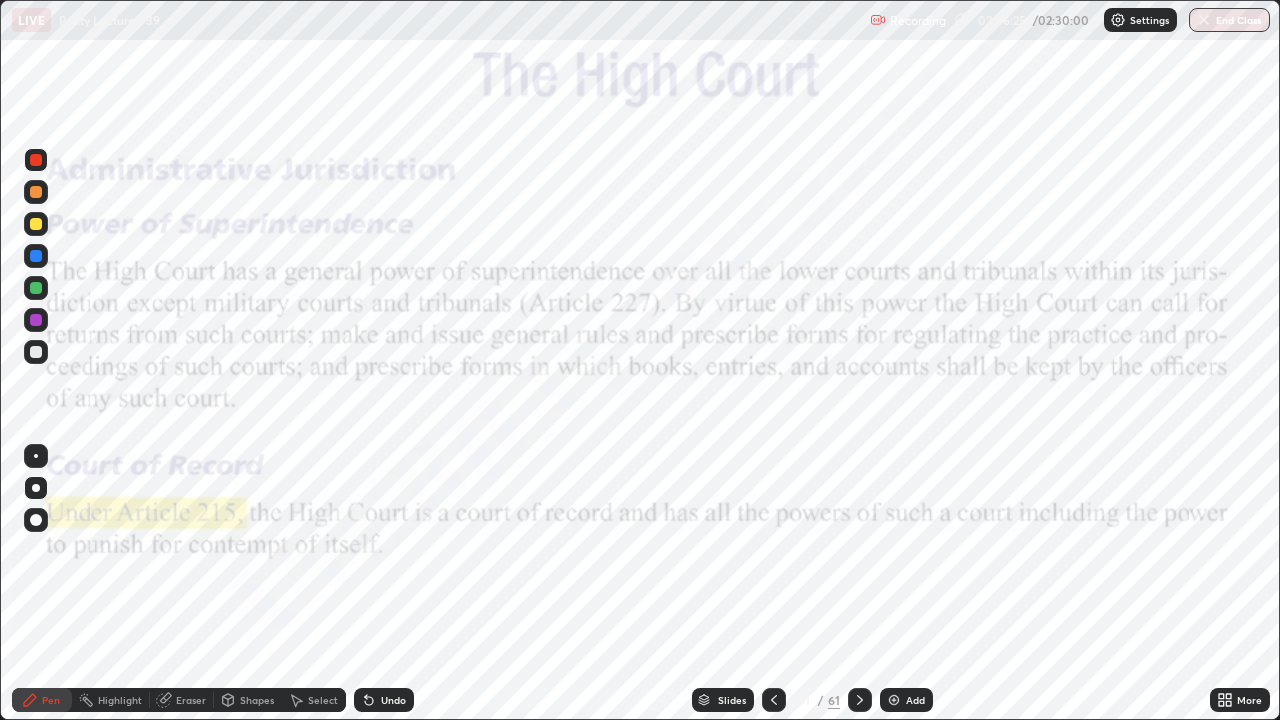 click on "End Class" at bounding box center [1229, 20] 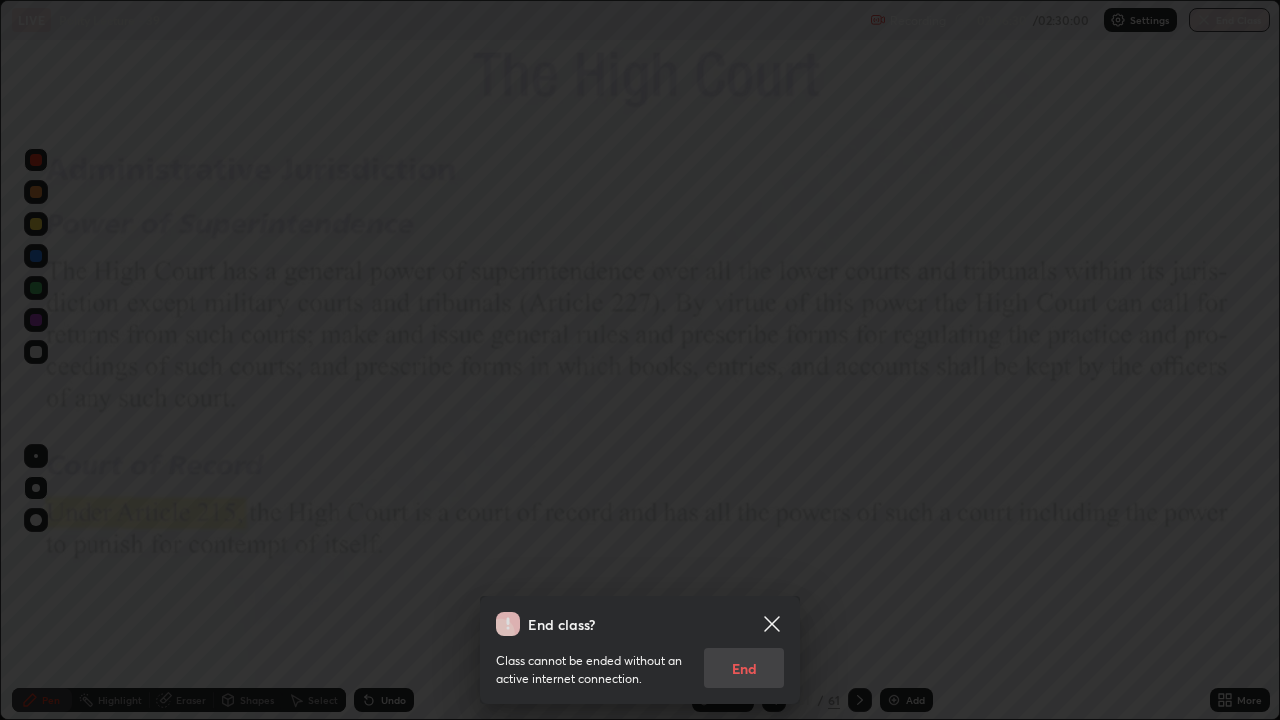 click on "Class cannot be ended without an active internet connection. End" at bounding box center [640, 662] 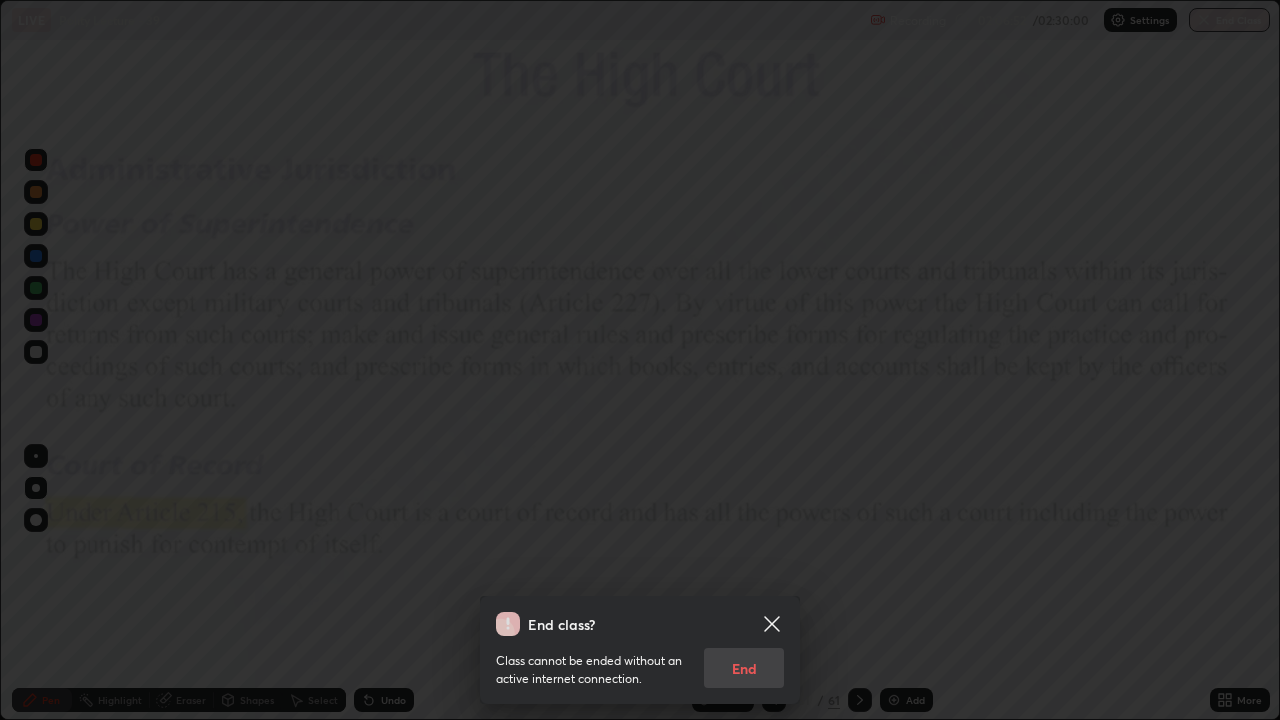 click on "Class cannot be ended without an active internet connection. End" at bounding box center [640, 662] 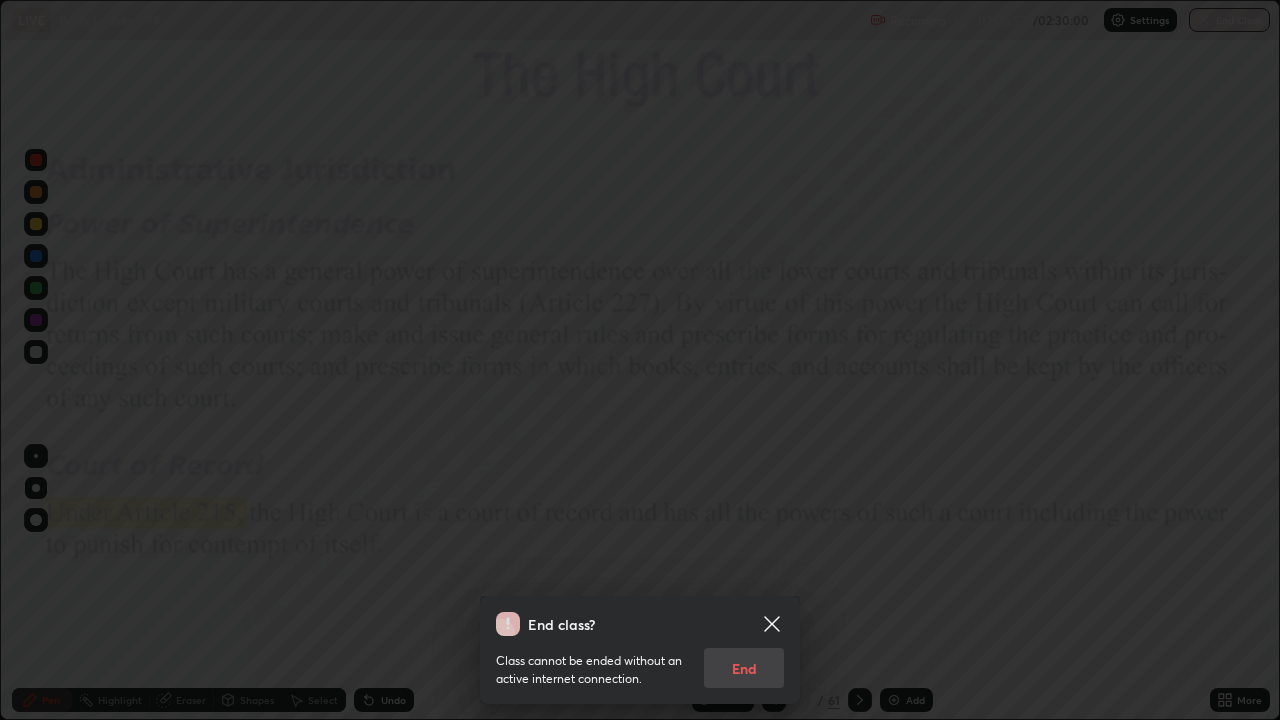 click on "Class cannot be ended without an active internet connection. End" at bounding box center [640, 662] 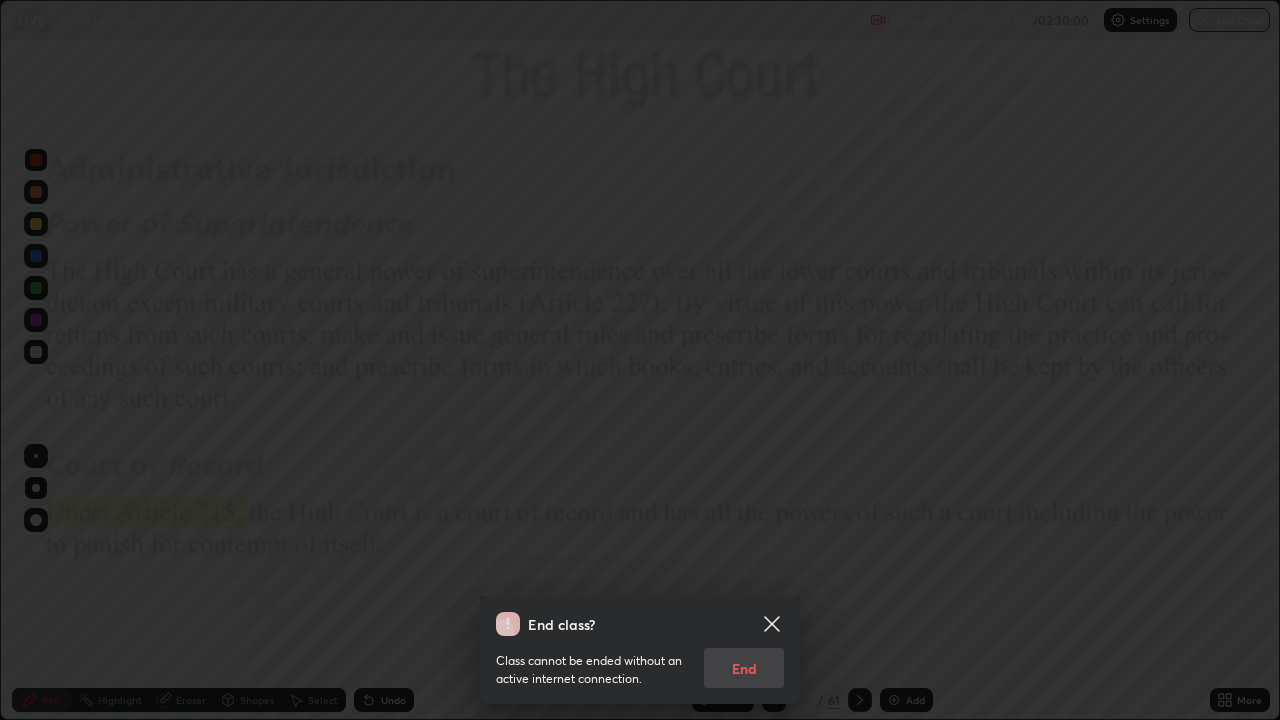 click on "Class cannot be ended without an active internet connection. End" at bounding box center (640, 662) 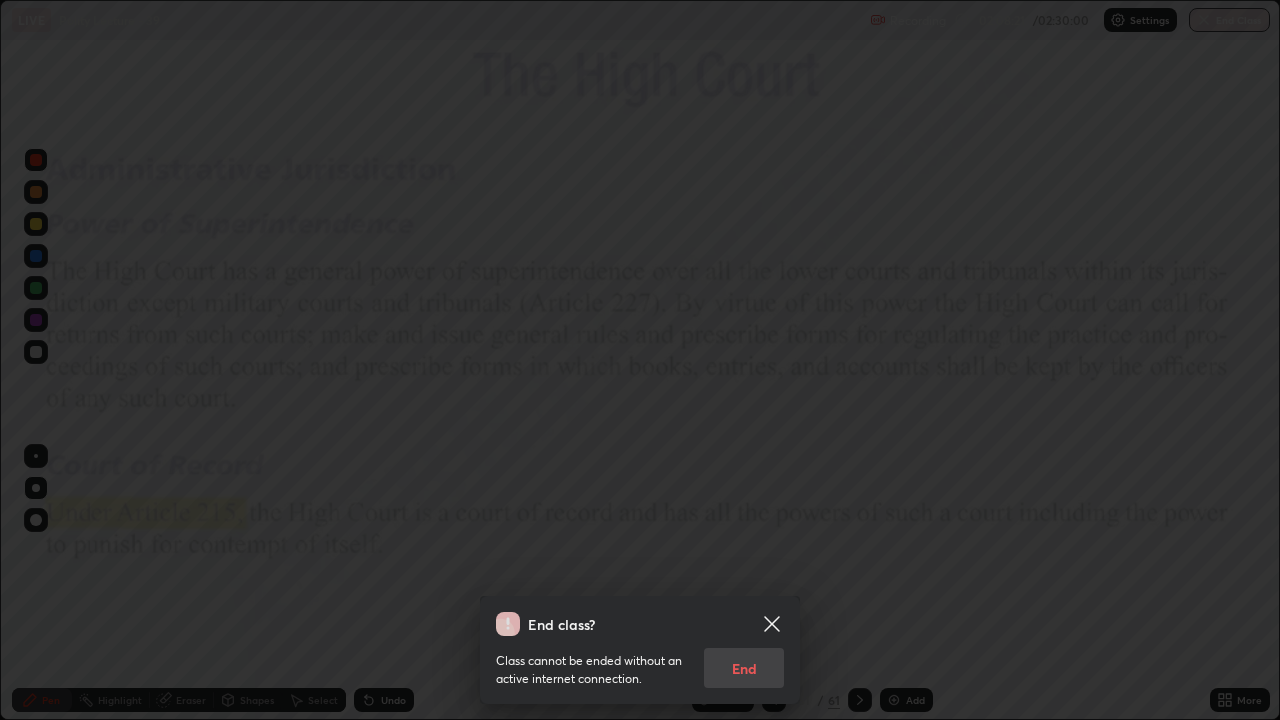 click on "Class cannot be ended without an active internet connection. End" at bounding box center [640, 662] 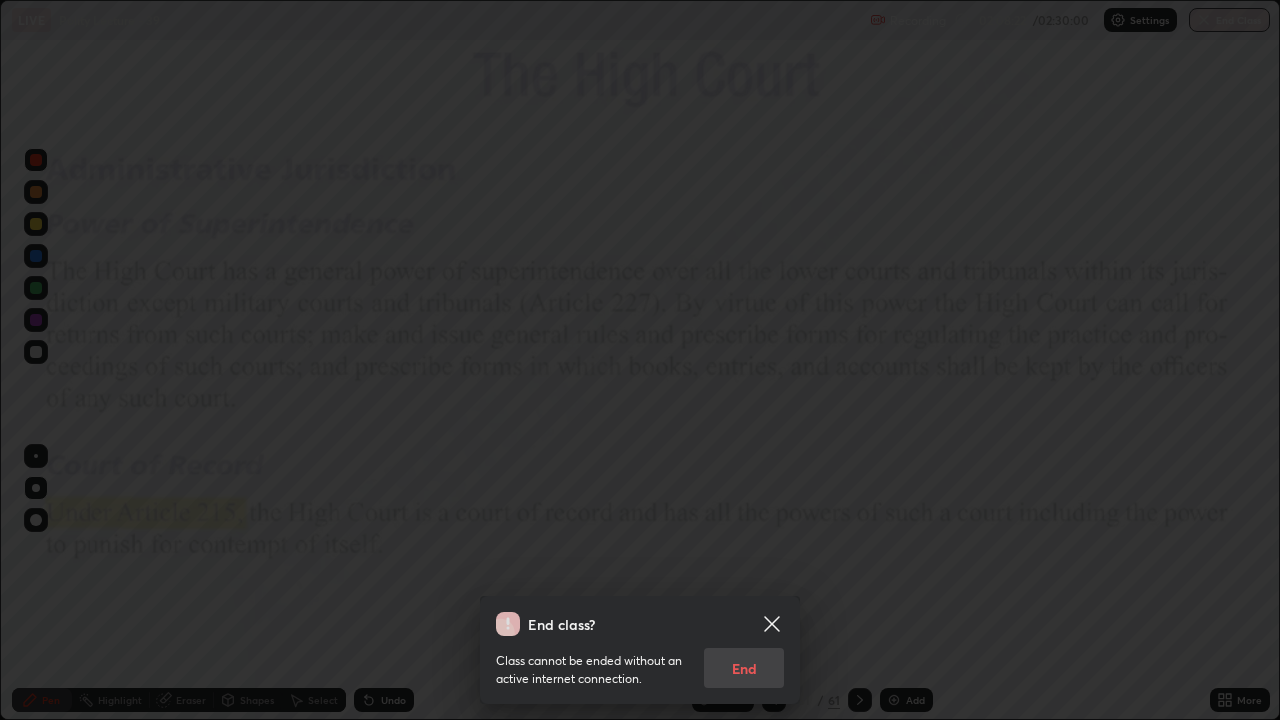 click on "Class cannot be ended without an active internet connection. End" at bounding box center [640, 662] 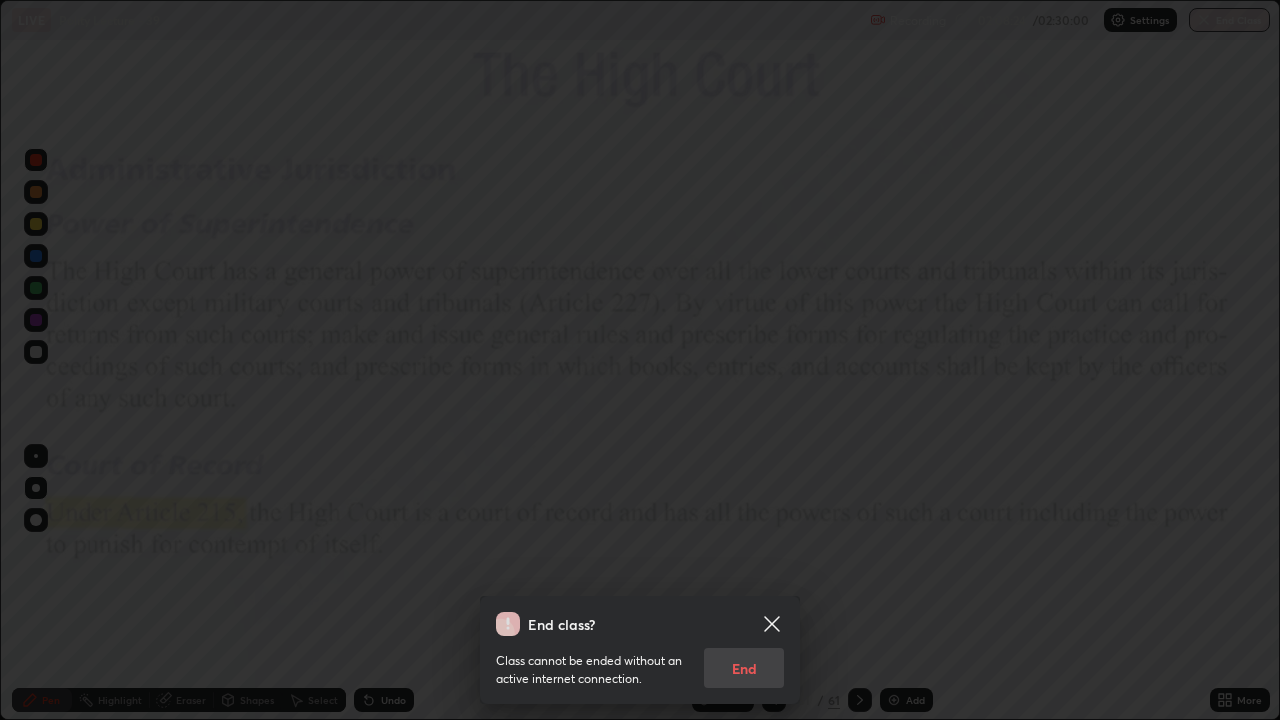 click on "Class cannot be ended without an active internet connection. End" at bounding box center (640, 662) 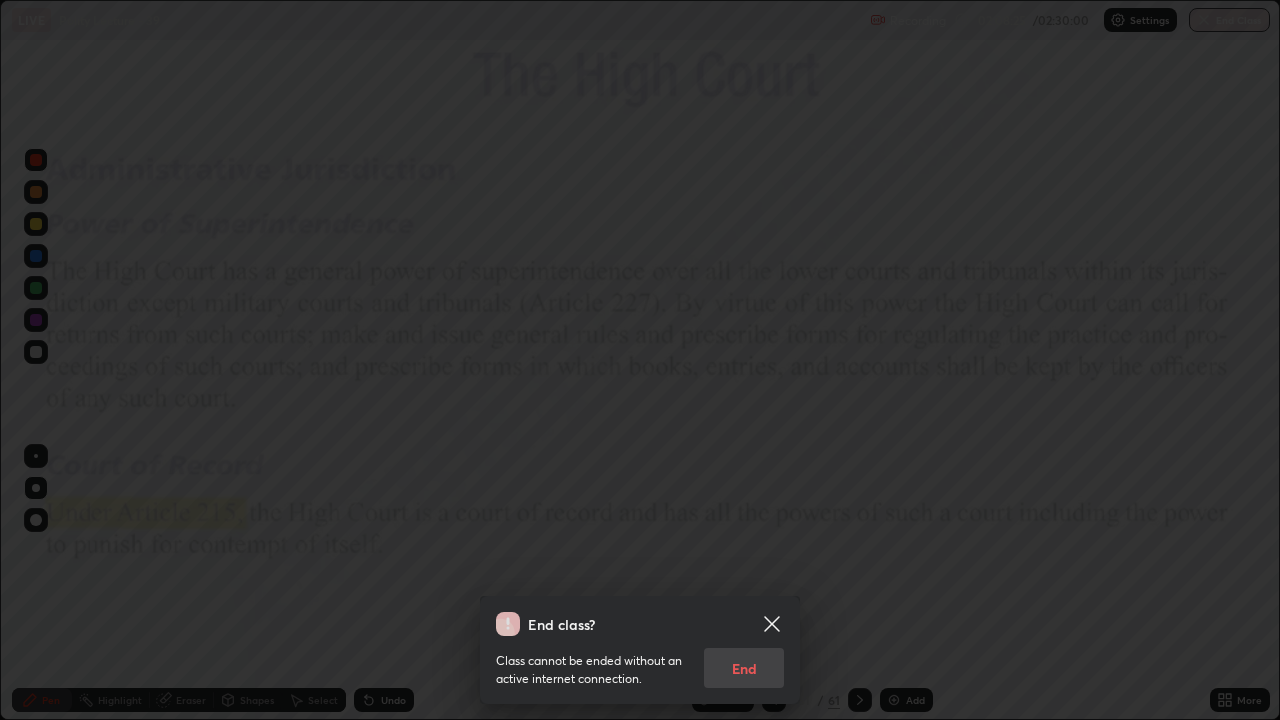 click on "End class? Class cannot be ended without an active internet connection. End" at bounding box center [640, 360] 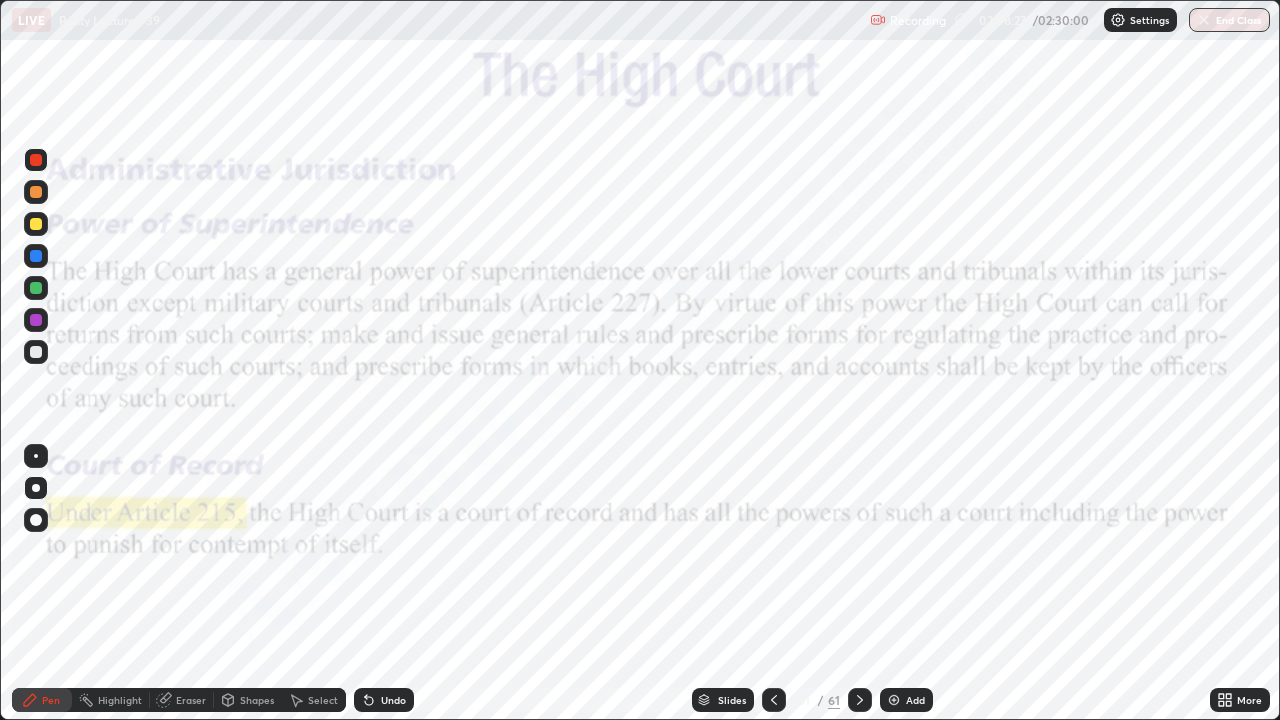 click on "End Class" at bounding box center [1229, 20] 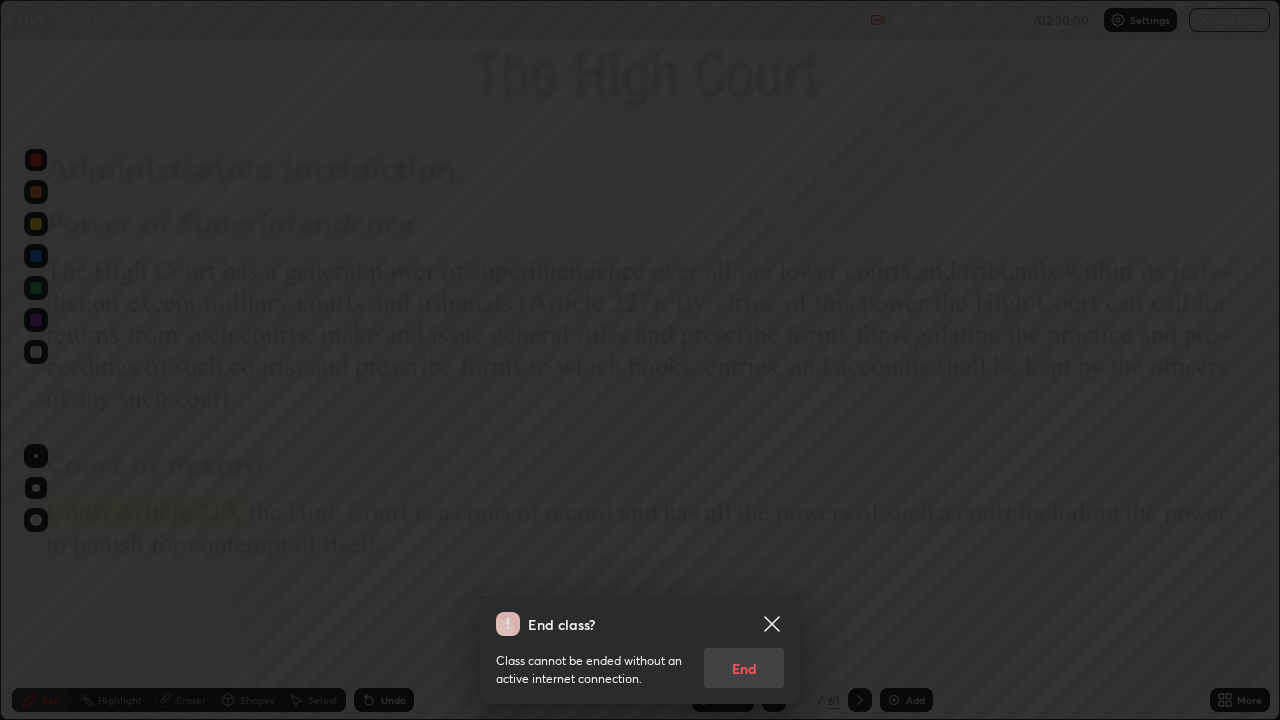 click on "Class cannot be ended without an active internet connection. End" at bounding box center (640, 662) 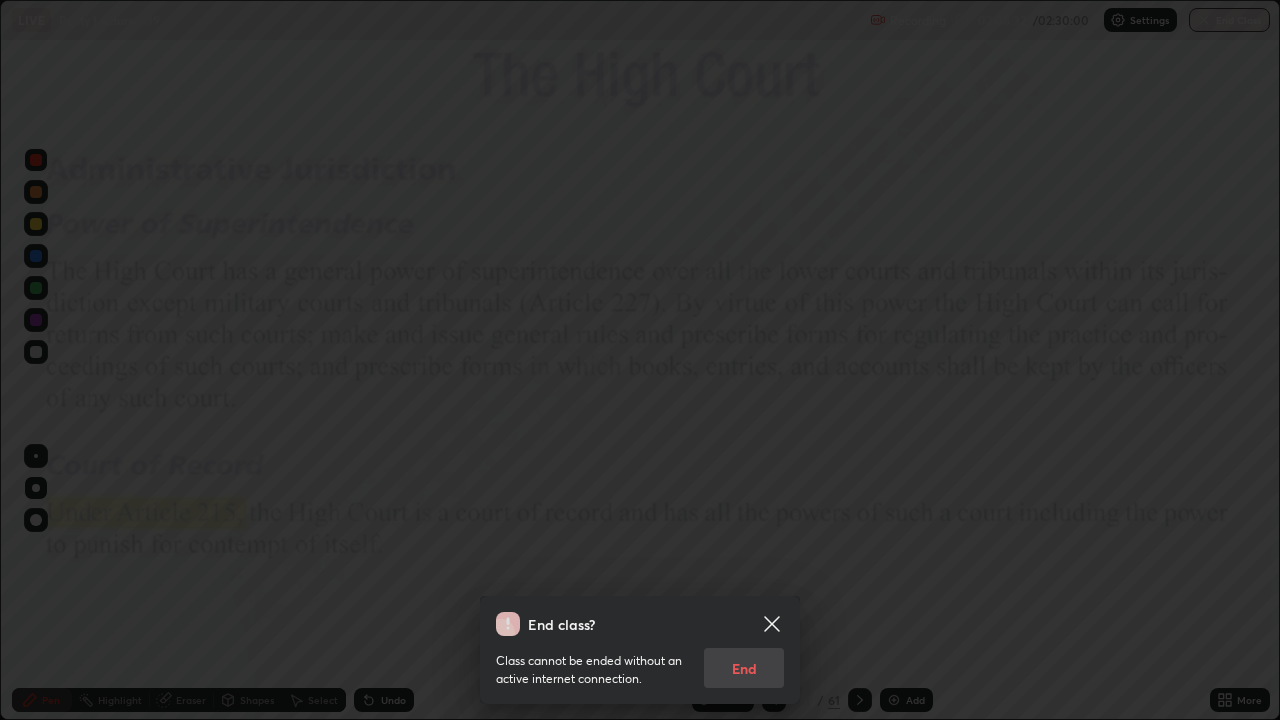 click on "Class cannot be ended without an active internet connection. End" at bounding box center [640, 662] 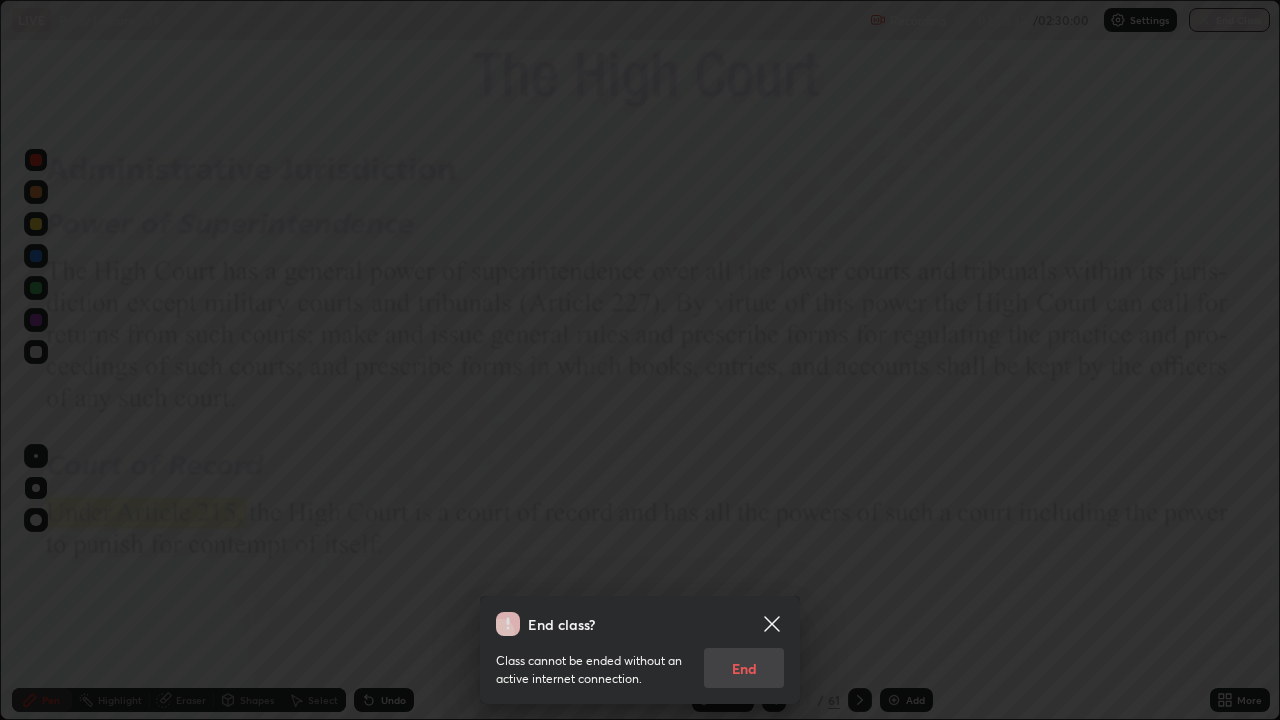click on "Class cannot be ended without an active internet connection. End" at bounding box center [640, 662] 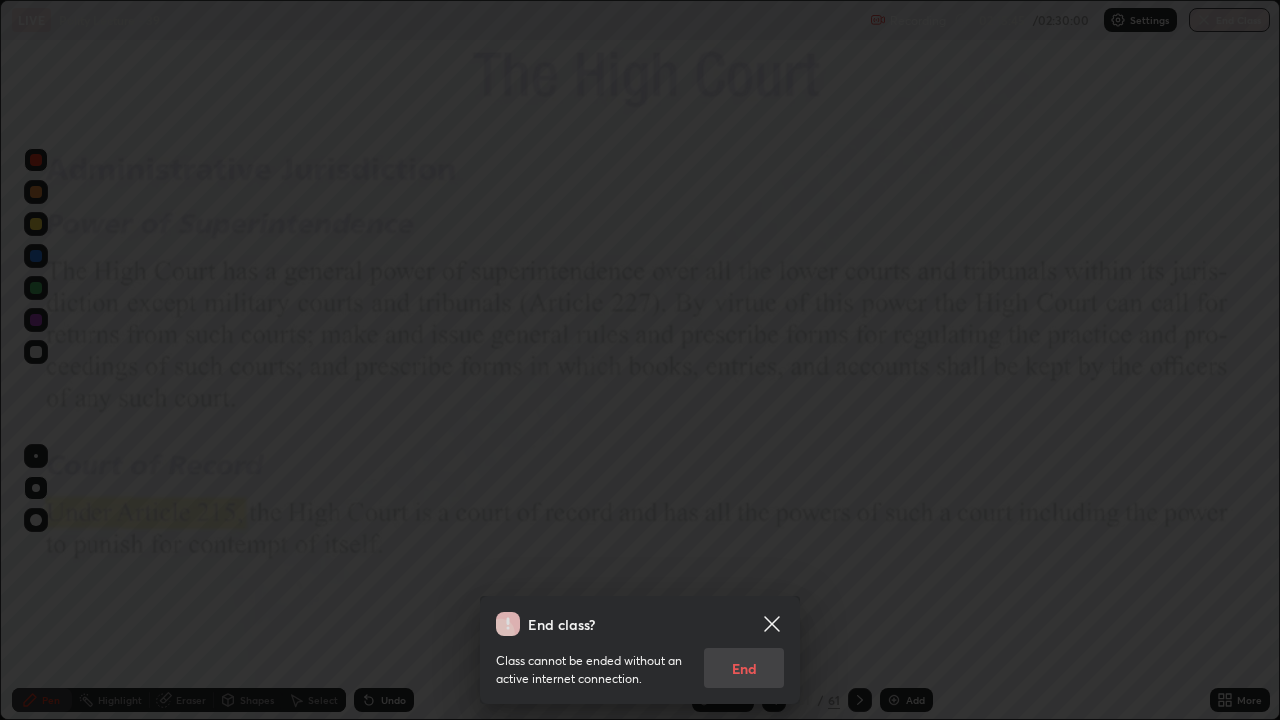 click on "Class cannot be ended without an active internet connection. End" at bounding box center [640, 662] 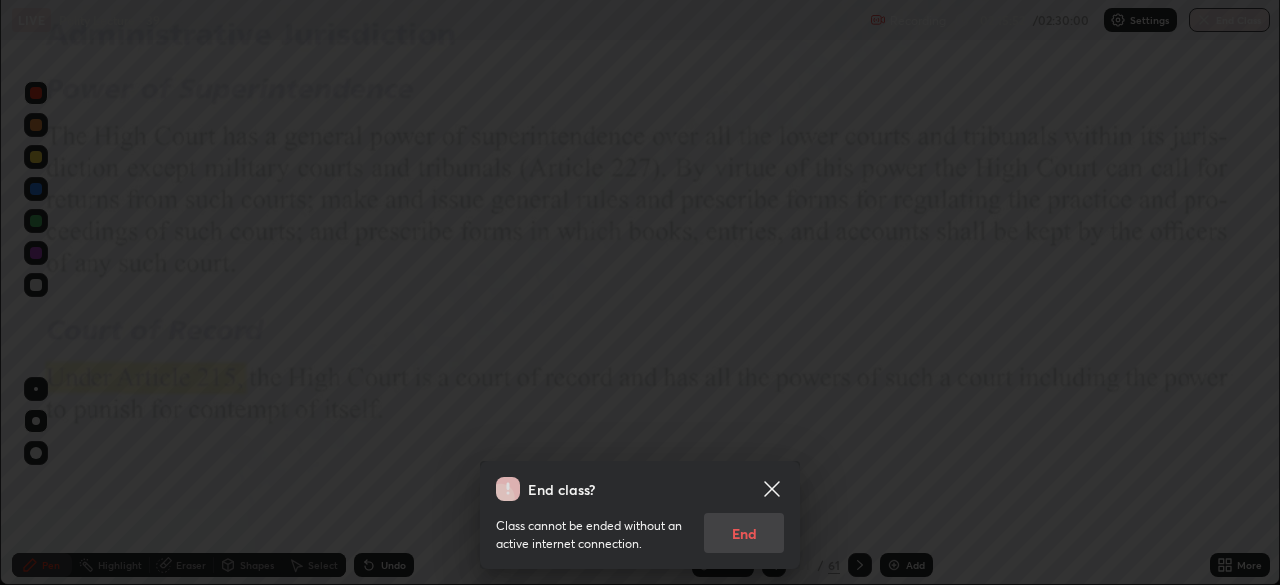 scroll, scrollTop: 585, scrollLeft: 1280, axis: both 